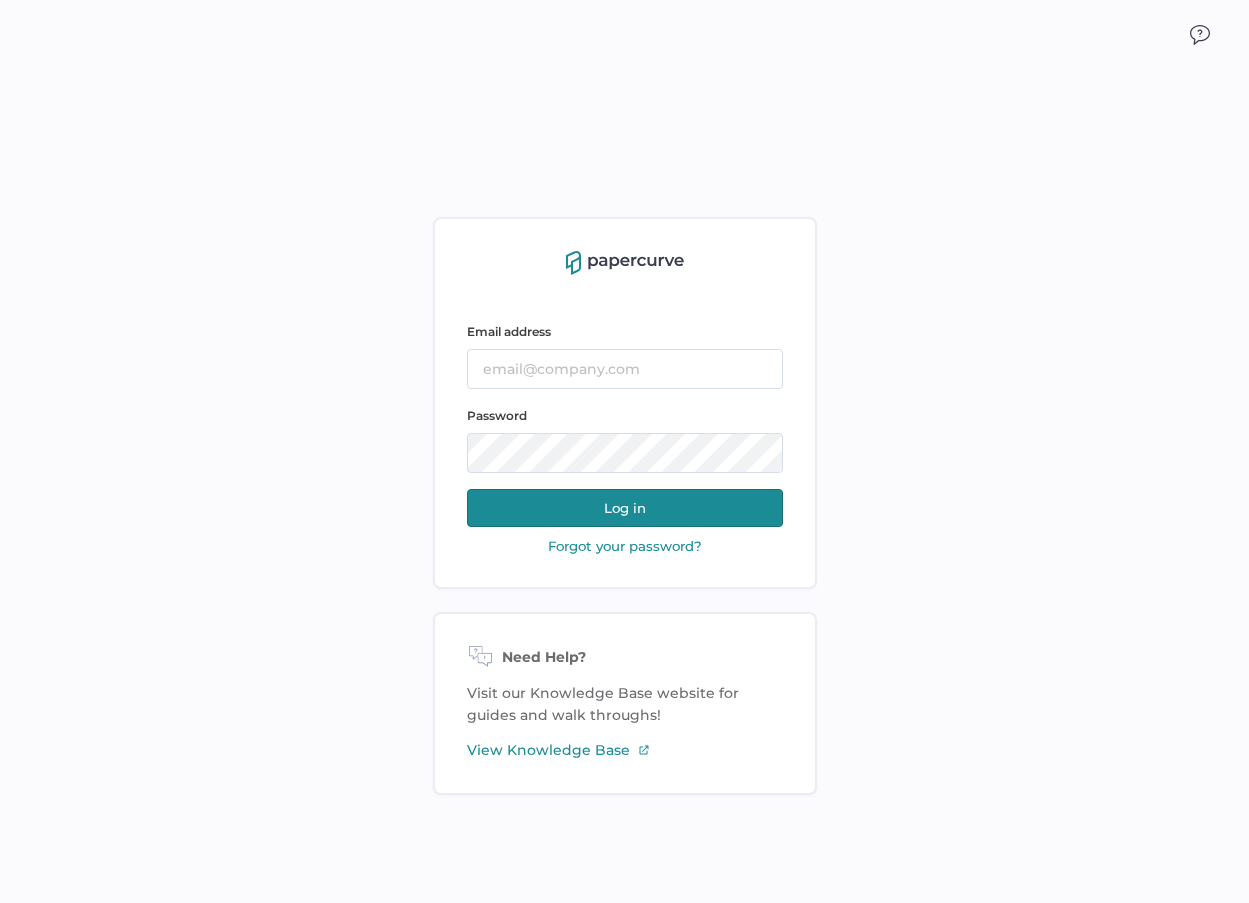 scroll, scrollTop: 0, scrollLeft: 0, axis: both 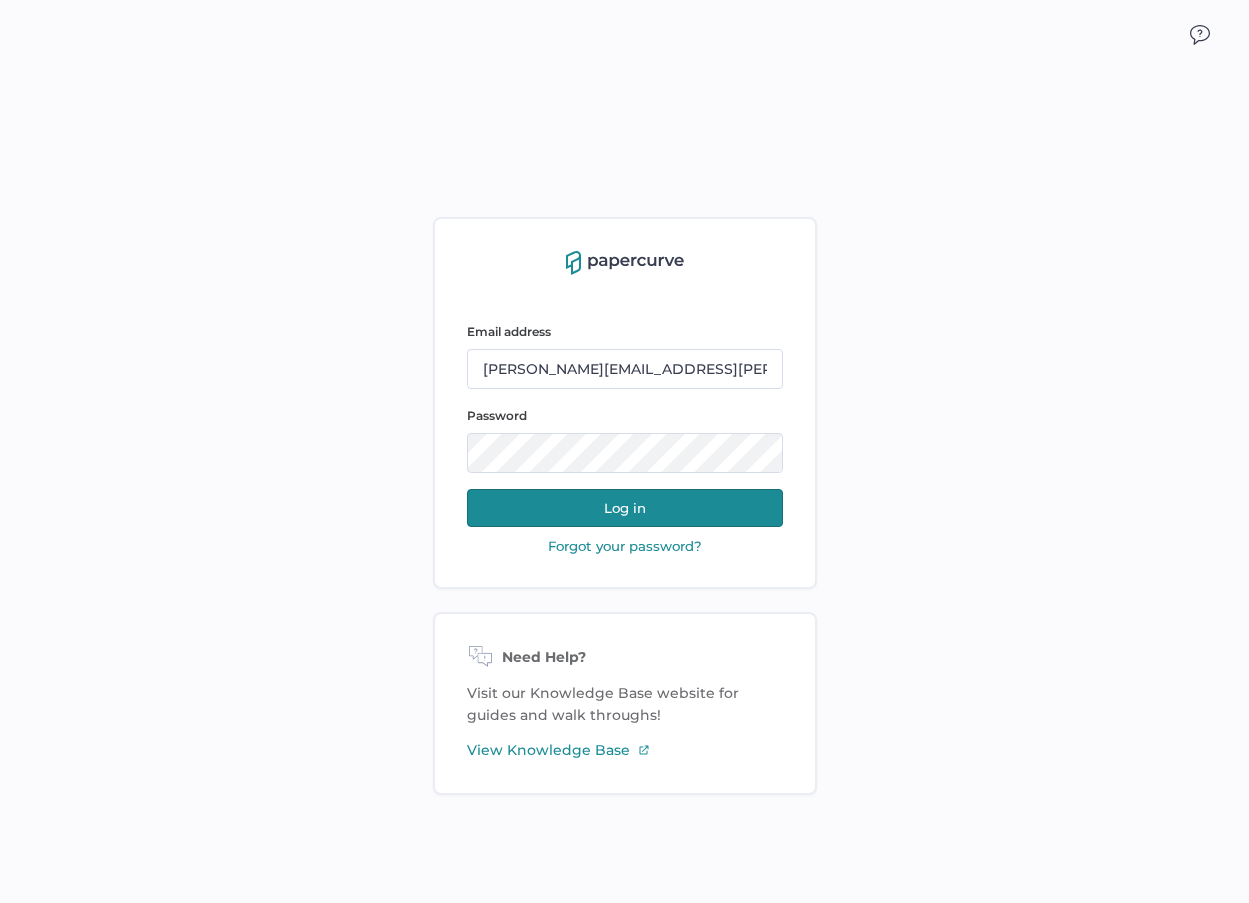 click on "Log in" at bounding box center (625, 508) 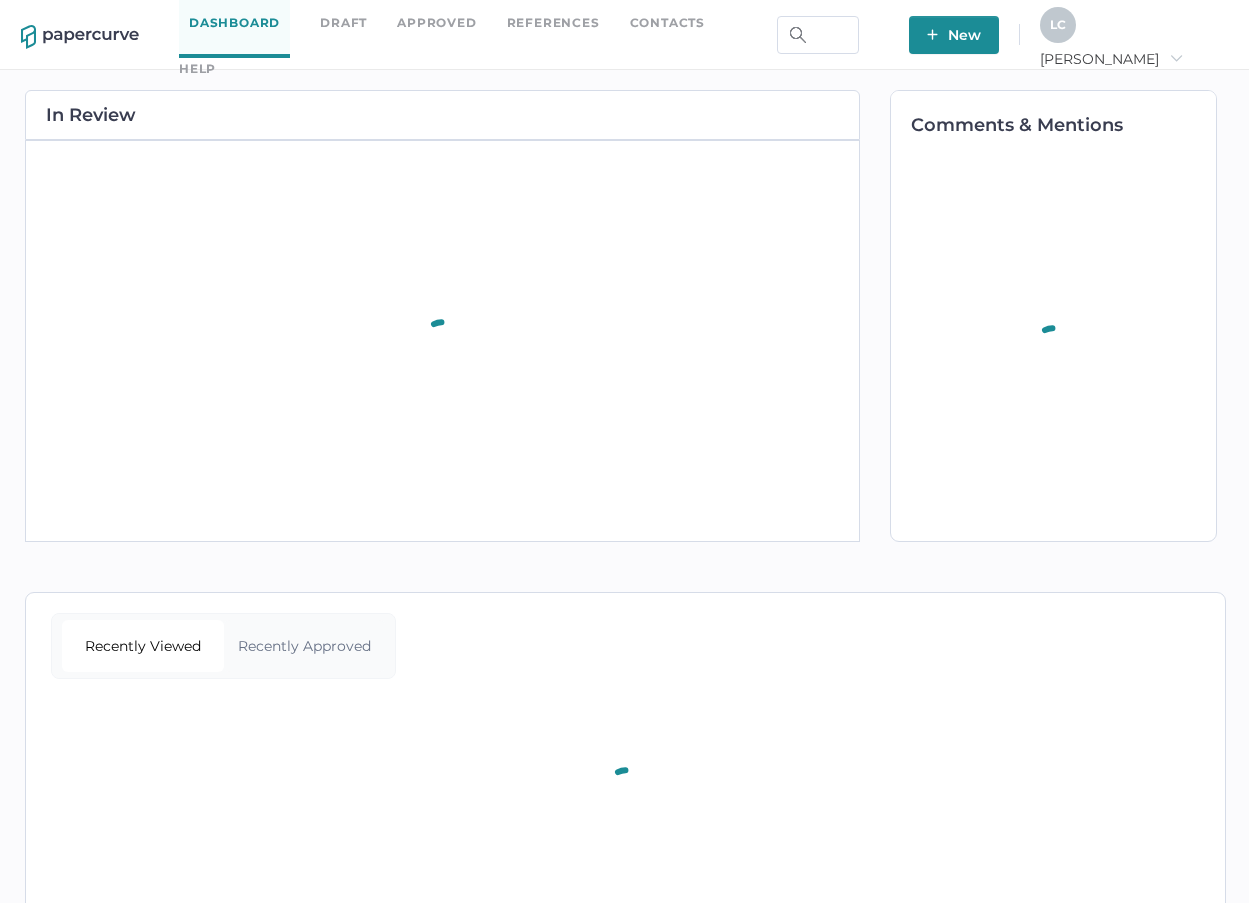 scroll, scrollTop: 0, scrollLeft: 0, axis: both 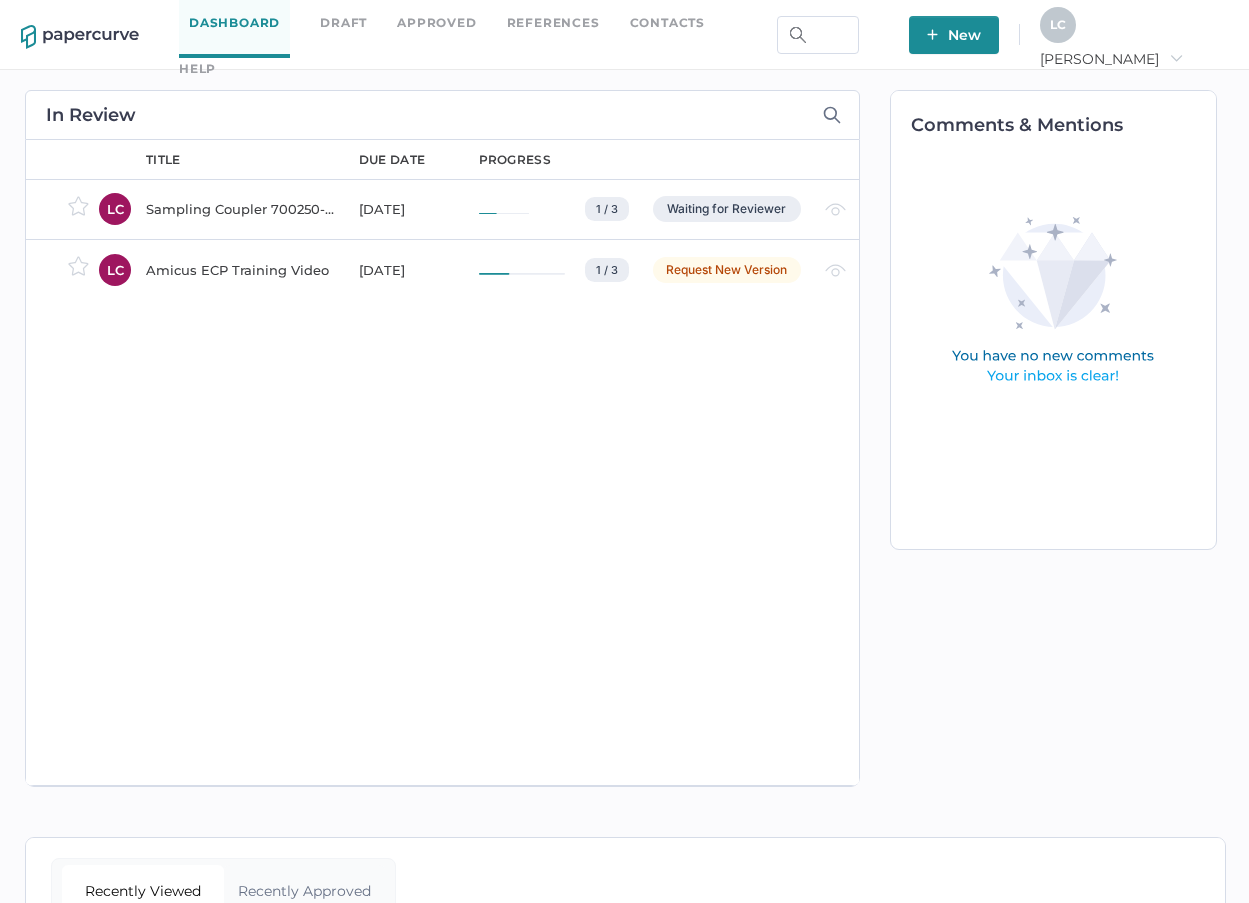 click on "title due date progress Sampling Coupler 700250-14 Launch Letter [DATE] 1 / 3 TR [PERSON_NAME] Waiting MN [PERSON_NAME] Waiting SA [PERSON_NAME] Approved Waiting for Reviewer Amicus ECP Training Video [DATE] 1 / 3 TR [PERSON_NAME] Waiting MN [PERSON_NAME] Requested new version SA [PERSON_NAME] Approved Request New Version" at bounding box center [492, 462] 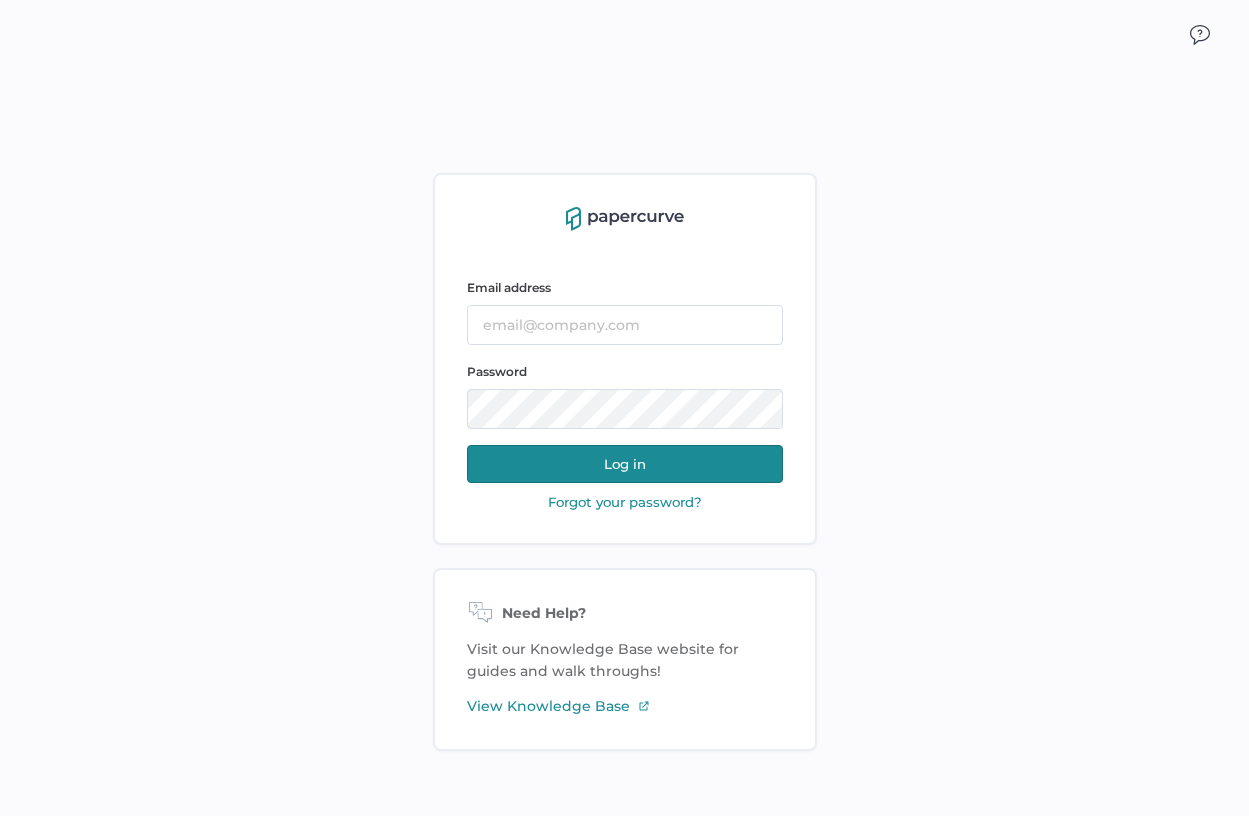 scroll, scrollTop: 0, scrollLeft: 0, axis: both 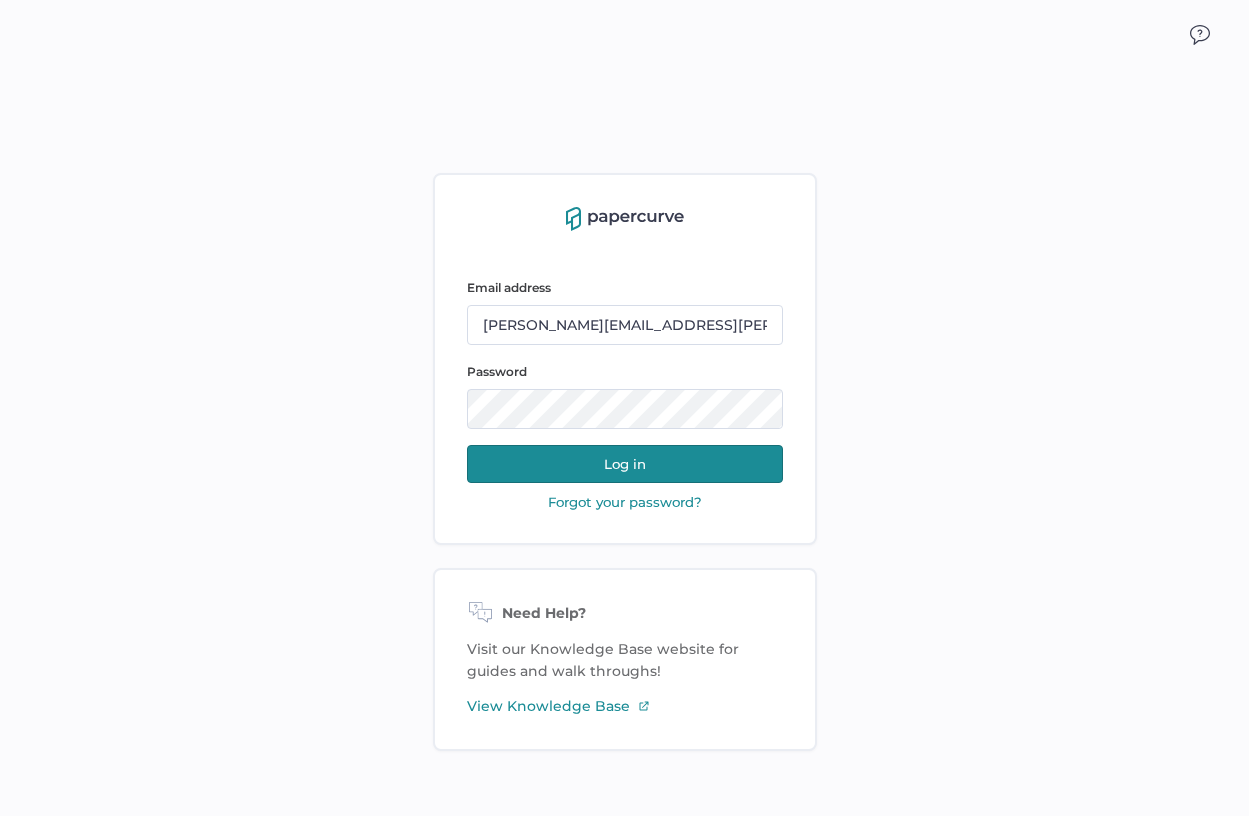 click on "Log in" at bounding box center [625, 464] 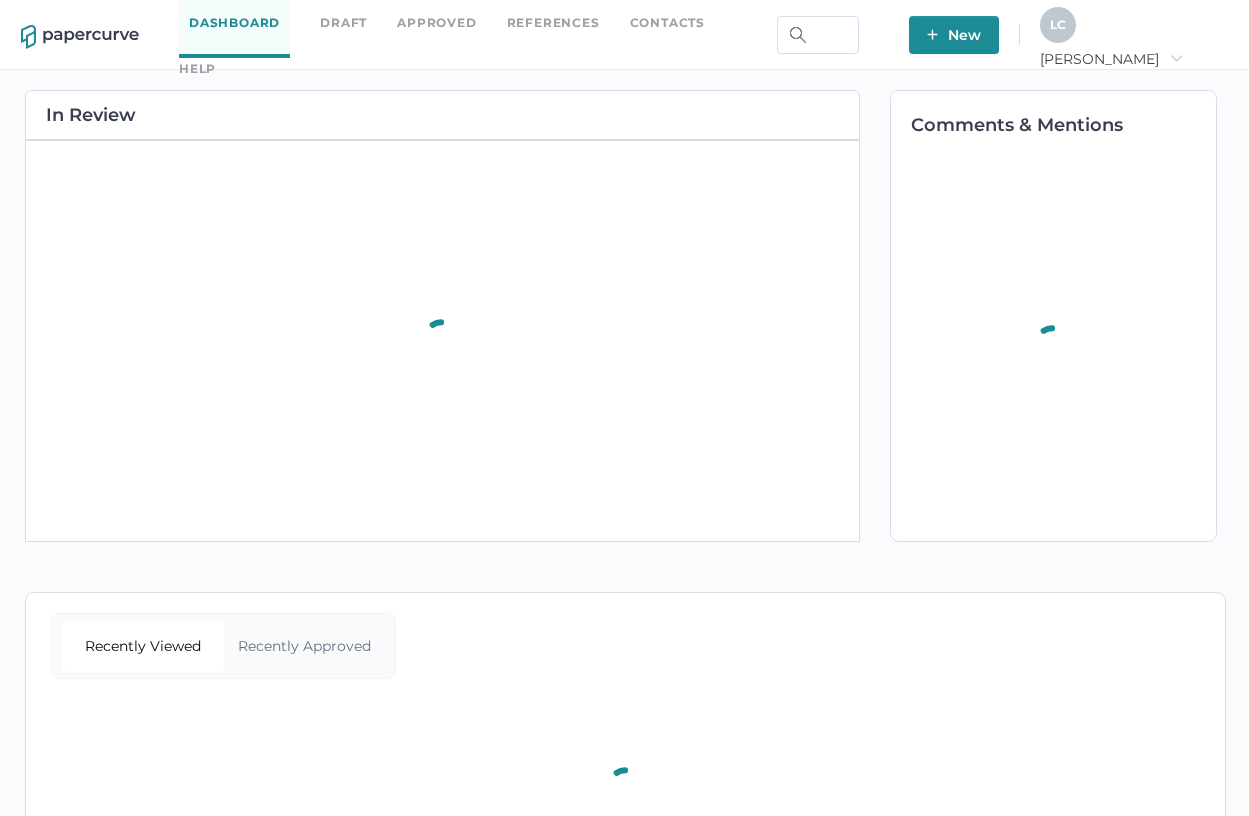 scroll, scrollTop: 0, scrollLeft: 0, axis: both 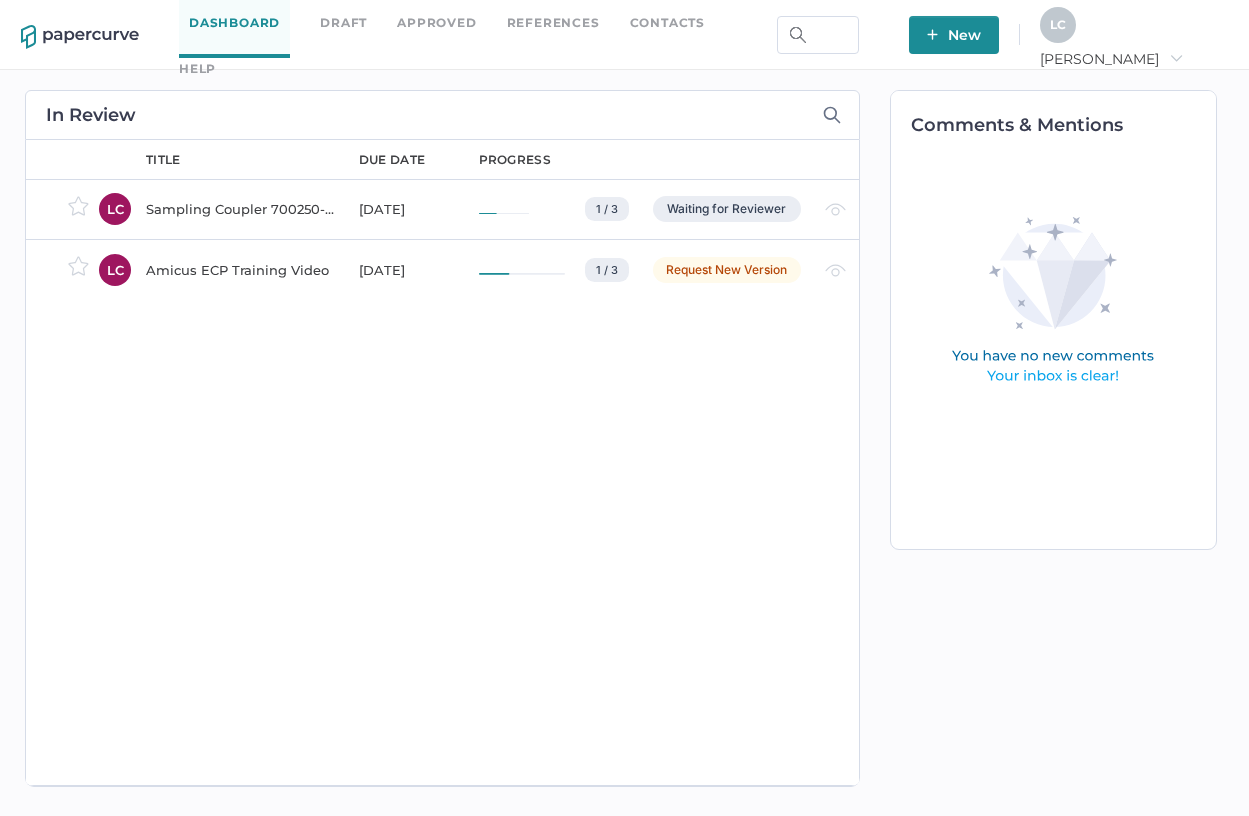 click on "New" at bounding box center (954, 35) 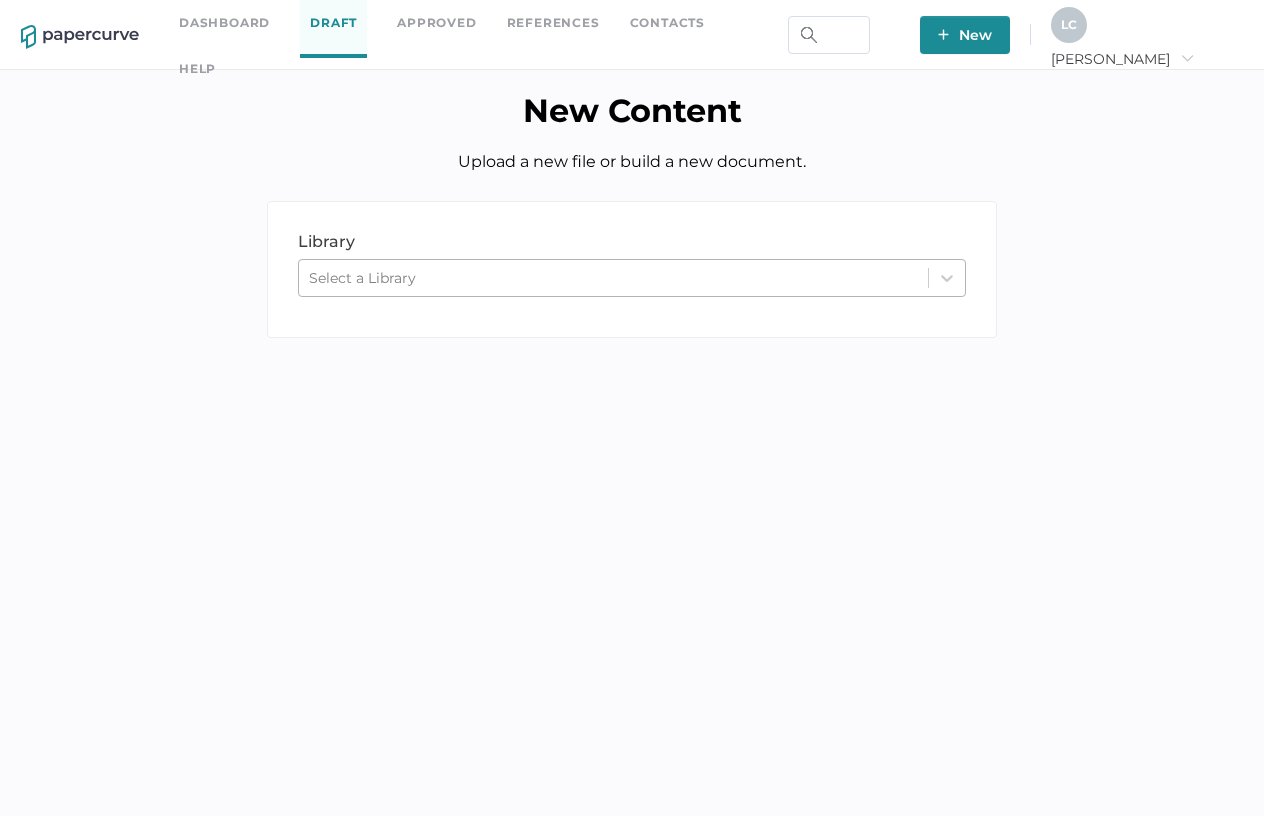 click on "Select a Library" at bounding box center [613, 278] 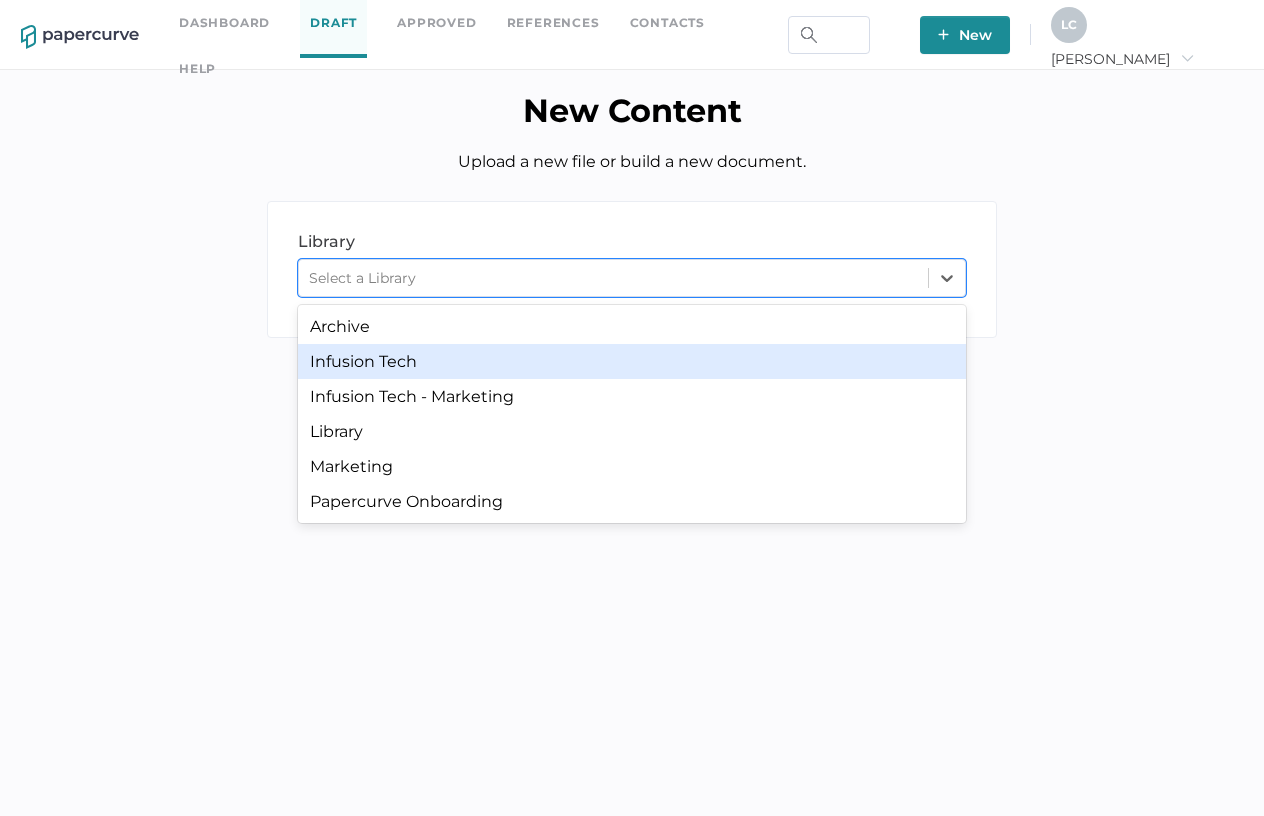 click on "Infusion Tech" at bounding box center (632, 361) 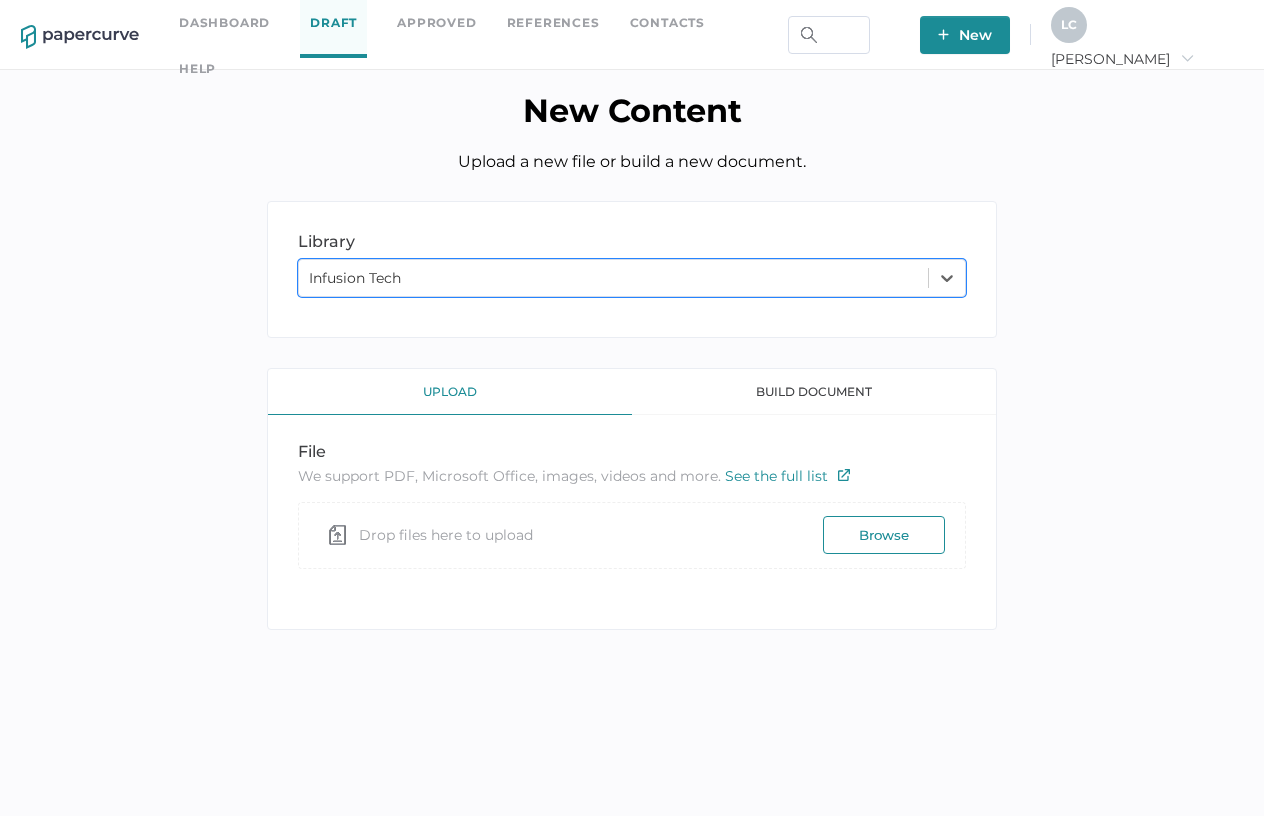 click on "Browse" at bounding box center (884, 535) 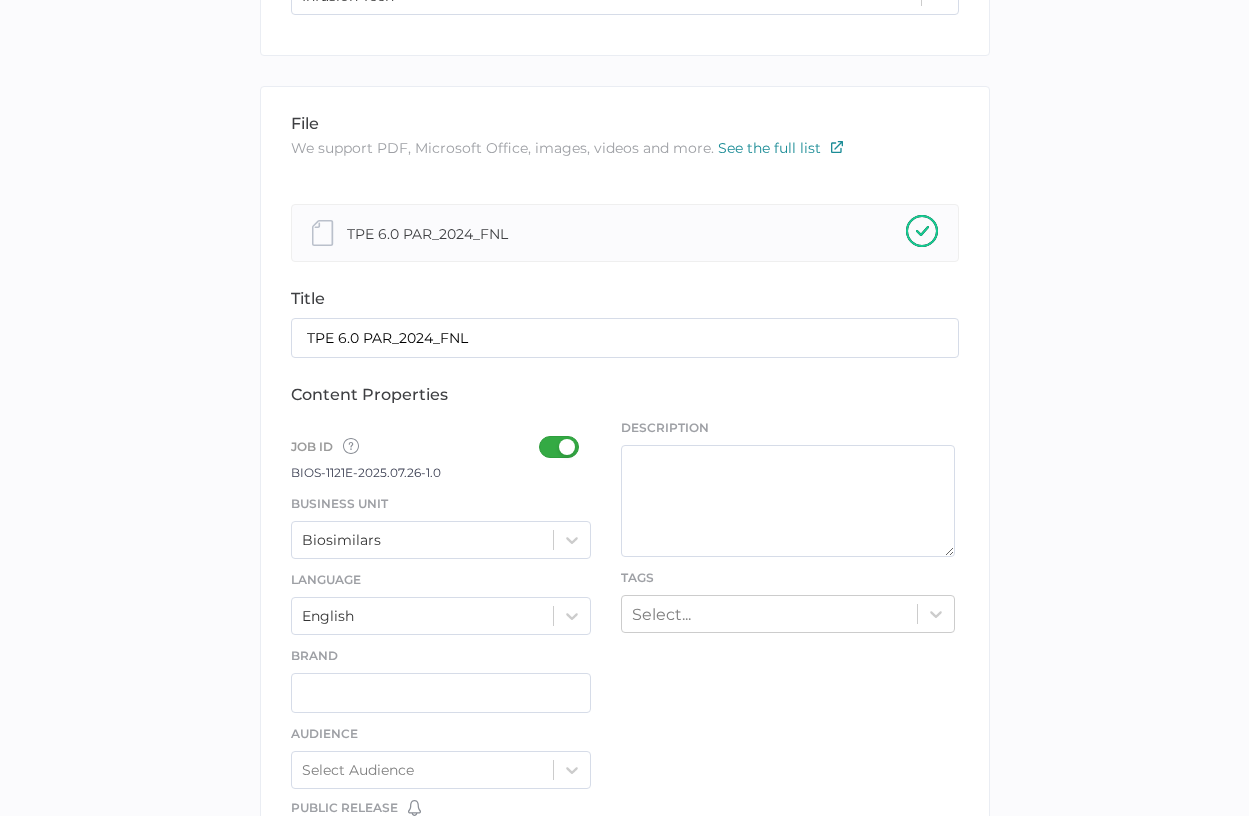 scroll, scrollTop: 300, scrollLeft: 0, axis: vertical 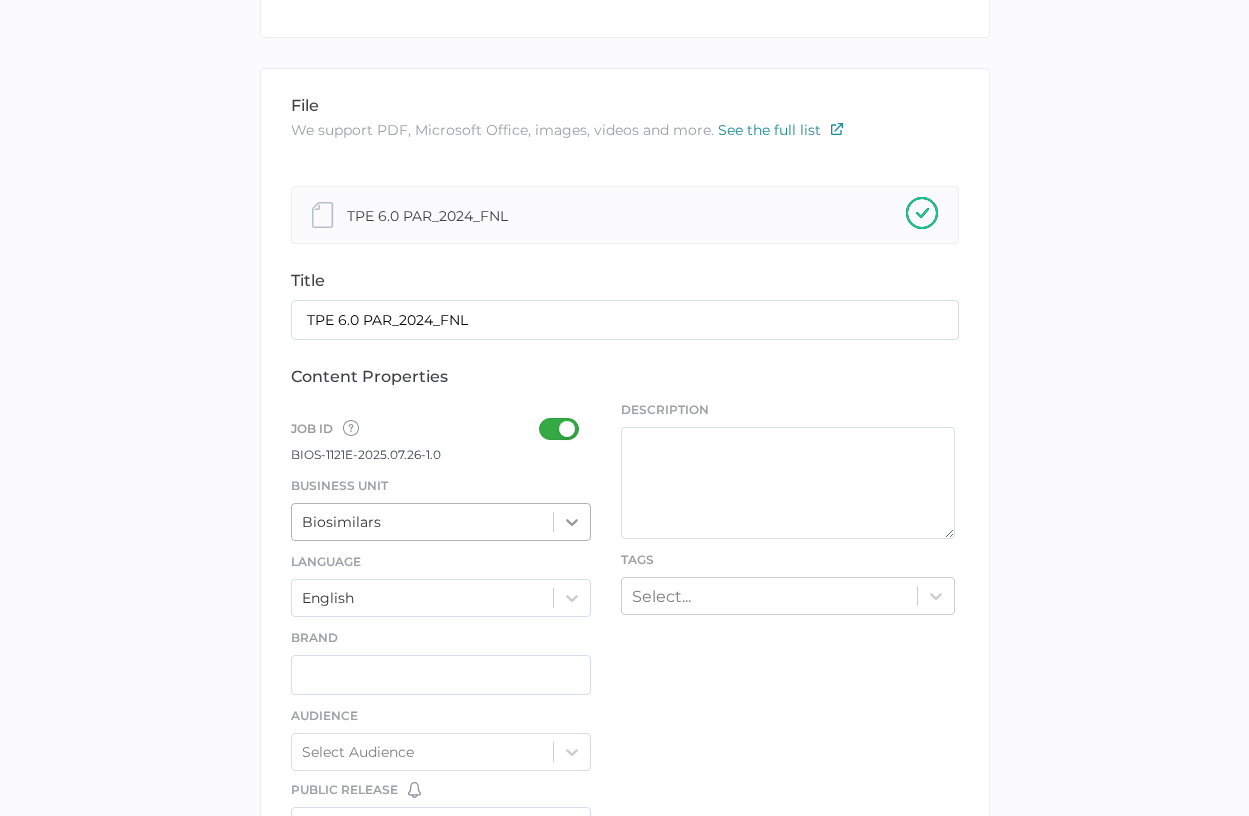 click on "Biosimilars" at bounding box center (441, 522) 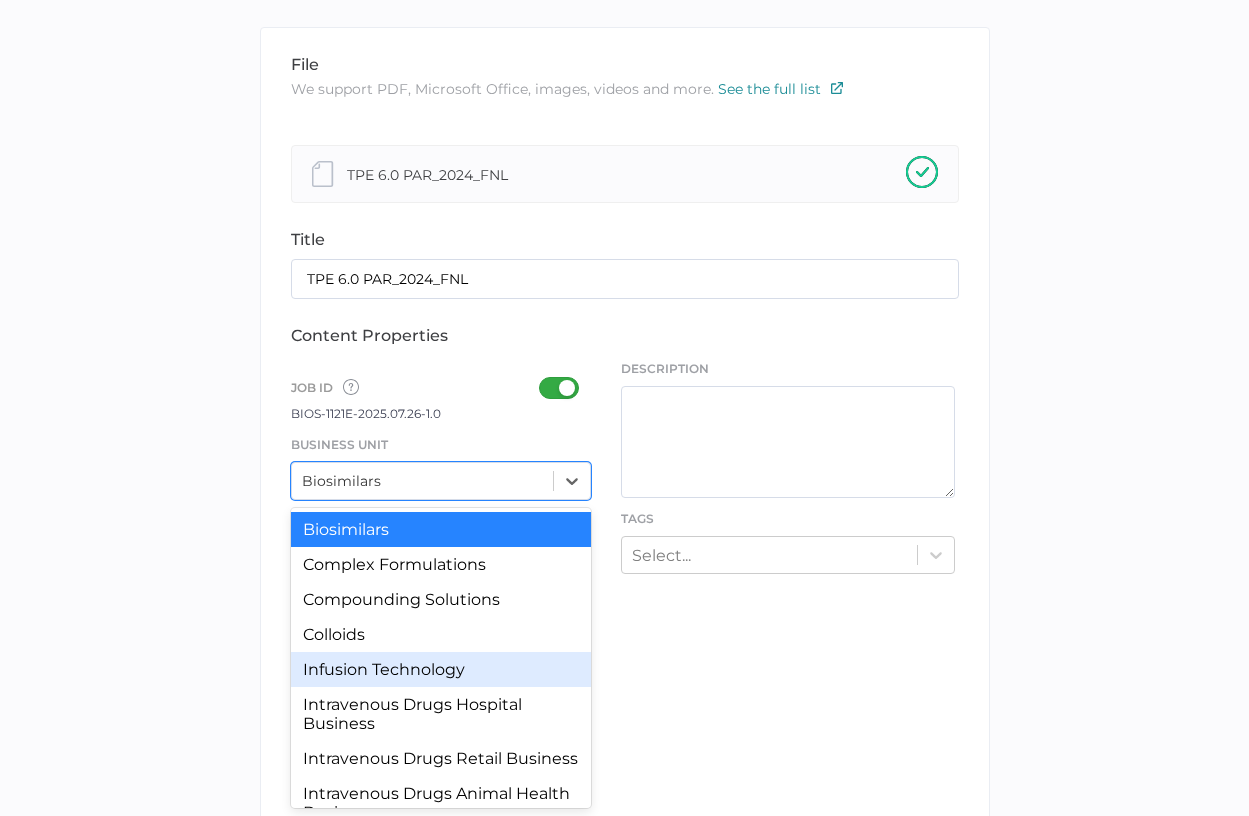 scroll, scrollTop: 185, scrollLeft: 0, axis: vertical 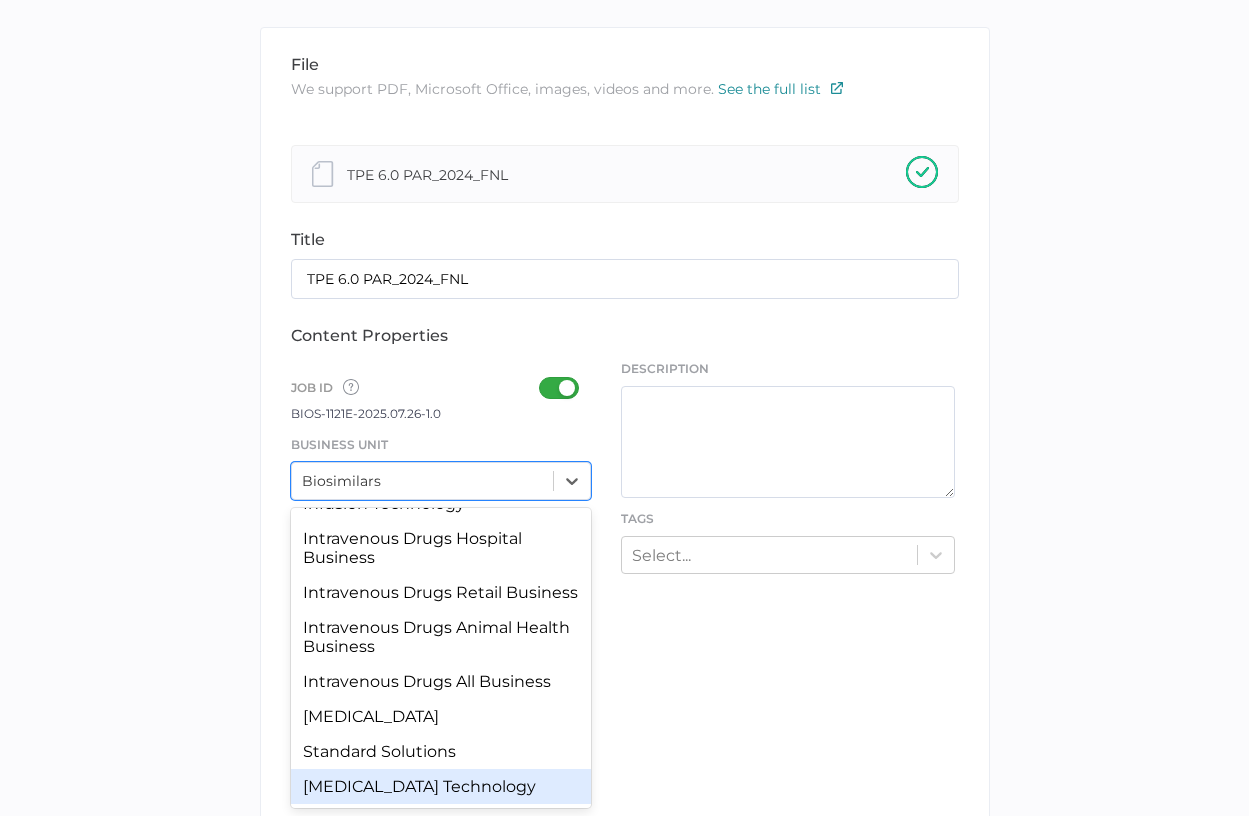 click on "Transfusion Technology" at bounding box center [441, 786] 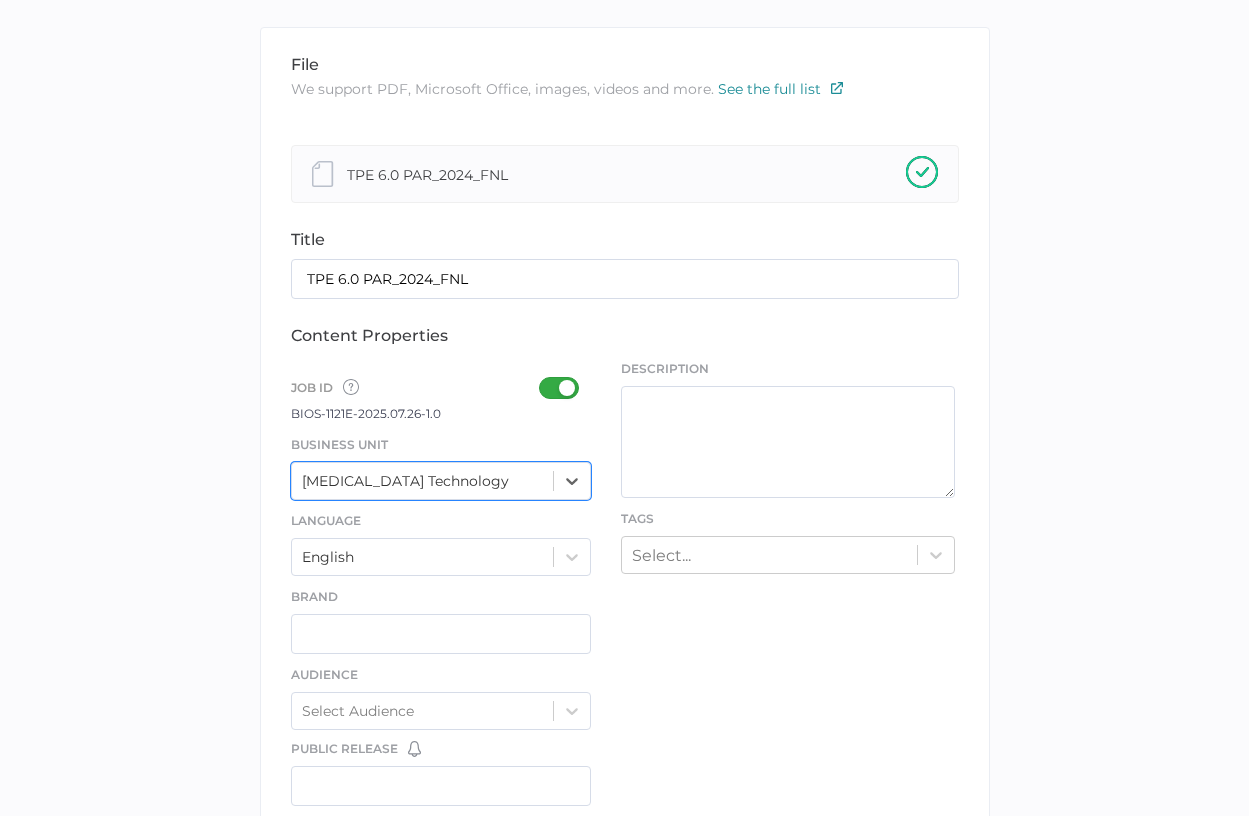 click on "library LIBRARY Infusion Tech file We support PDF, Microsoft Office, images, videos and more.   See the full list Confirm Delete Are you sure you want to delete this template? Delete Cancel Rename Template TEMPLATE NAME Save Cancel TPE 6.0 PAR_2024_FNL title TPE 6.0 PAR_2024_FNL content properties Job ID Job IDs can be disabled × If a Job ID is not required for specific content, it can easily be toggled off. Learn More   BIOS-1121E-2025.07.26-1.0 Business Unit   option Transfusion Technology, selected.     0 results available. Select is focused ,type to refine list, press Down to open the menu,  Transfusion Technology Language English Brand Audience Select Audience Public Release You have no reminders for this date field. Create Date Reminders Public Removal You have no reminders for this date field. Create Date Reminders Content Type Marketing Materials Version Code PAAB Review Required Select PAAB Review Required French Translation Select French Translation Description Tags Select... × Learn More   Next" at bounding box center [624, 630] 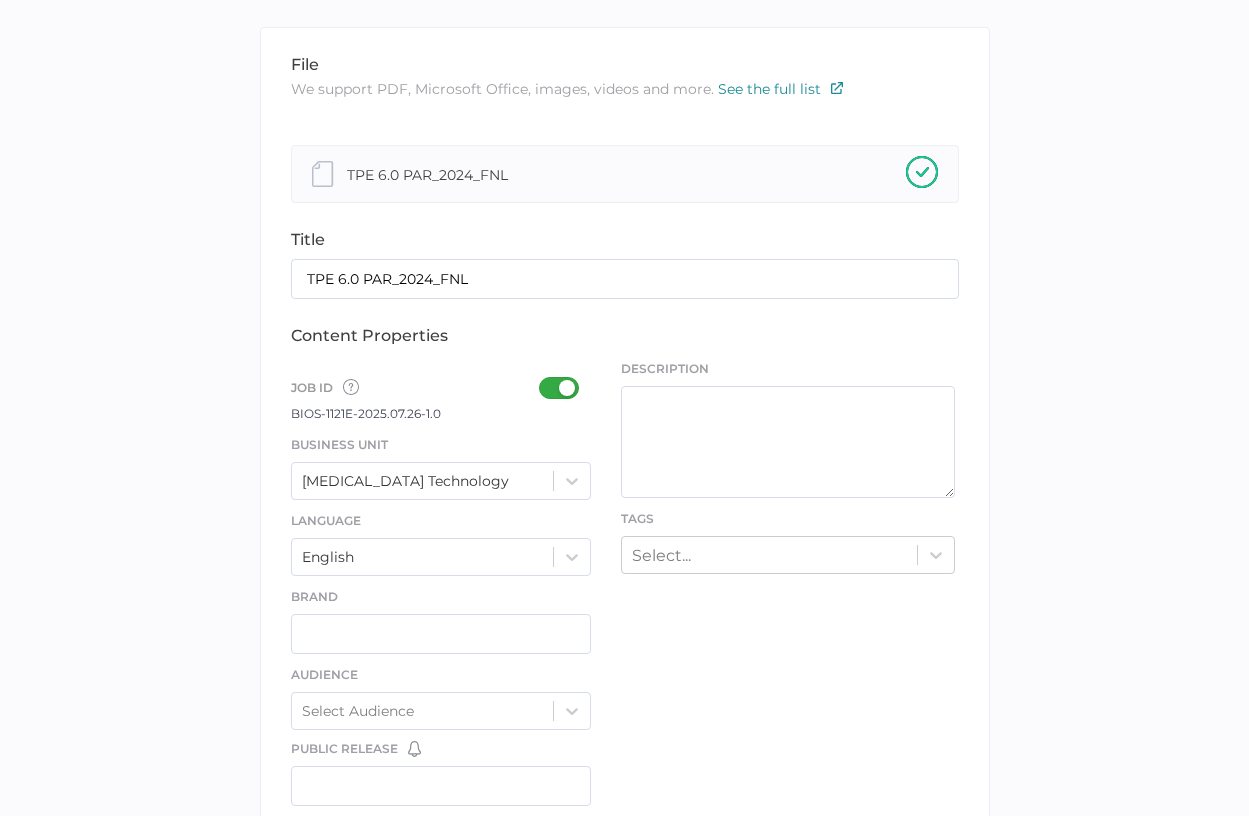 click at bounding box center (565, 388) 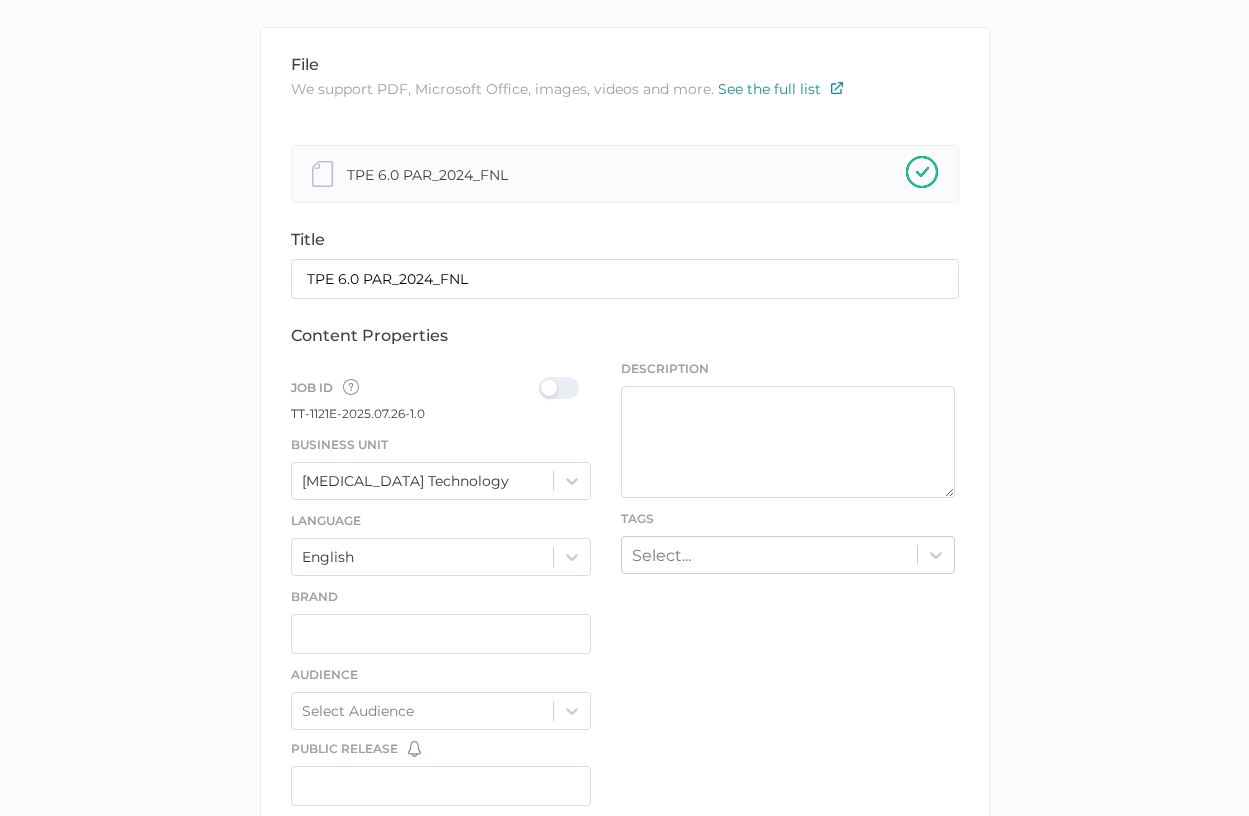click at bounding box center [565, 388] 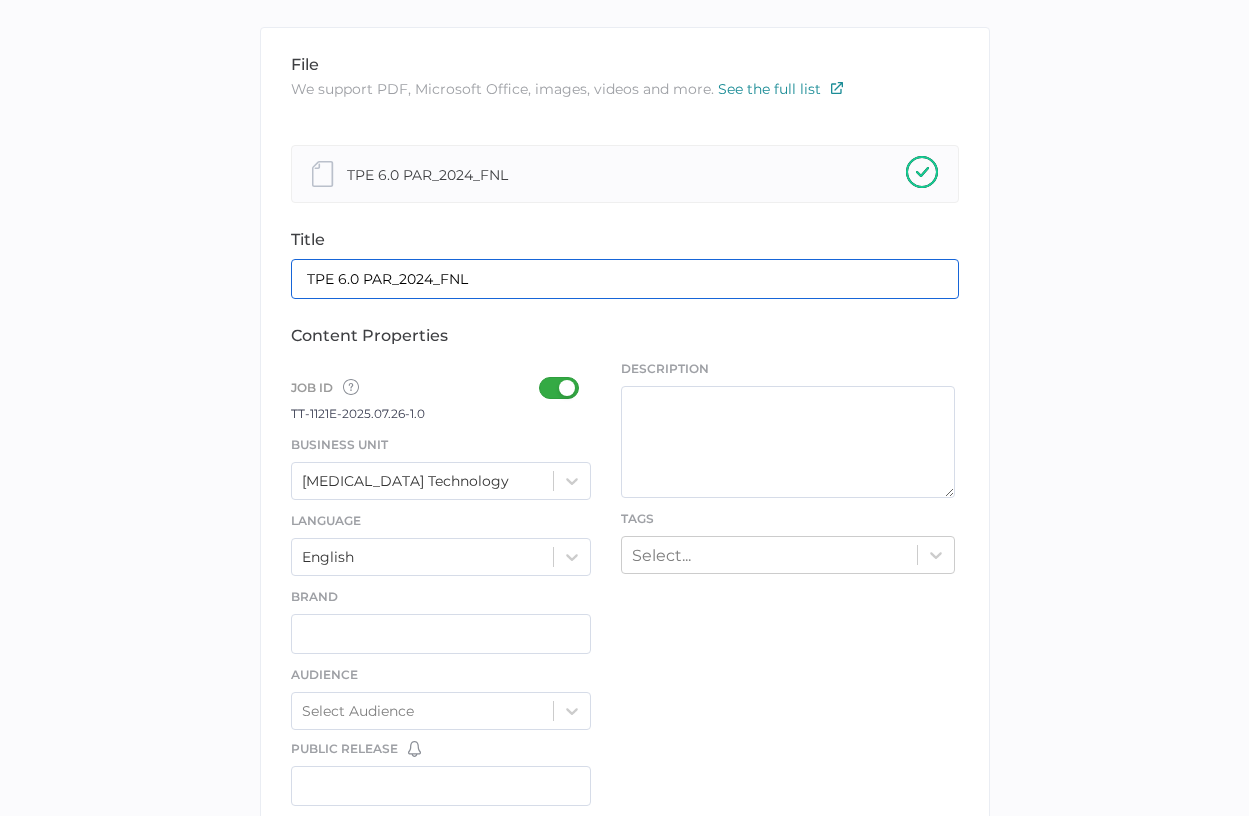drag, startPoint x: 479, startPoint y: 283, endPoint x: 63, endPoint y: 332, distance: 418.8759 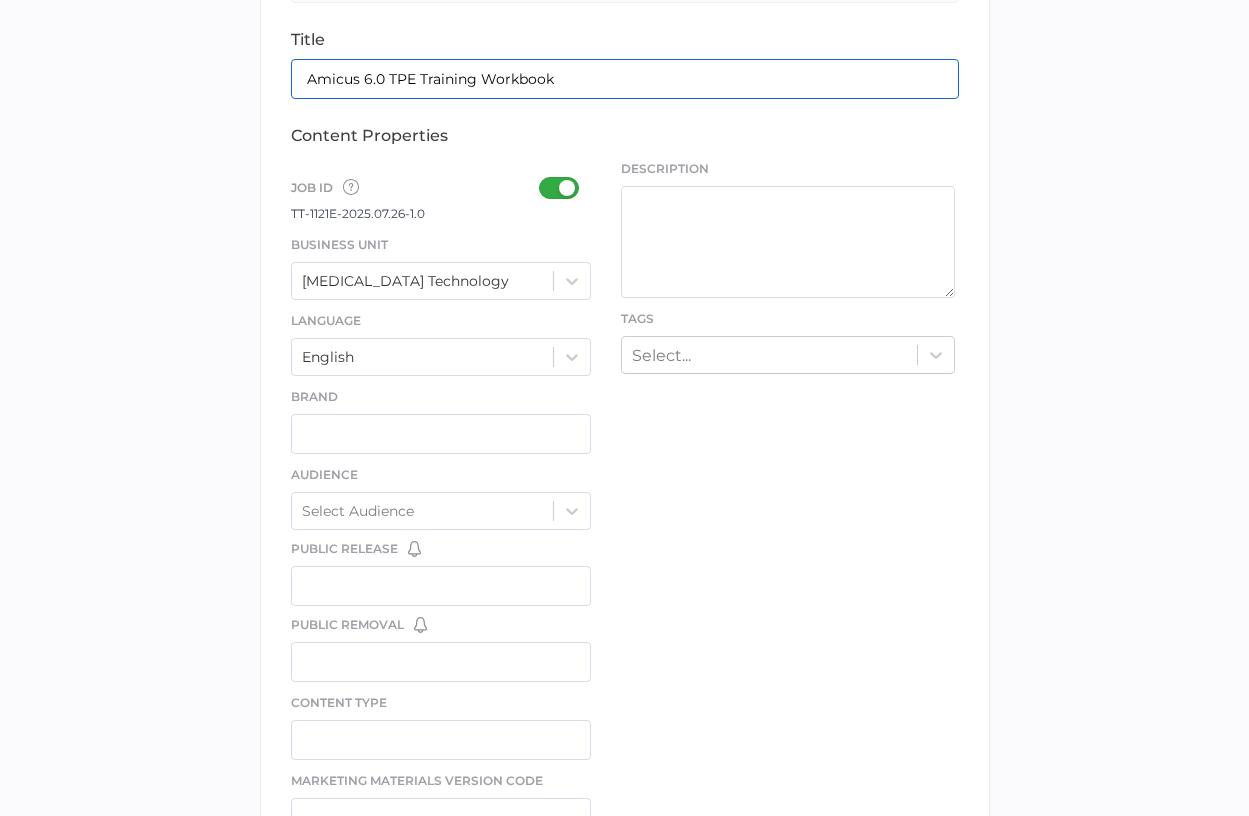 scroll, scrollTop: 641, scrollLeft: 0, axis: vertical 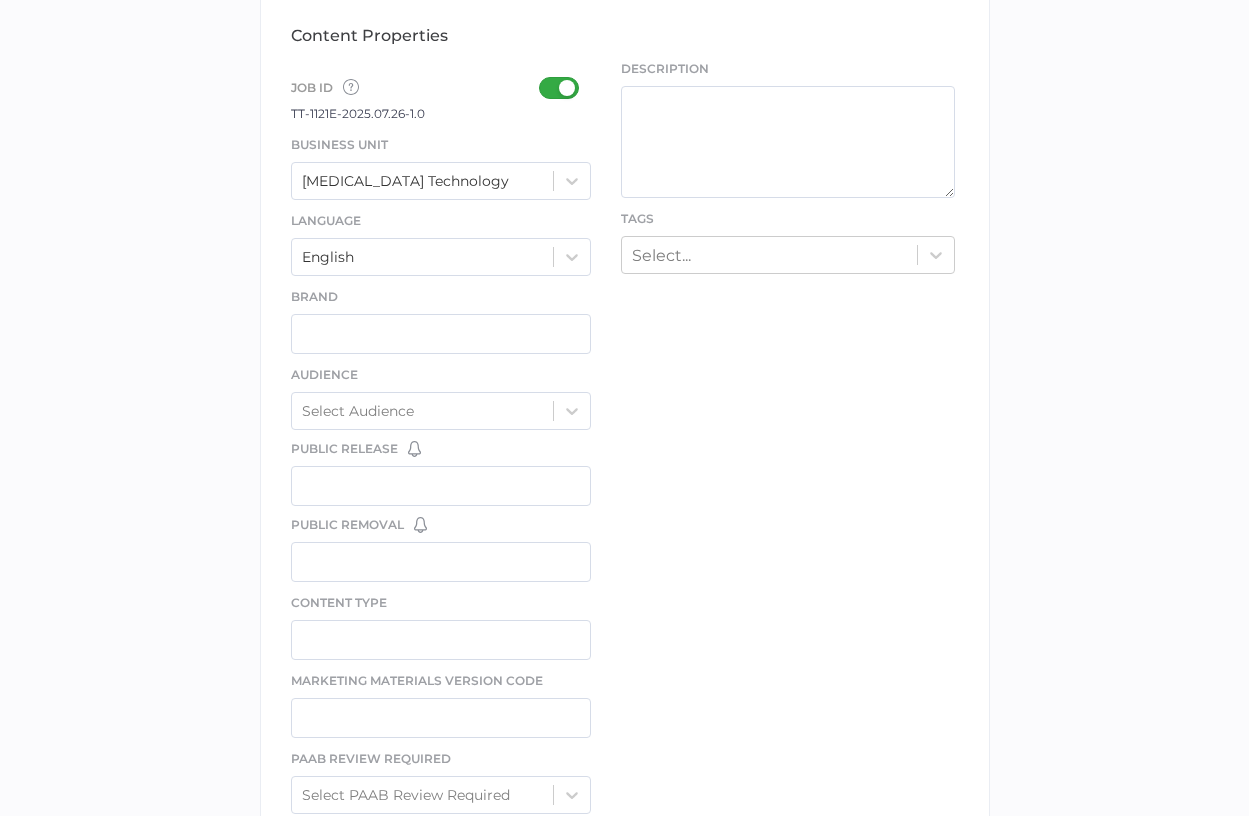 type on "Amicus 6.0 TPE Training Workbook" 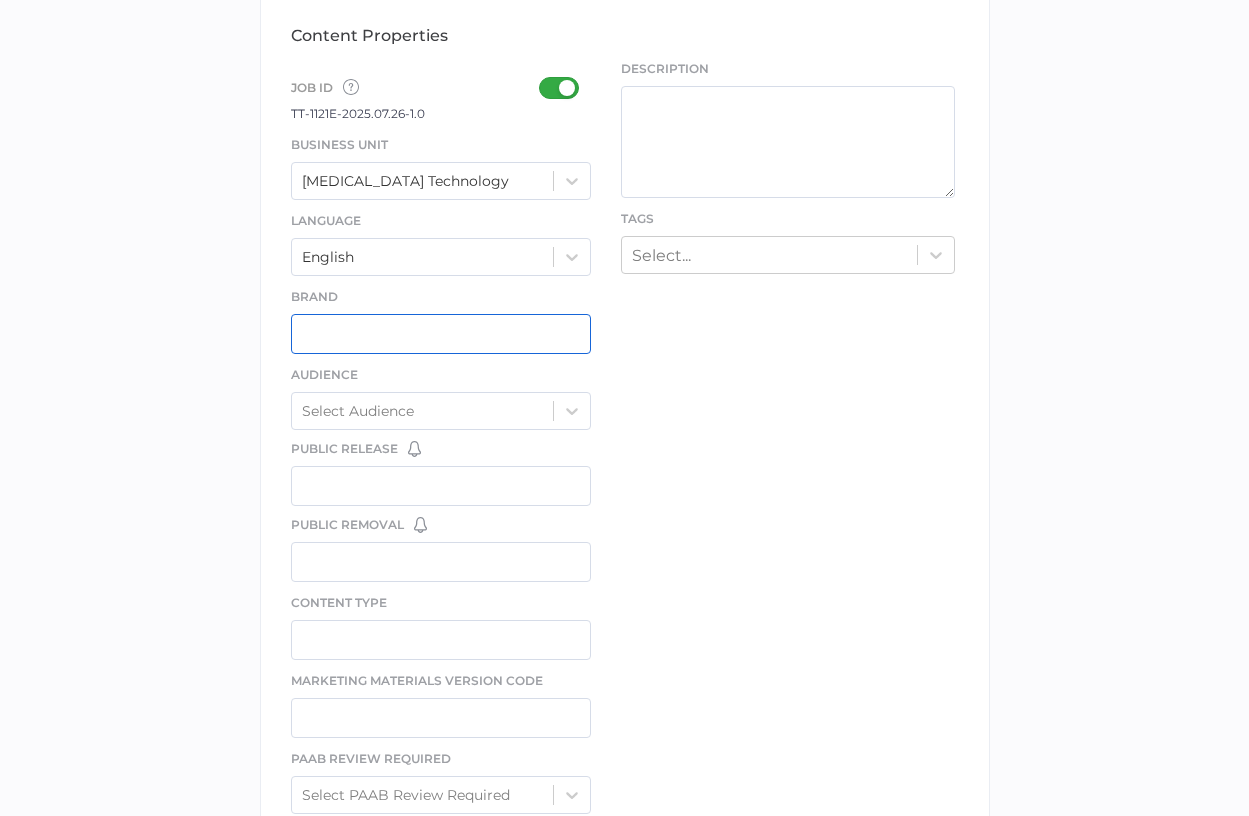 click at bounding box center [441, 334] 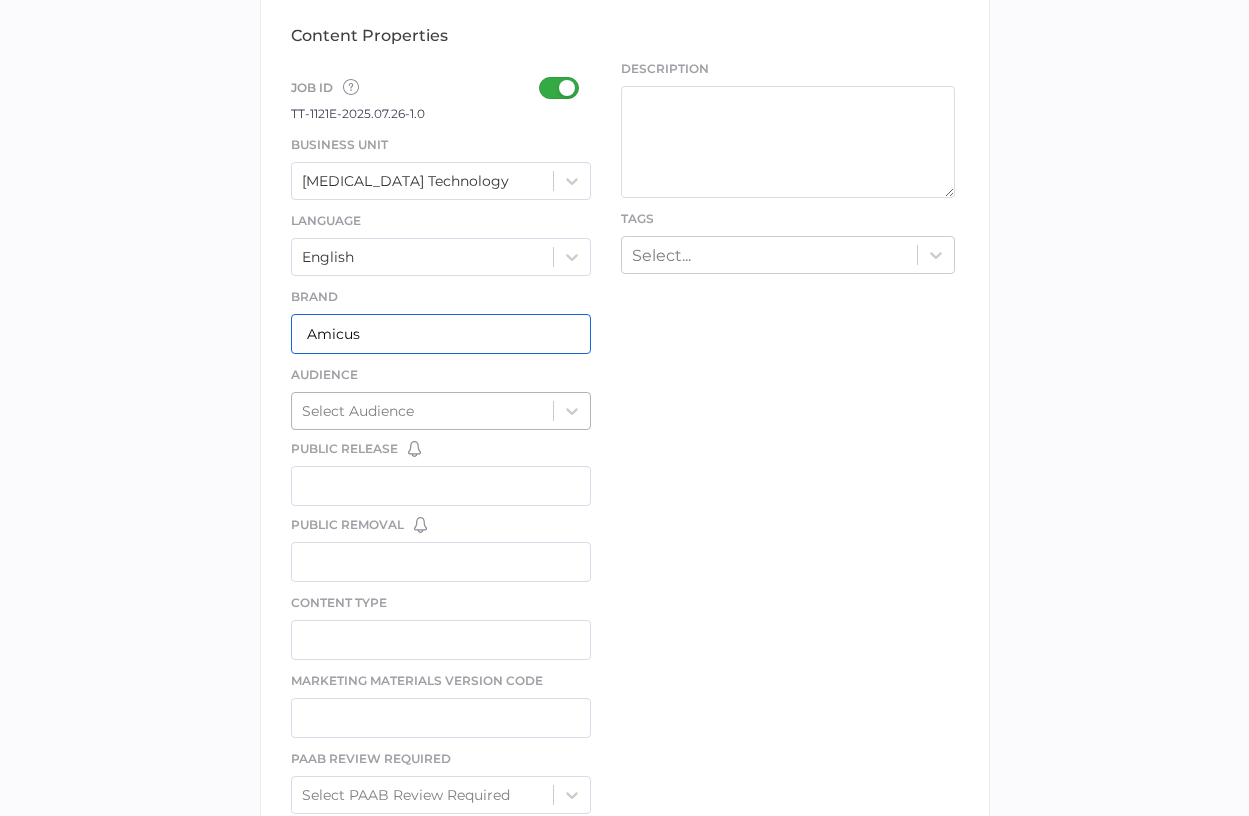 type on "Amicus" 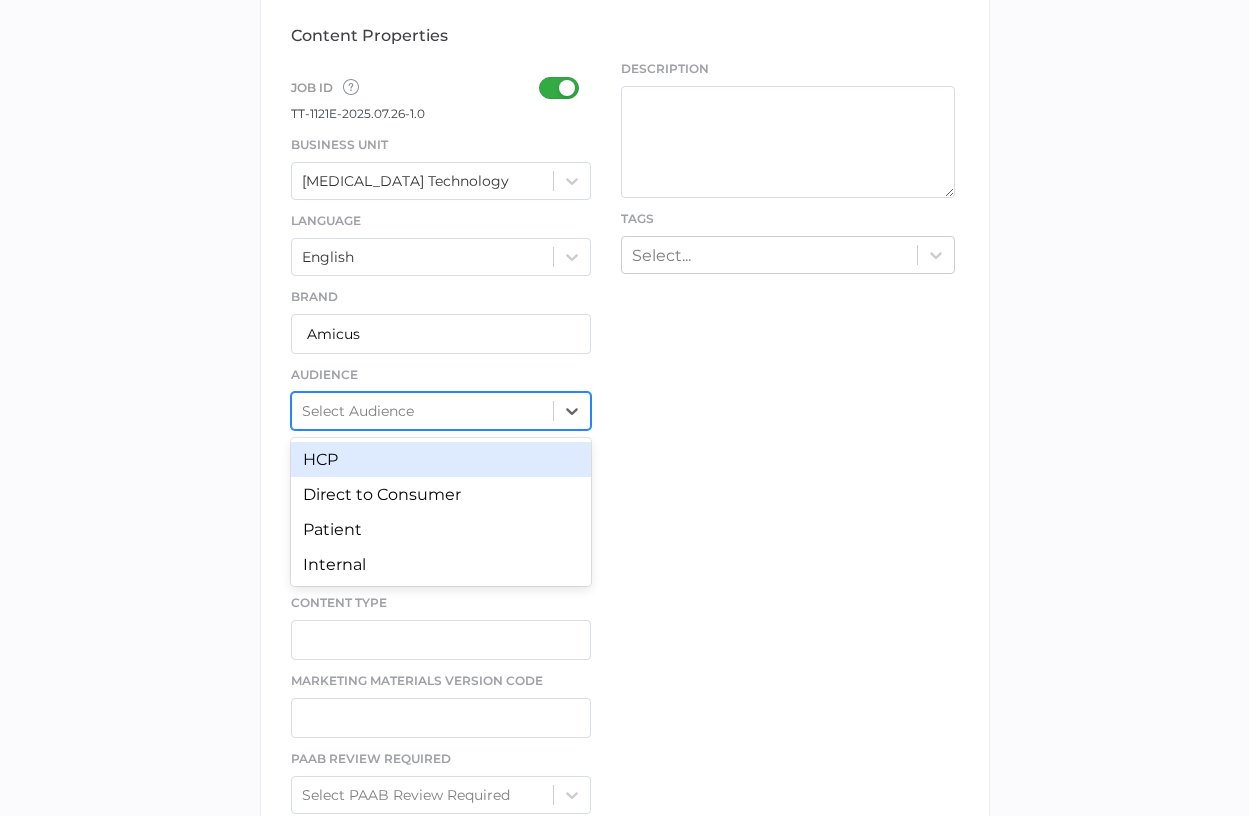 click on "Select Audience" at bounding box center (423, 411) 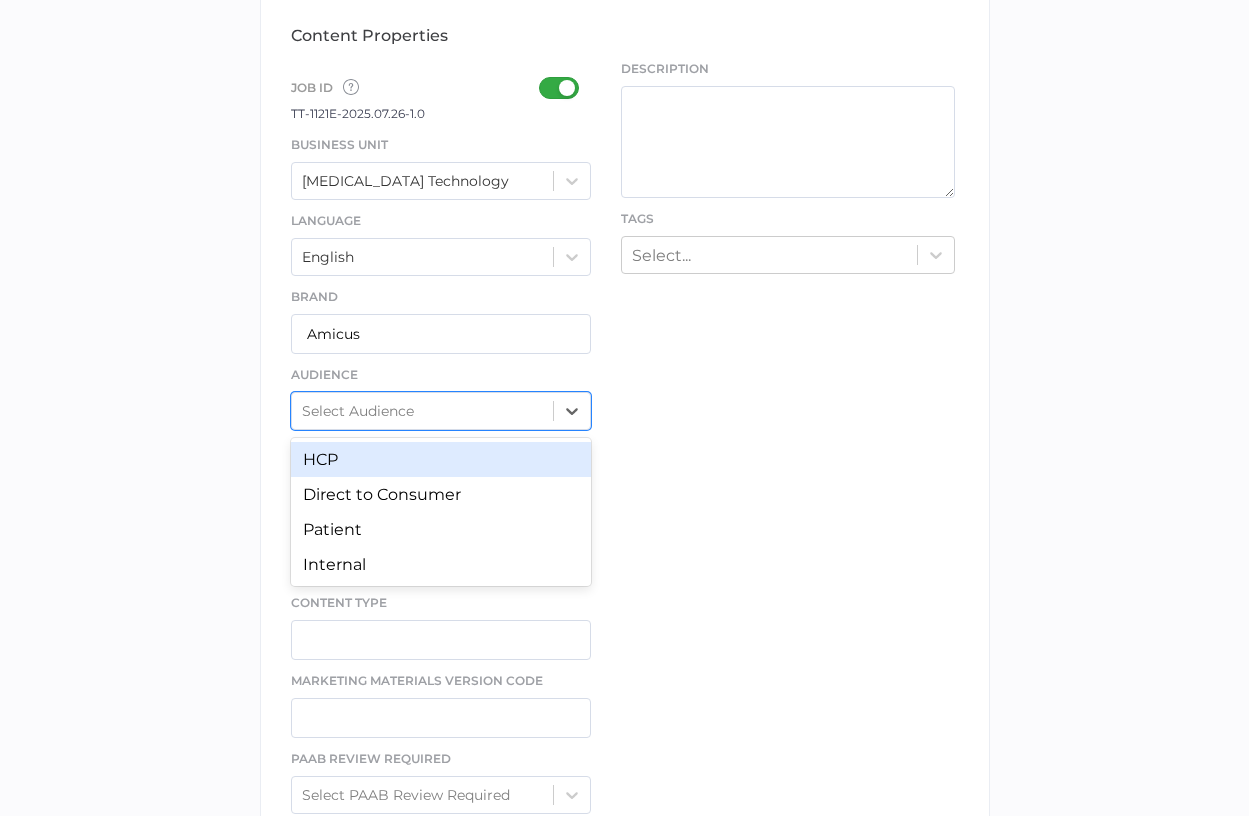 click on "HCP" at bounding box center (441, 459) 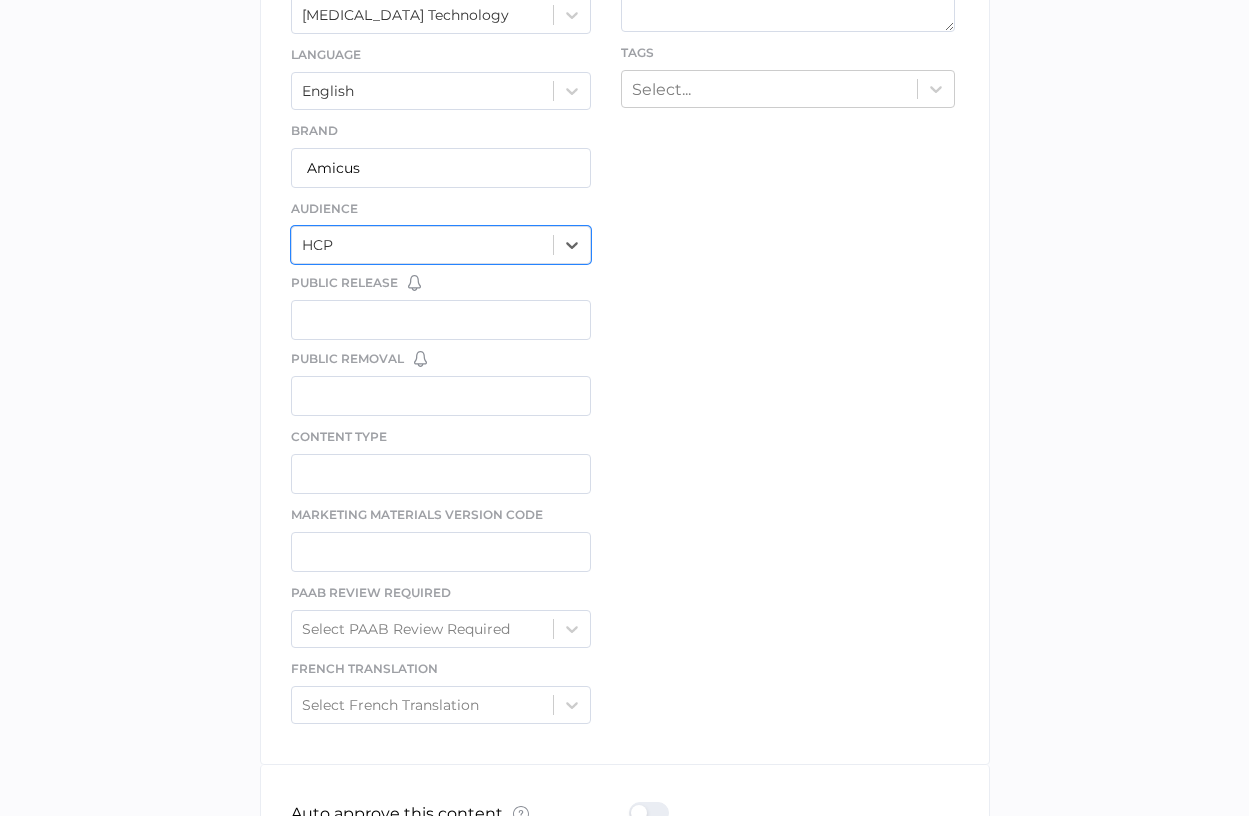scroll, scrollTop: 841, scrollLeft: 0, axis: vertical 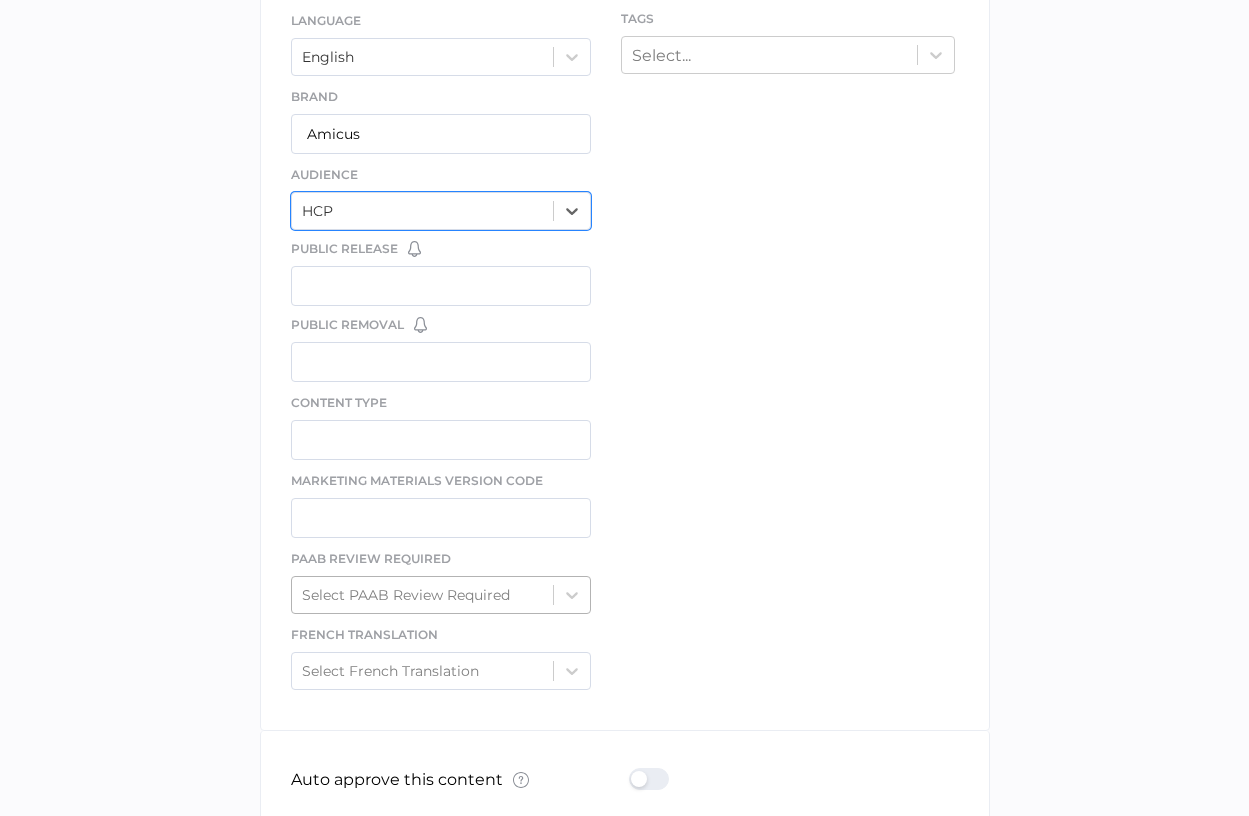 click on "Select PAAB Review Required" at bounding box center (423, 595) 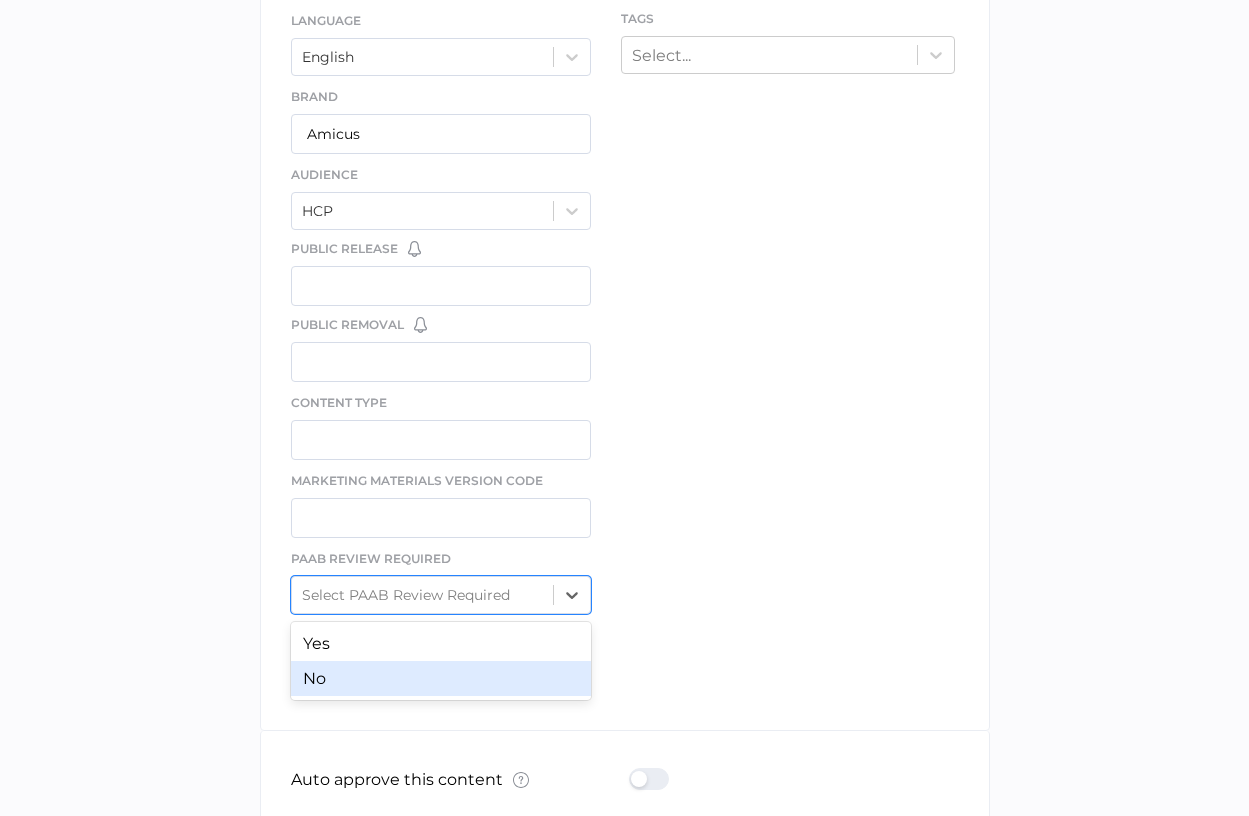 click on "No" at bounding box center (441, 678) 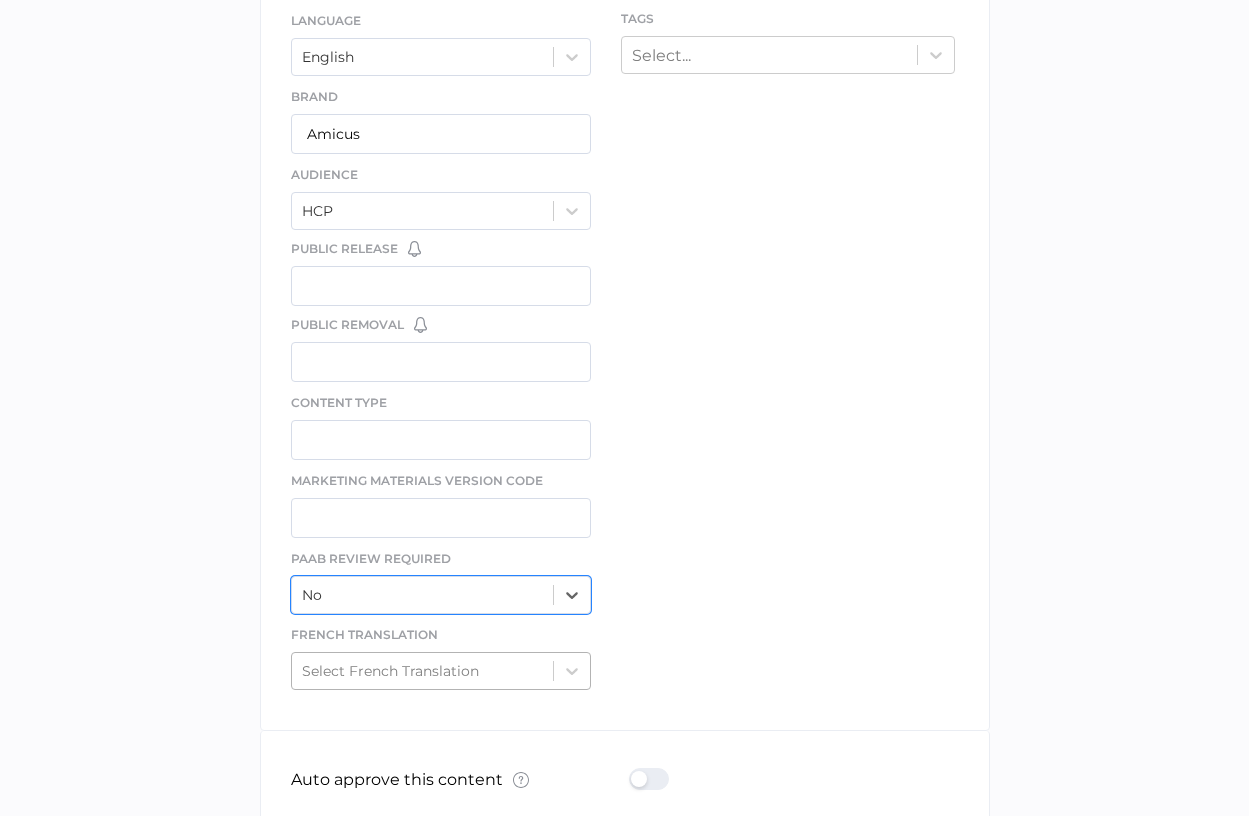 click on "Select French Translation" at bounding box center (390, 671) 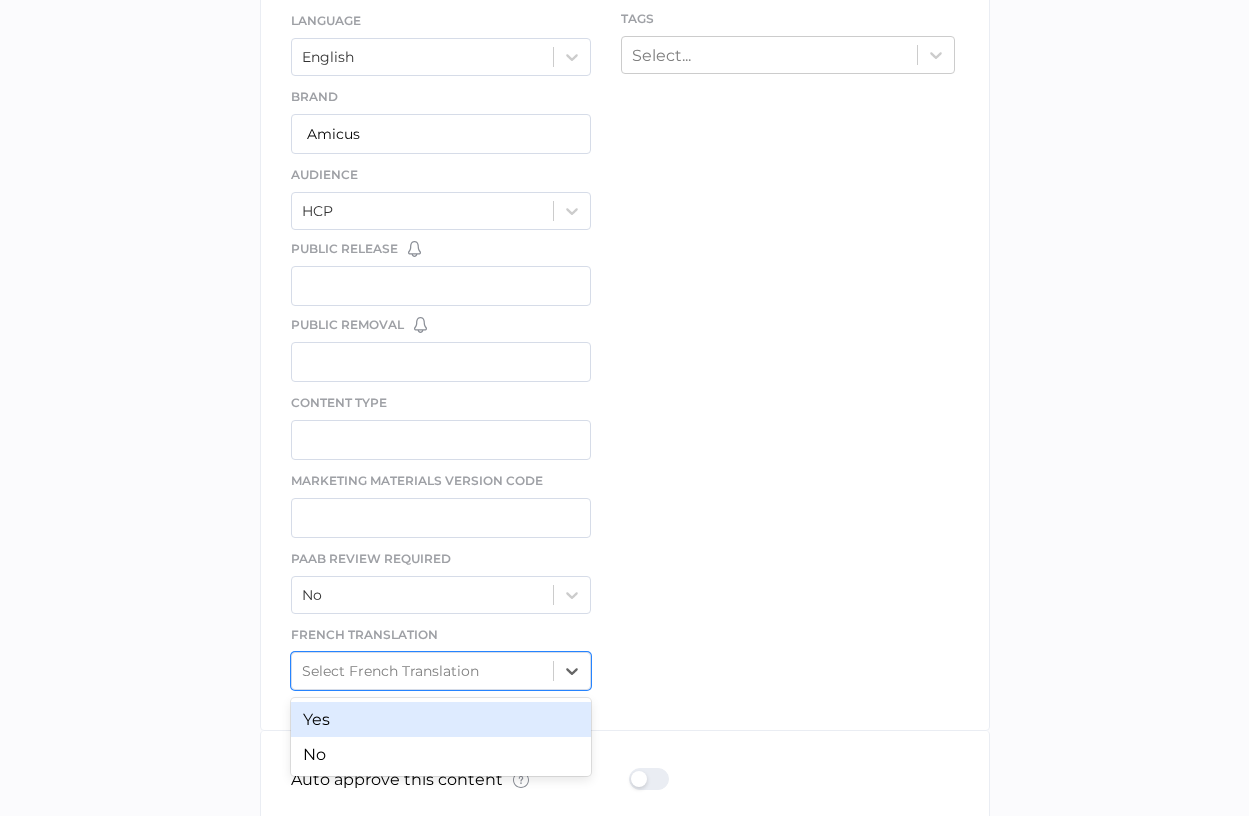 drag, startPoint x: 308, startPoint y: 718, endPoint x: 278, endPoint y: 718, distance: 30 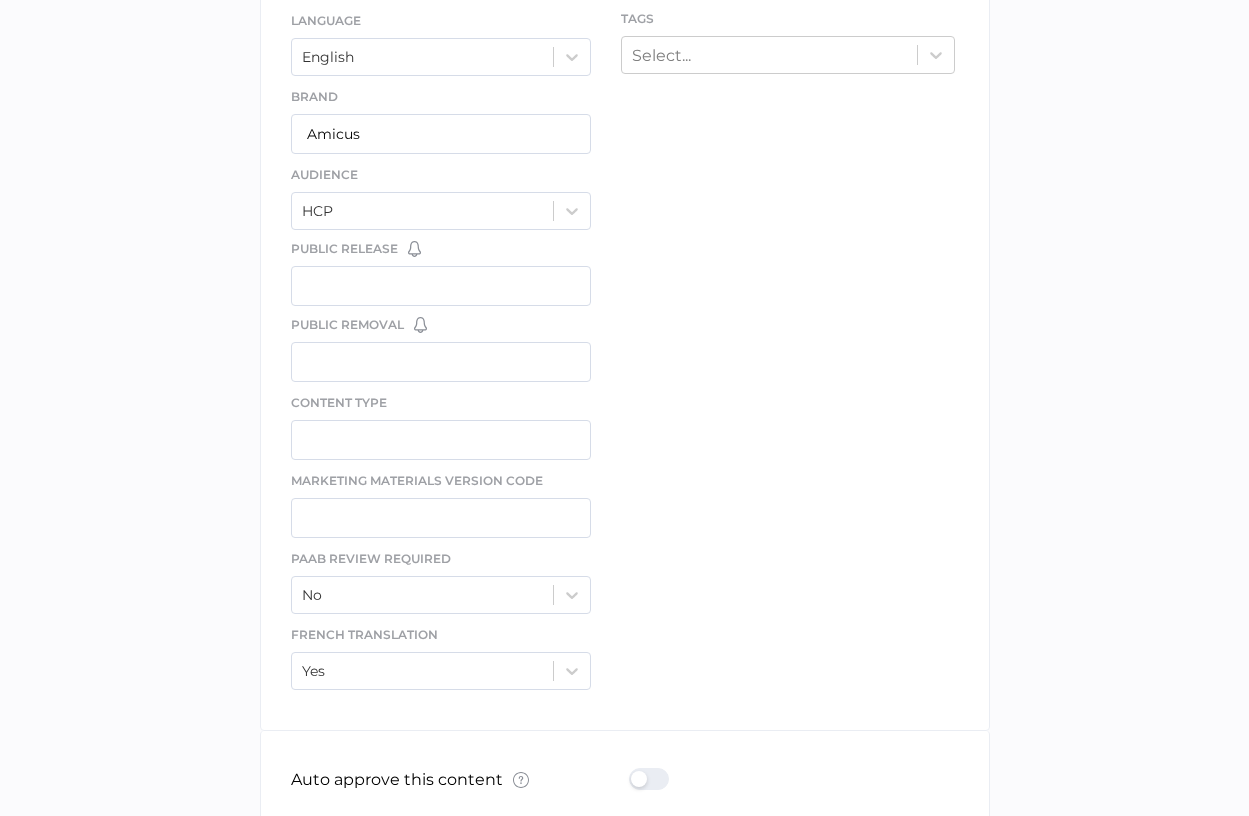 click on "library LIBRARY Infusion Tech file We support PDF, Microsoft Office, images, videos and more.   See the full list Confirm Delete Are you sure you want to delete this template? Delete Cancel Rename Template TEMPLATE NAME Save Cancel TPE 6.0 PAR_2024_FNL title Amicus 6.0 TPE Training Workbook content properties Job ID Job IDs can be disabled × If a Job ID is not required for specific content, it can easily be toggled off. Learn More   TT-1121E-2025.07.26-1.0 Business Unit Transfusion Technology Language English Brand Amicus Audience HCP Public Release You have no reminders for this date field. Create Date Reminders Public Removal You have no reminders for this date field. Create Date Reminders Content Type Marketing Materials Version Code PAAB Review Required No French Translation Yes Description Tags Select... Auto approve this content What is Auto Approve? × The auto approve feature lets you upload content directly to an approved library. Learn More   Next" at bounding box center [624, 130] 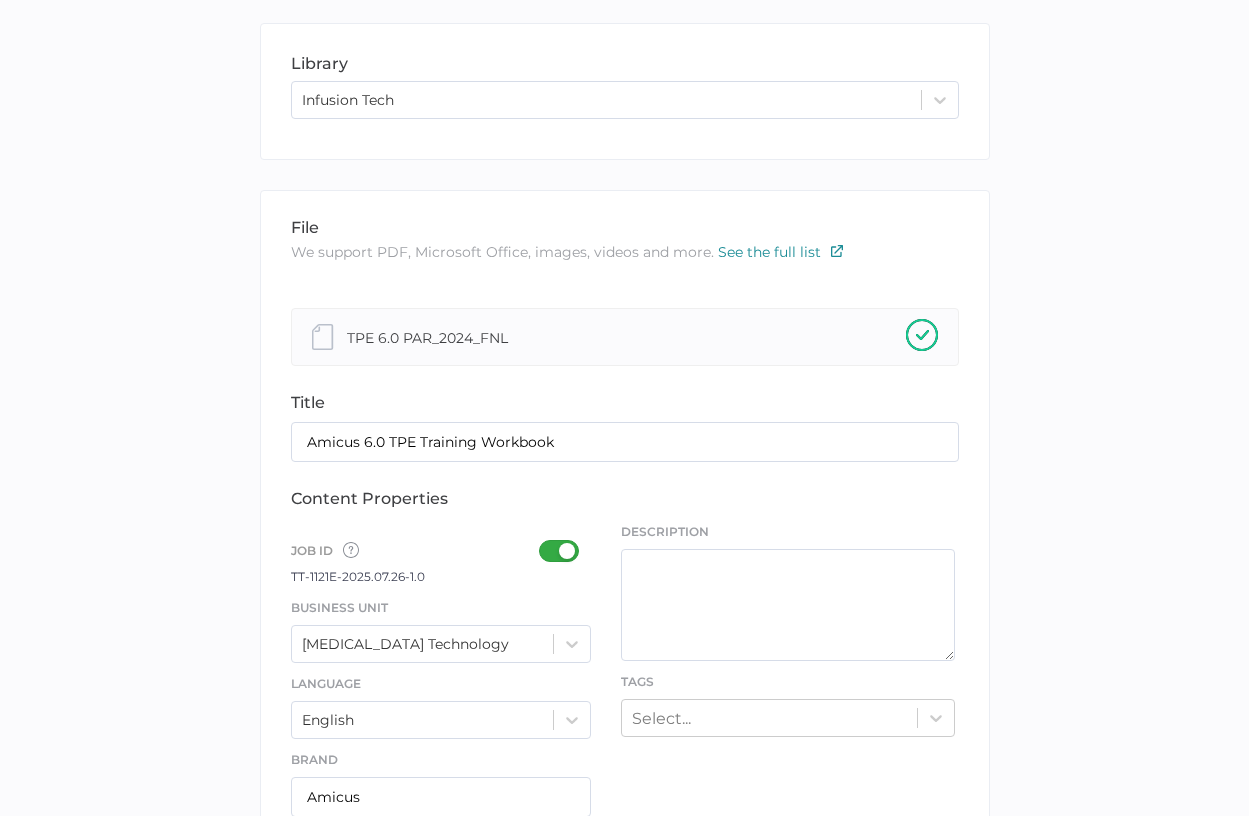 scroll, scrollTop: 200, scrollLeft: 0, axis: vertical 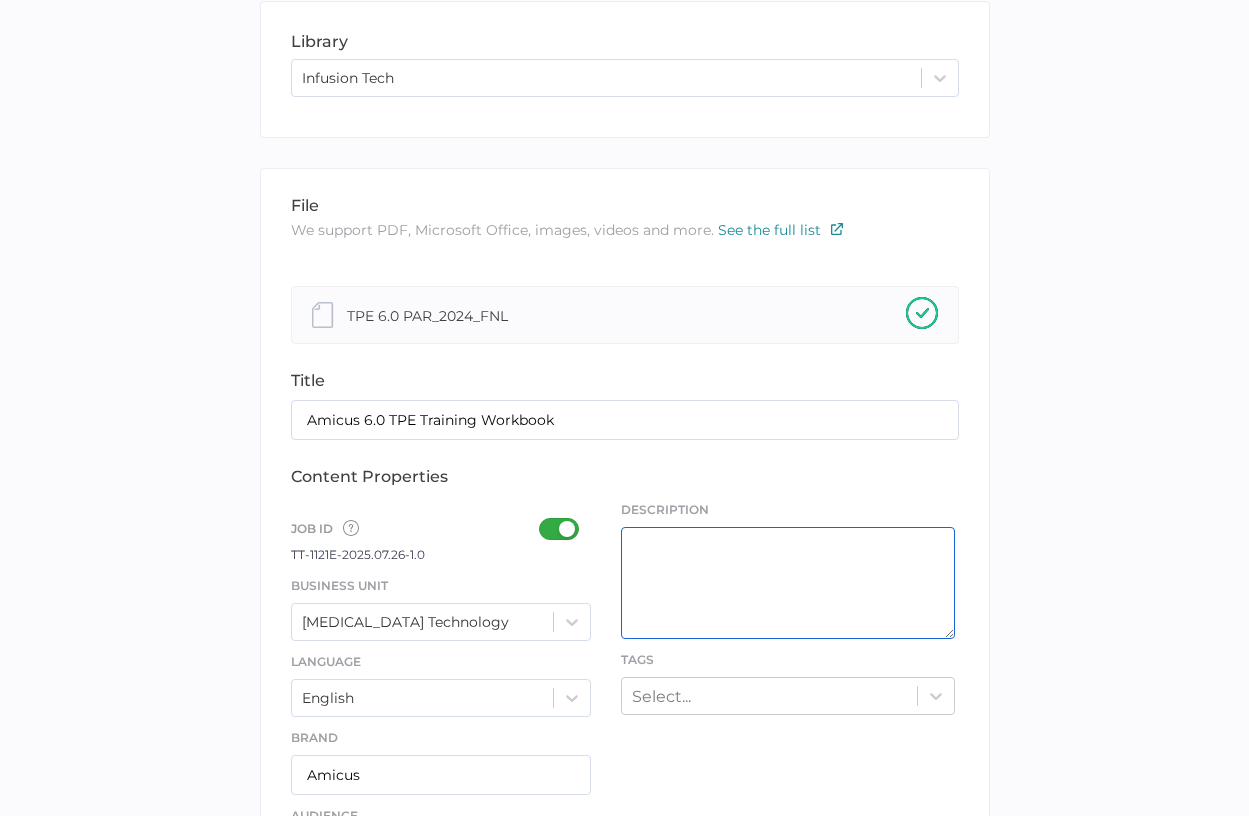 click at bounding box center (788, 583) 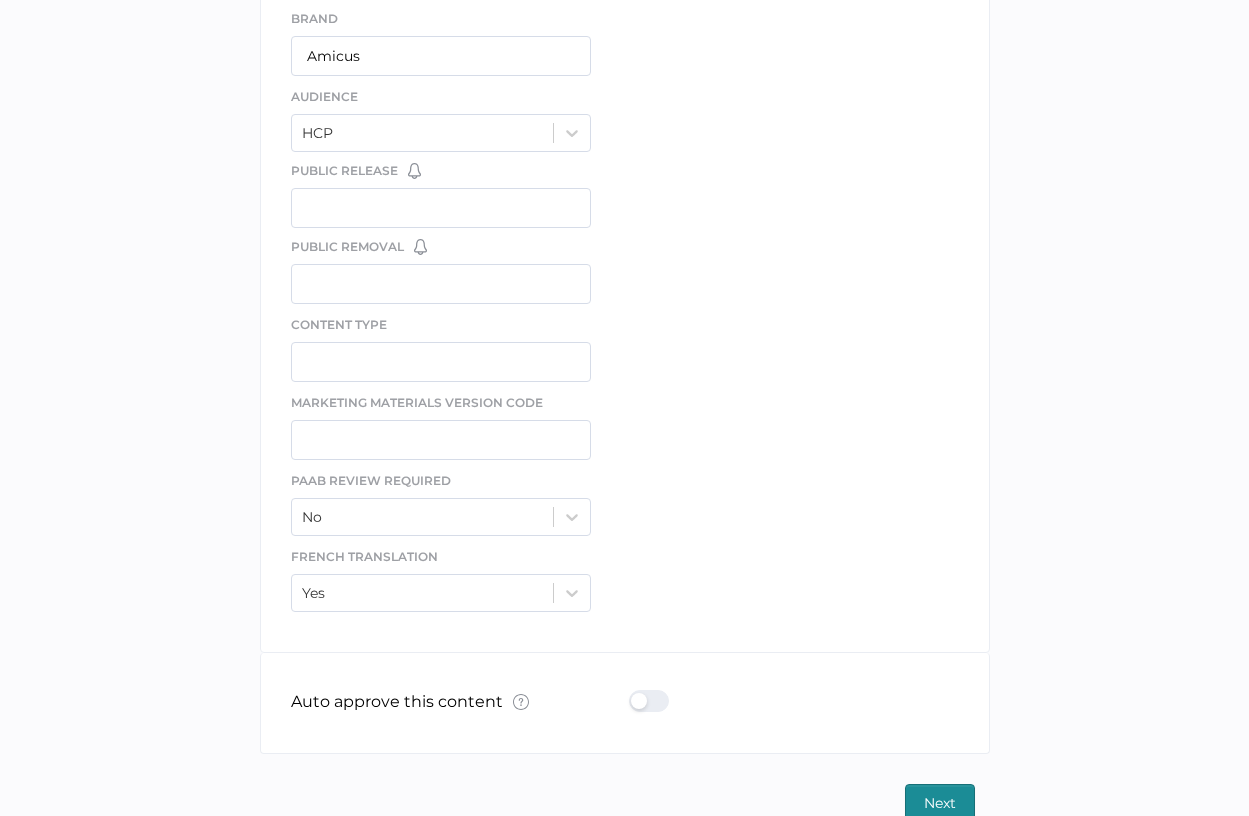scroll, scrollTop: 955, scrollLeft: 0, axis: vertical 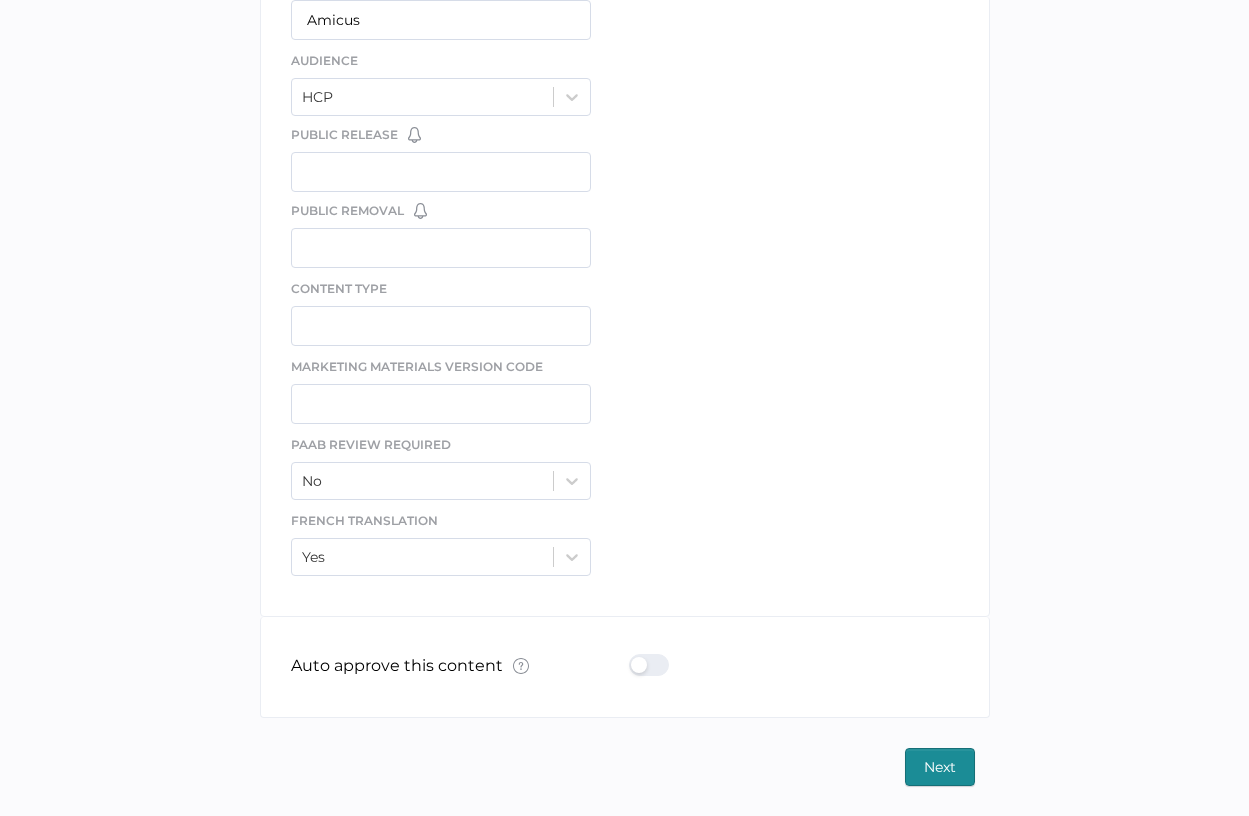 type on "Global adprom approved material" 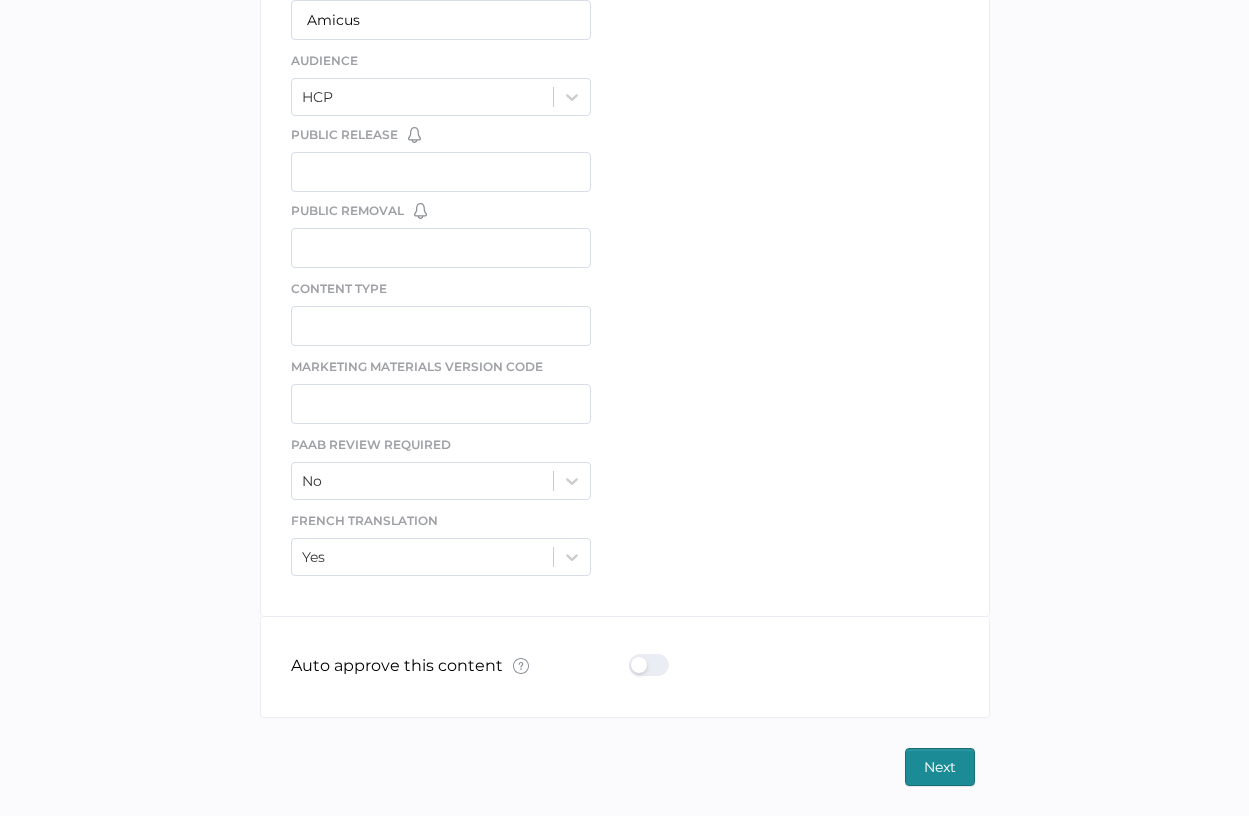 click on "Next" at bounding box center (940, 767) 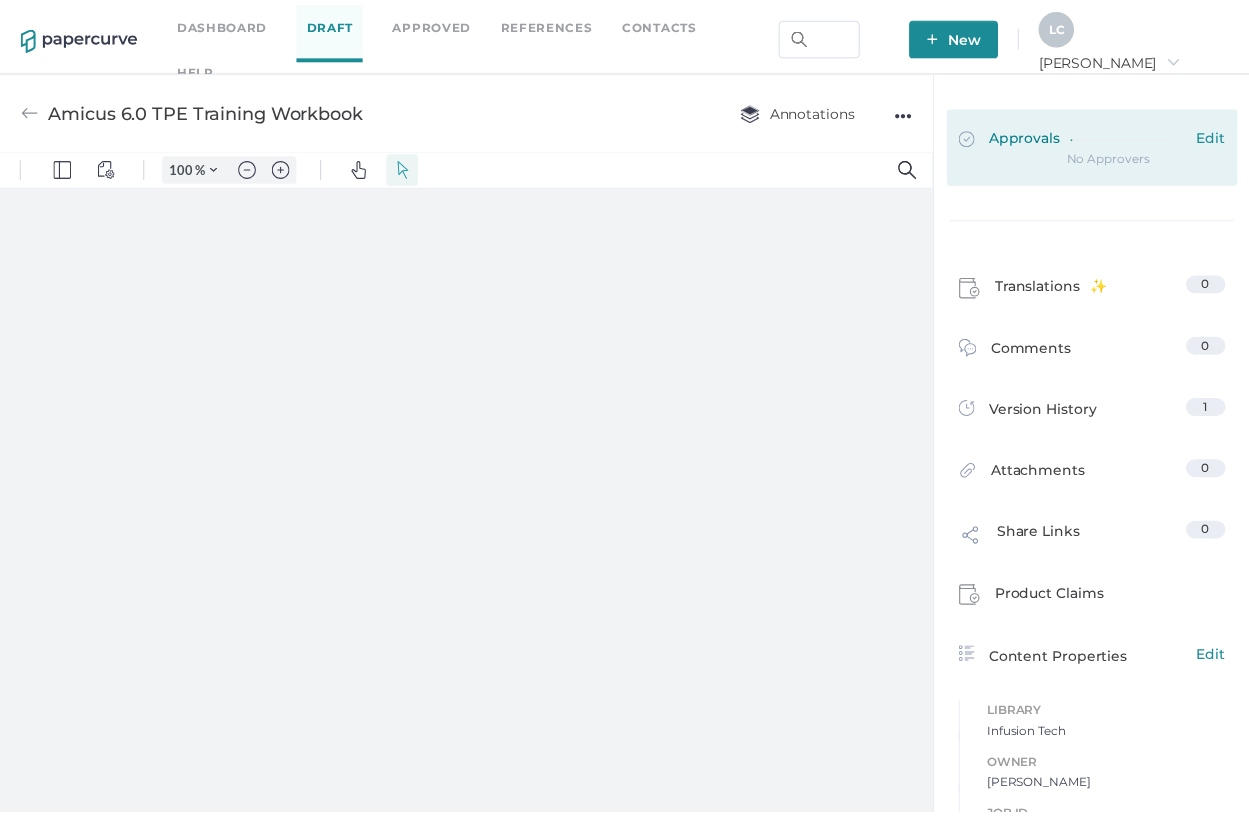 scroll, scrollTop: 0, scrollLeft: 0, axis: both 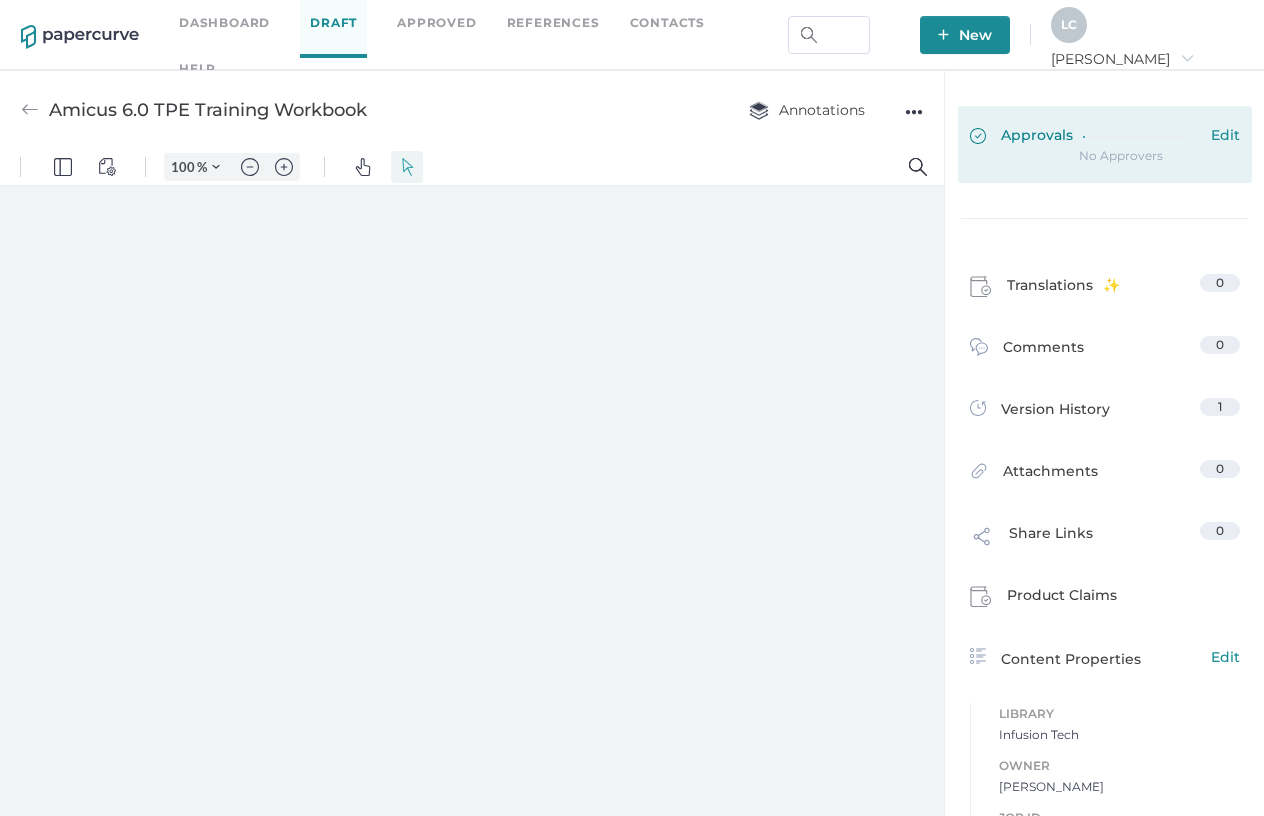 click on "Approvals" at bounding box center (1021, 137) 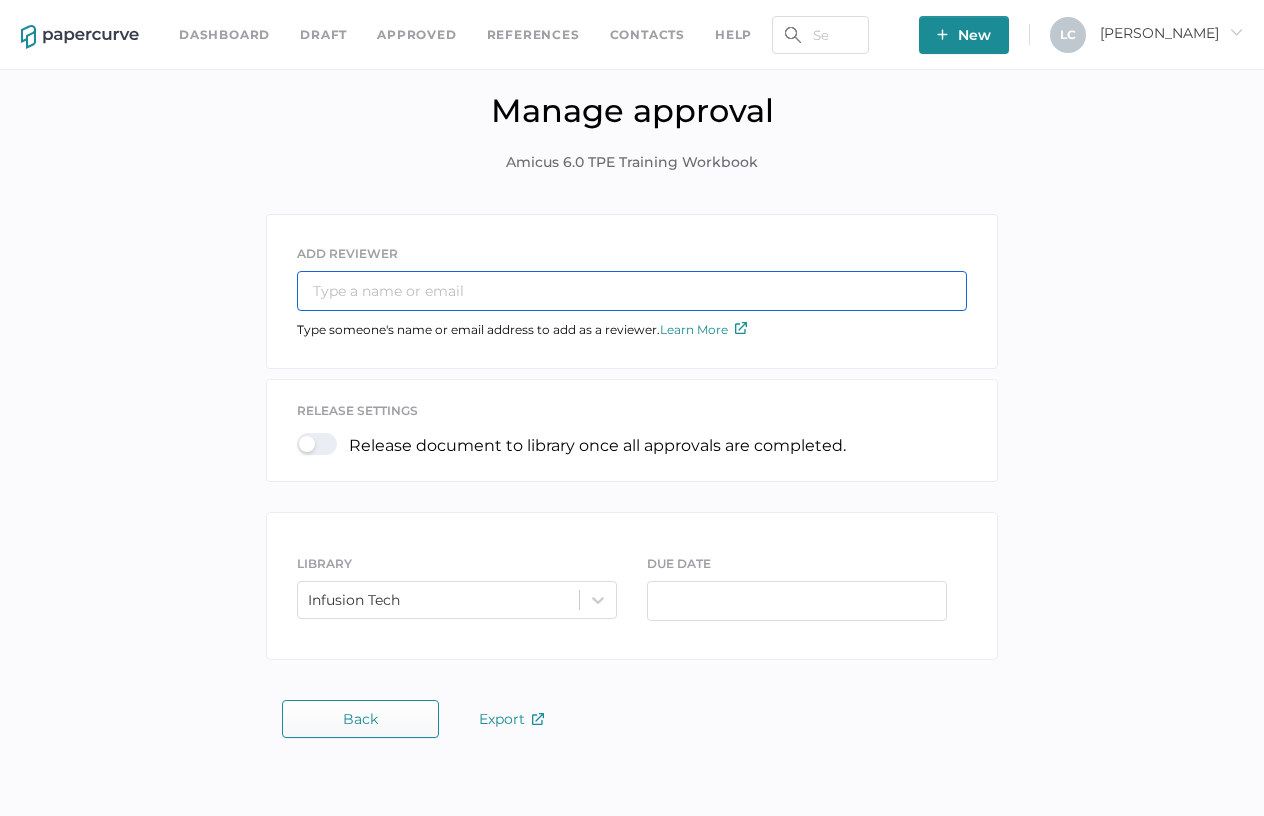 click at bounding box center (632, 291) 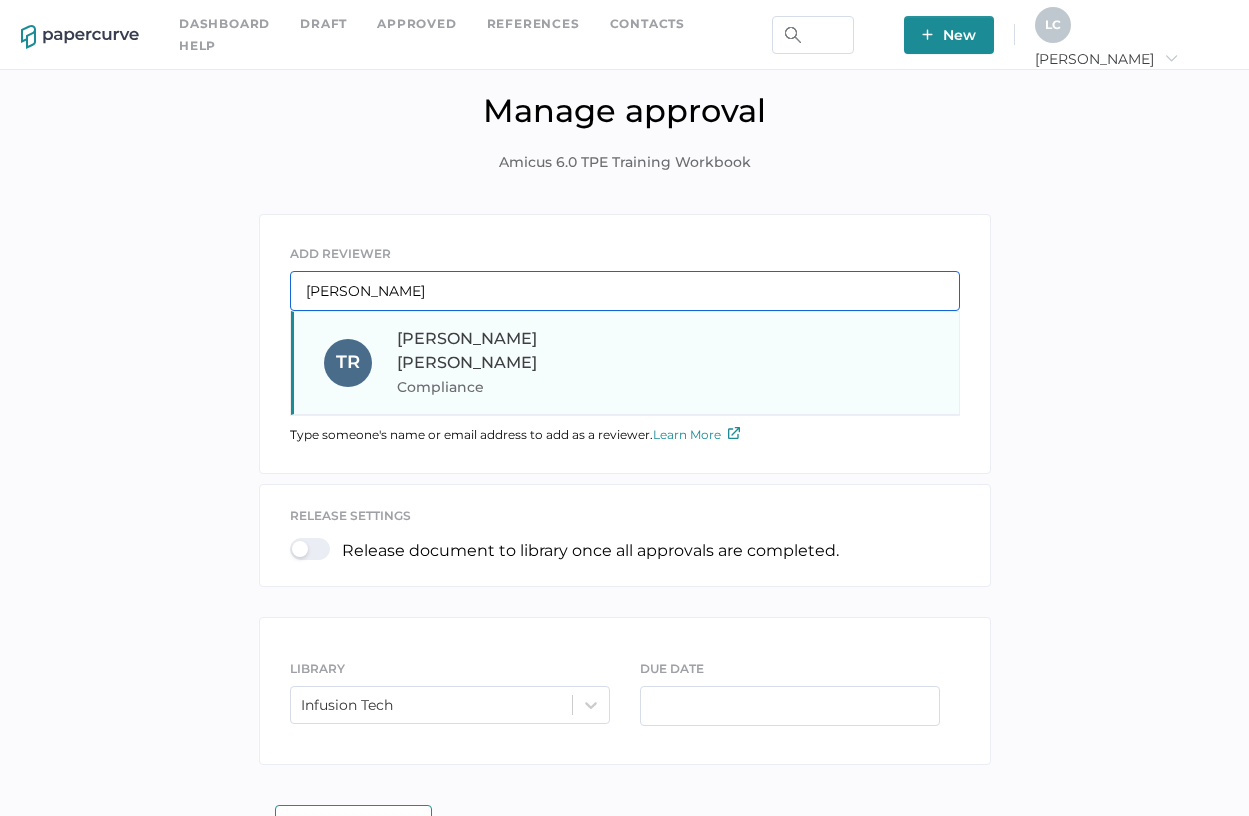type on "terry" 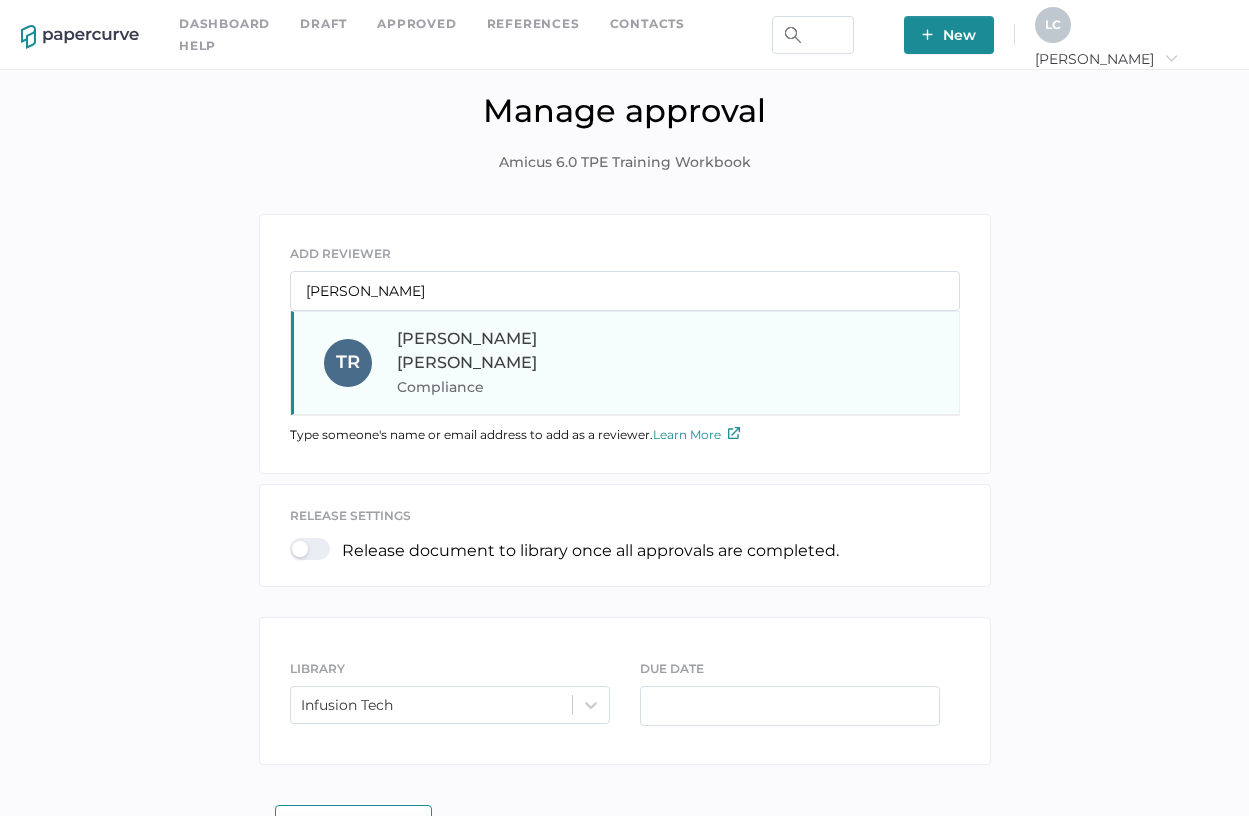 click on "Terry   Reid Compliance" at bounding box center [532, 363] 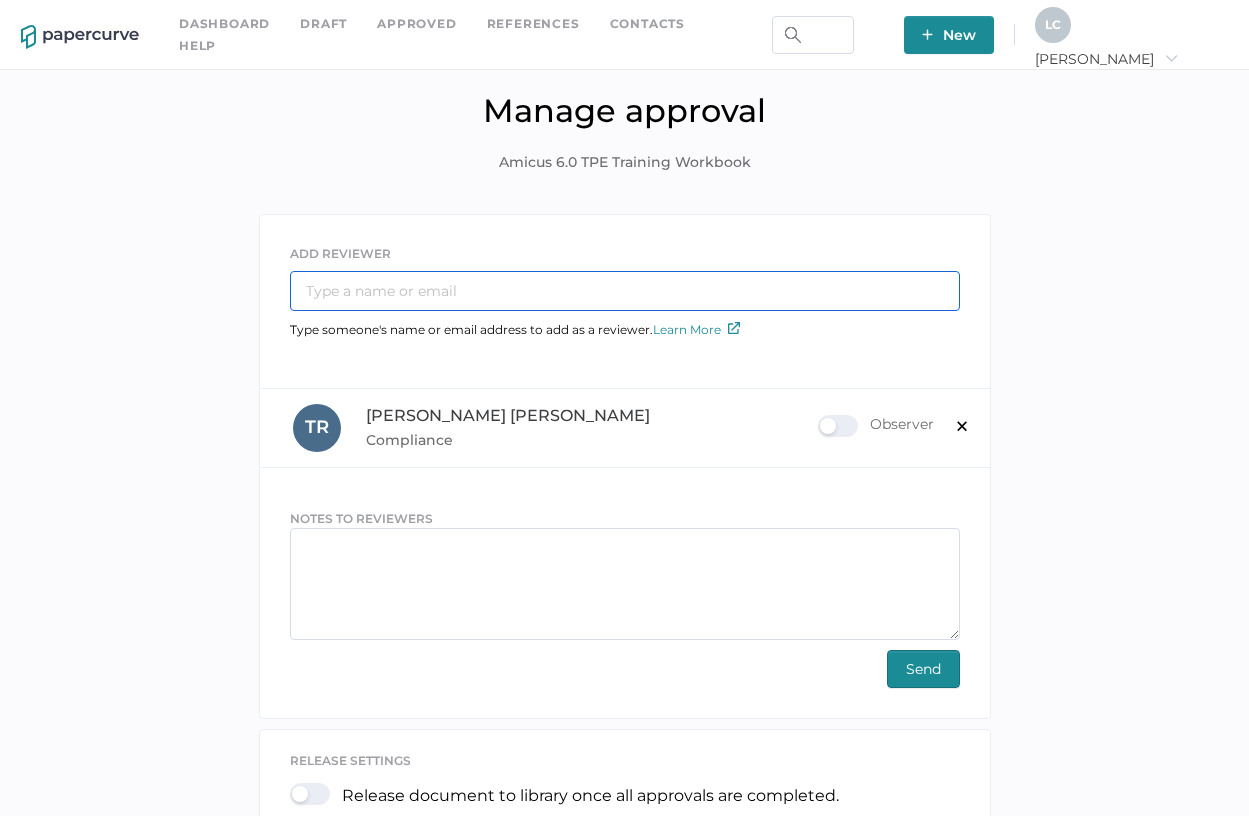 click at bounding box center (625, 291) 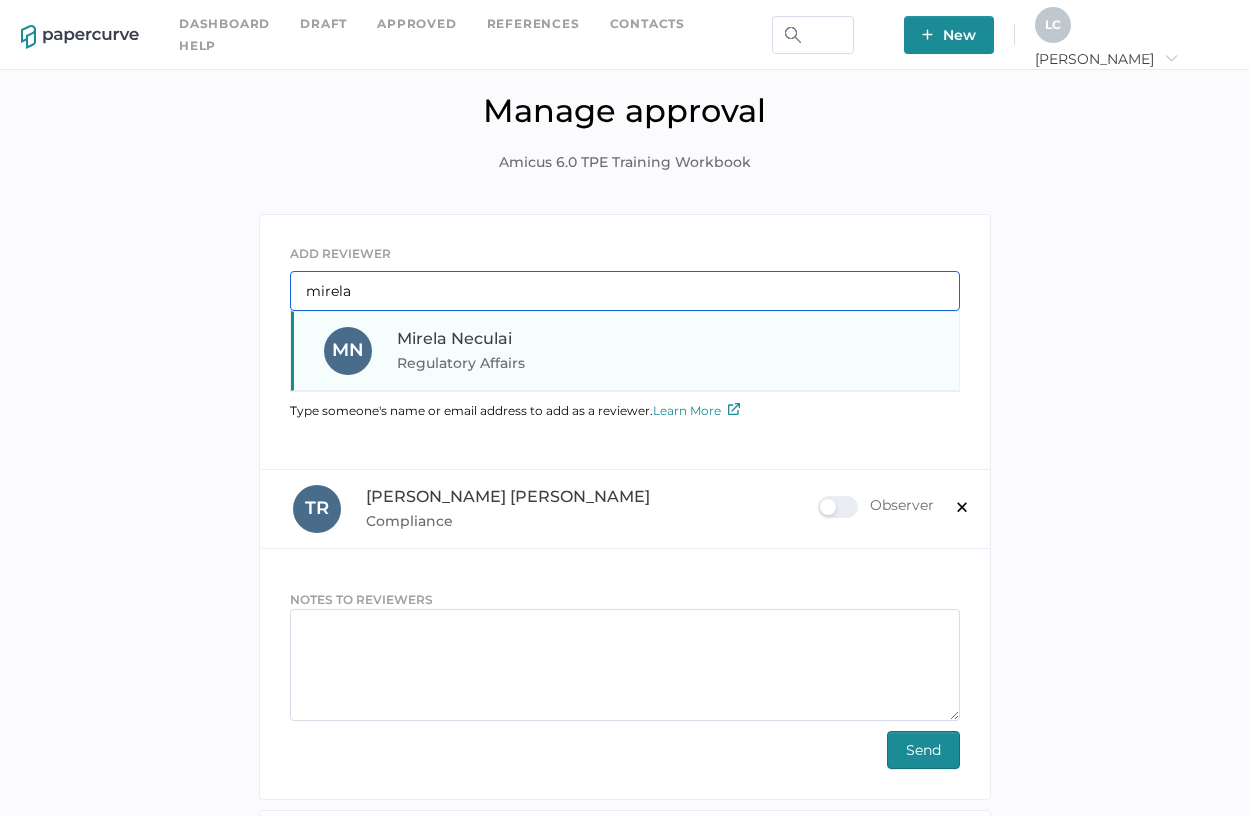 type on "mirela" 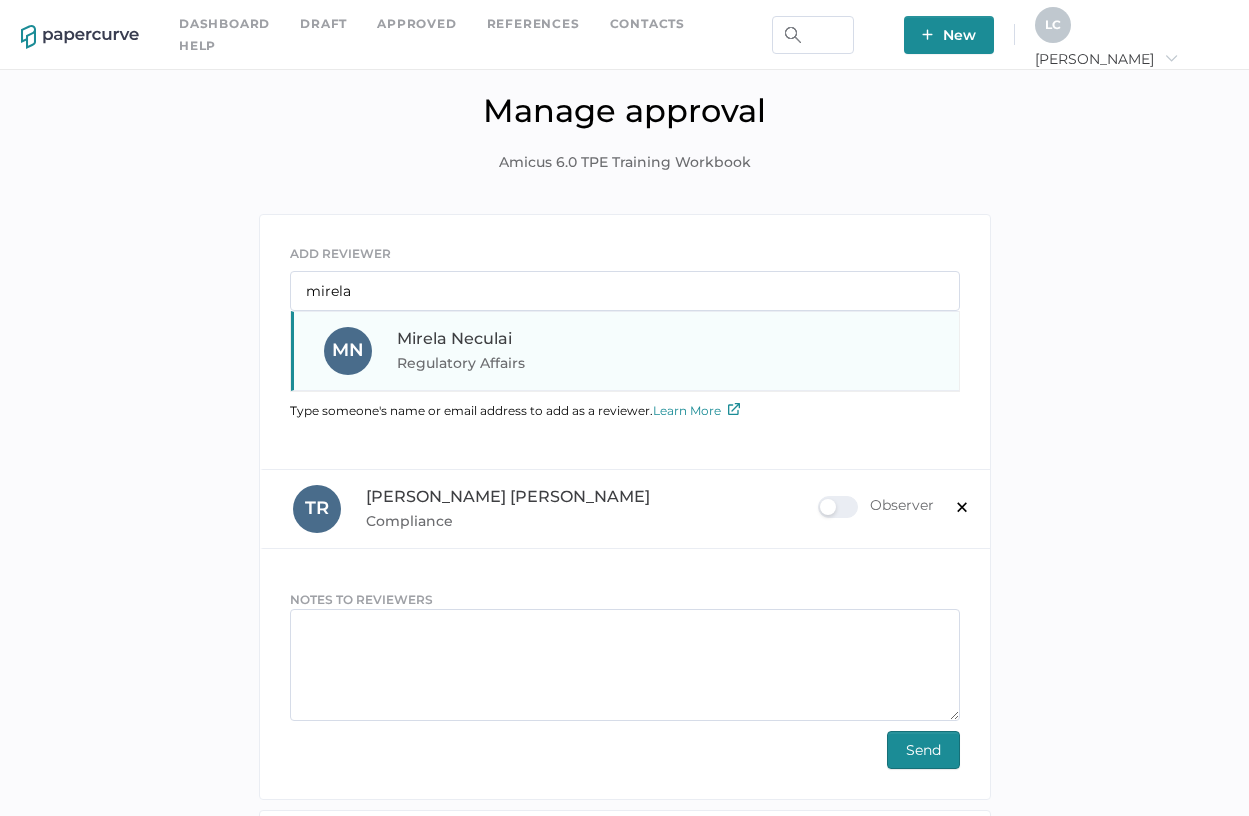 click on "Mirela   Neculai" at bounding box center [454, 338] 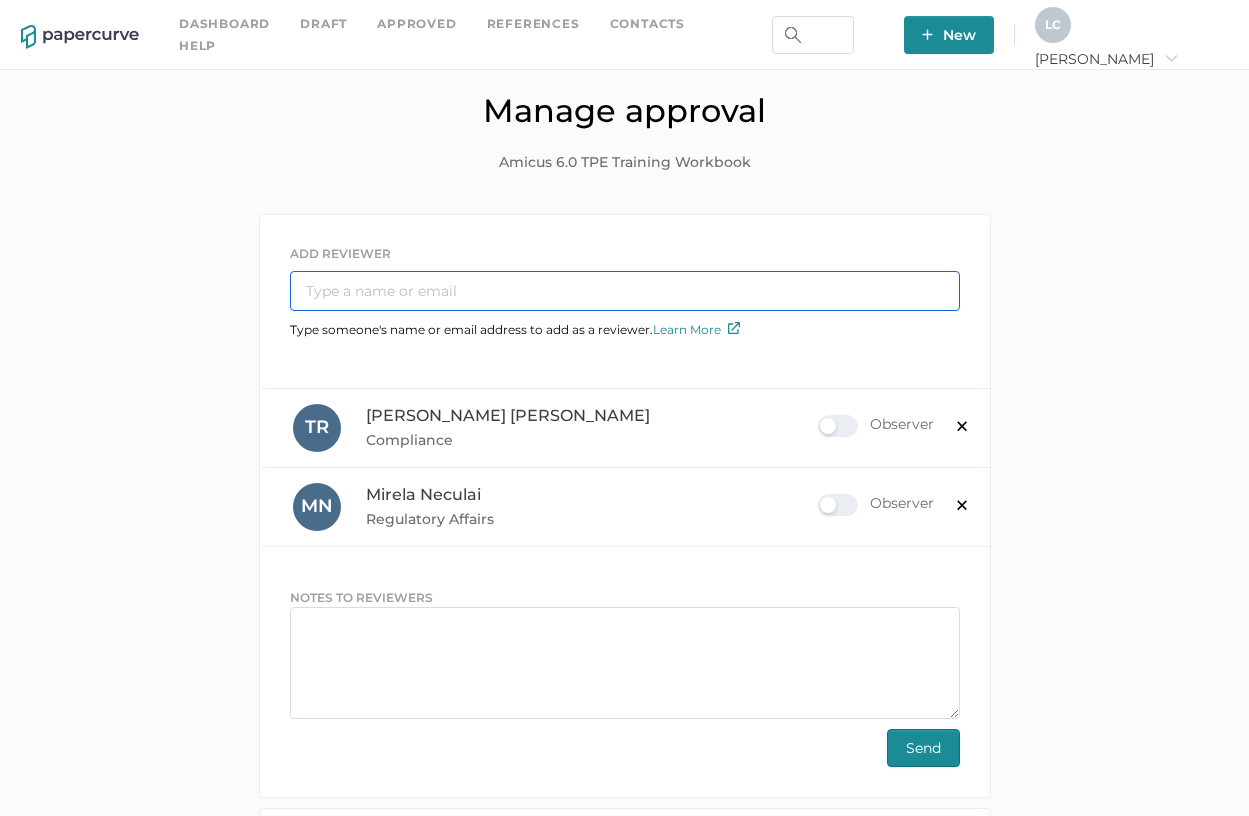 click at bounding box center (625, 291) 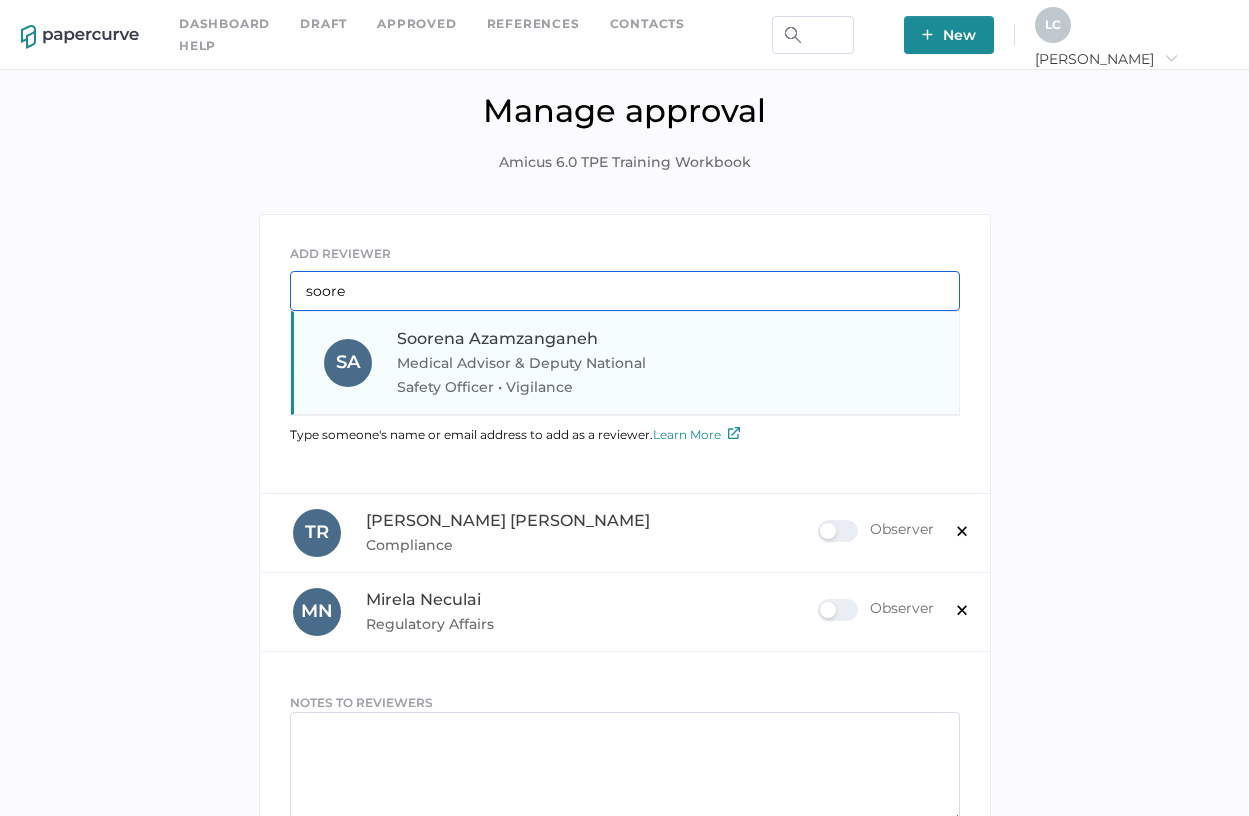 type on "soore" 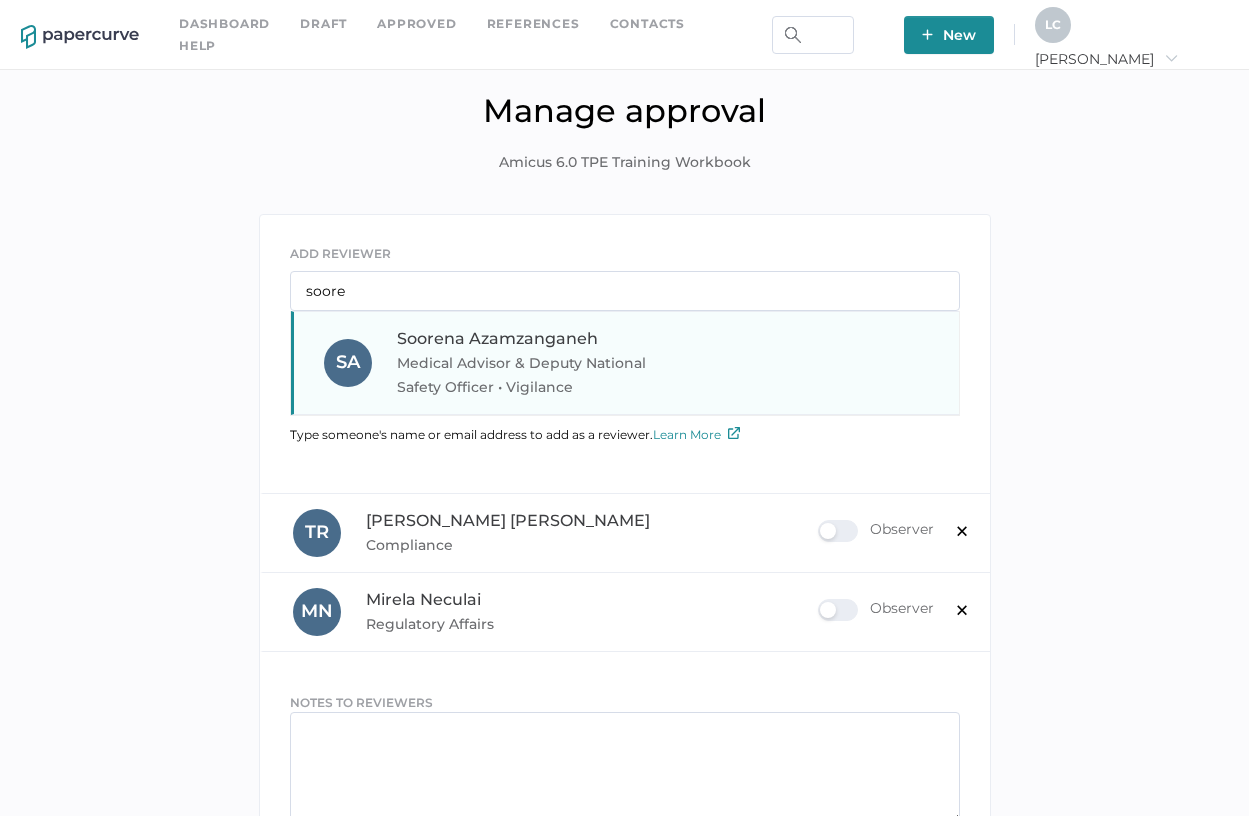 click on "Medical Advisor & Deputy National Safety Officer • Vigilance" at bounding box center (532, 375) 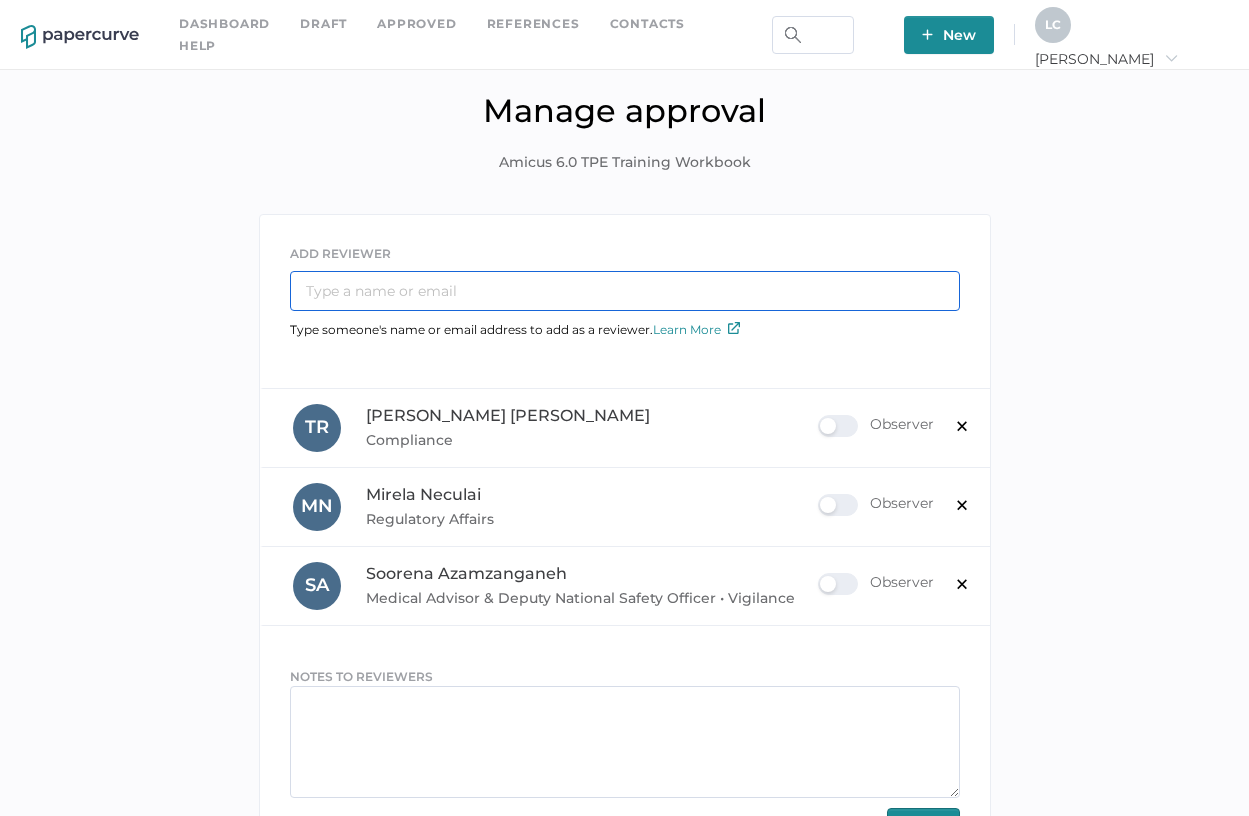 click at bounding box center [625, 291] 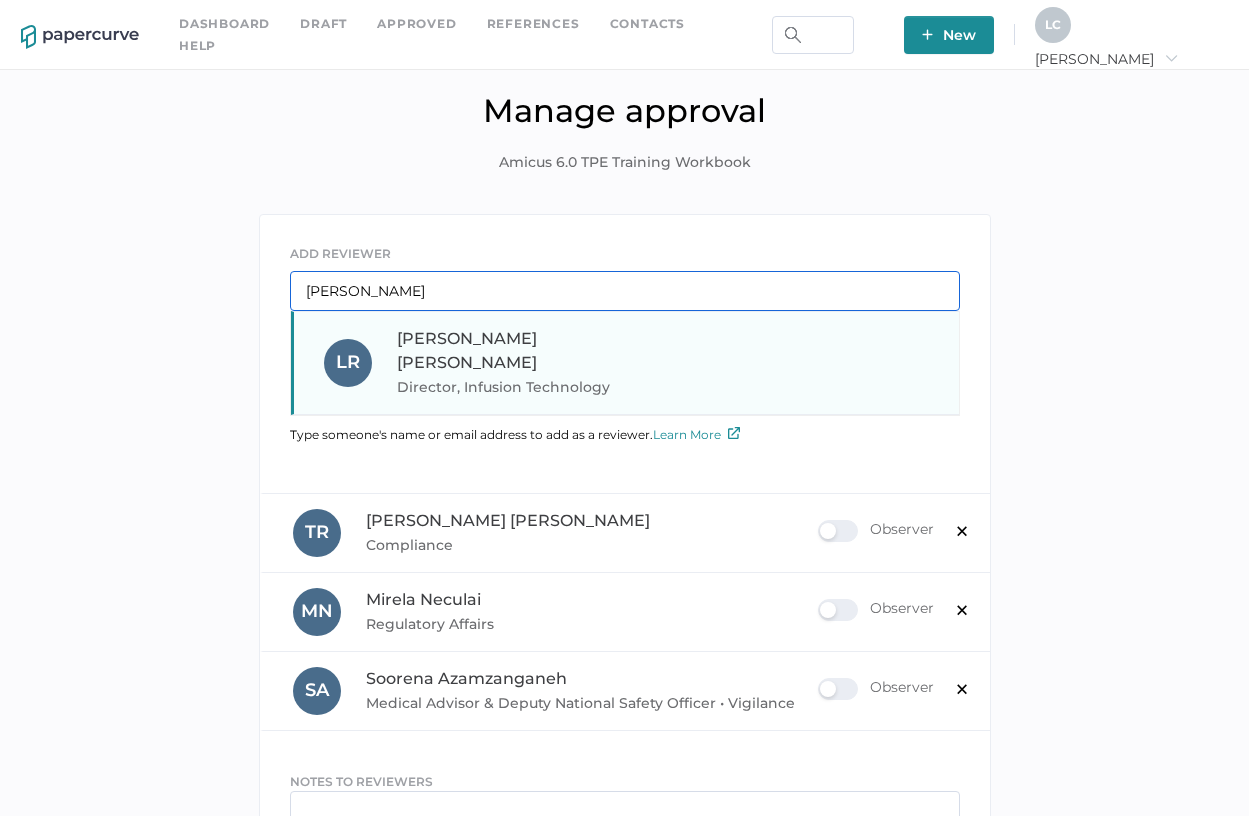 type on "lynne" 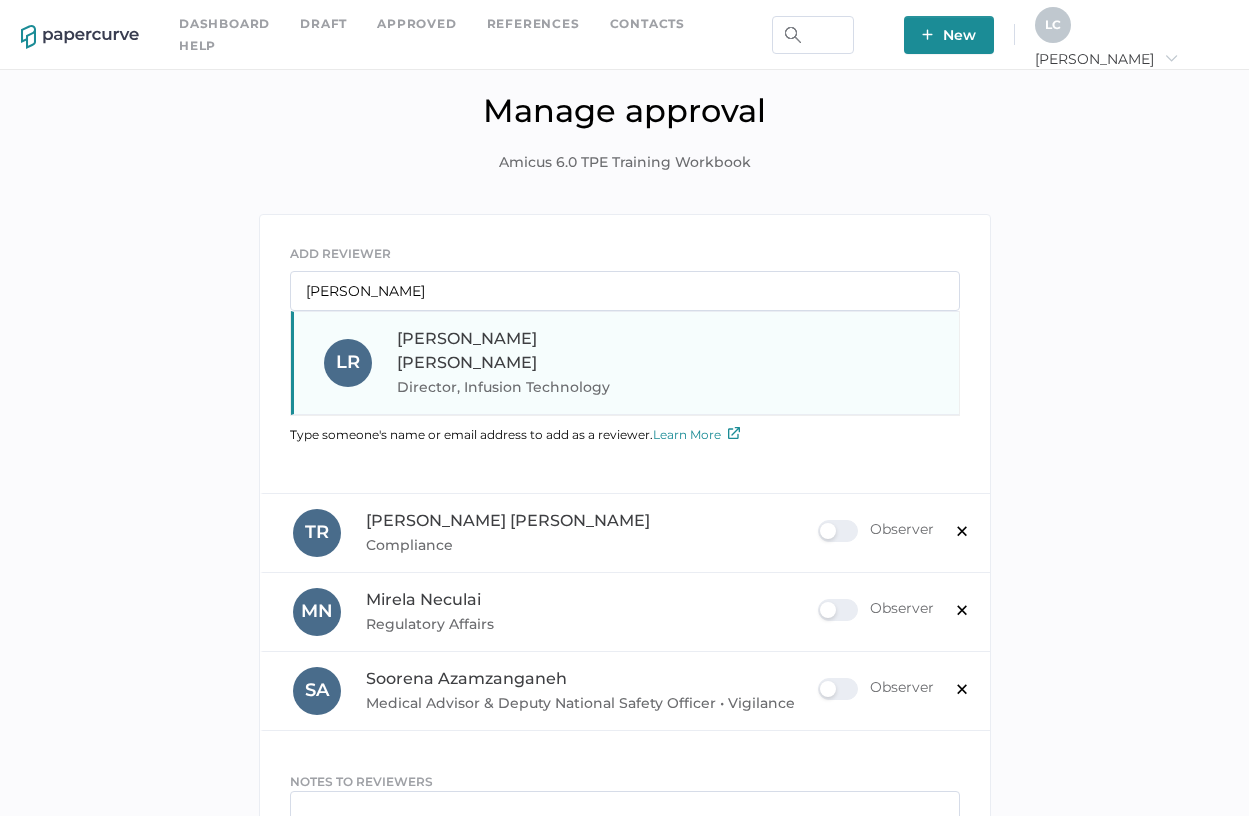 click on "Lynne   Ross" at bounding box center (467, 350) 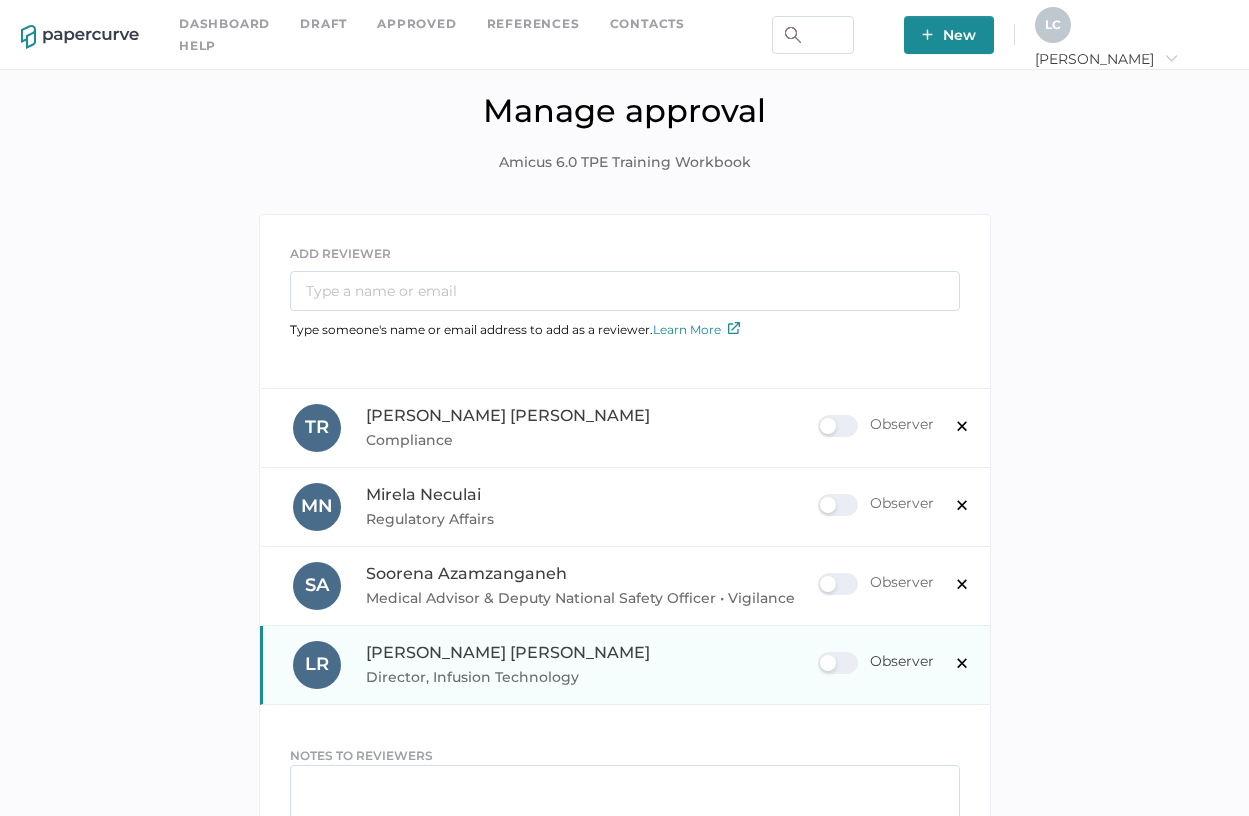 click on "Observer" at bounding box center (876, 663) 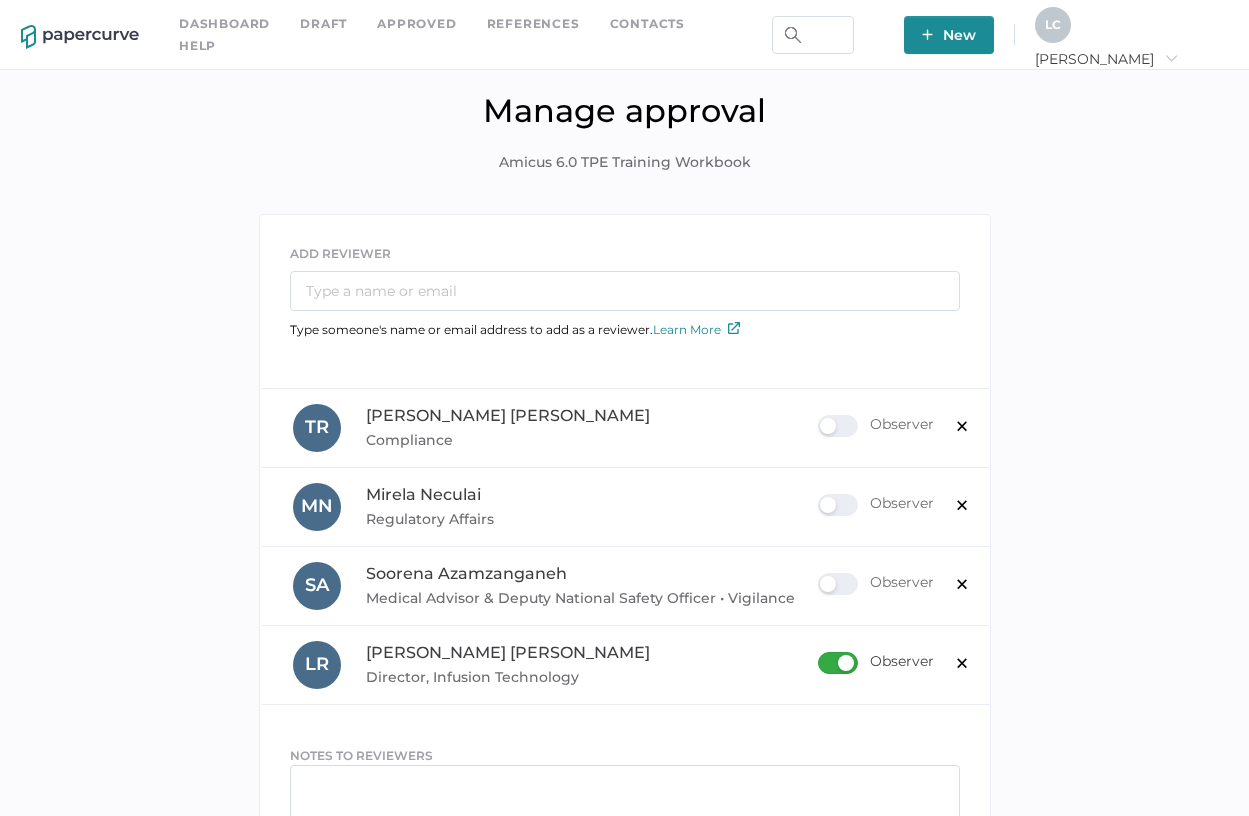 click on "ADD REVIEWER Type someone's name or email address to add as a reviewer.   Learn More T R Terry   Reid Compliance Observer × M N Mirela   Neculai Regulatory Affairs Observer × S A Soorena   Azamzanganeh Medical Advisor & Deputy National Safety Officer • Vigilance Observer × L R Lynne   Ross Director, Infusion Technology Observer × NOTES TO REVIEWERS Send release settings Release document to library once all approvals are completed. LIBRARY Infusion Tech DUE DATE" at bounding box center (624, 735) 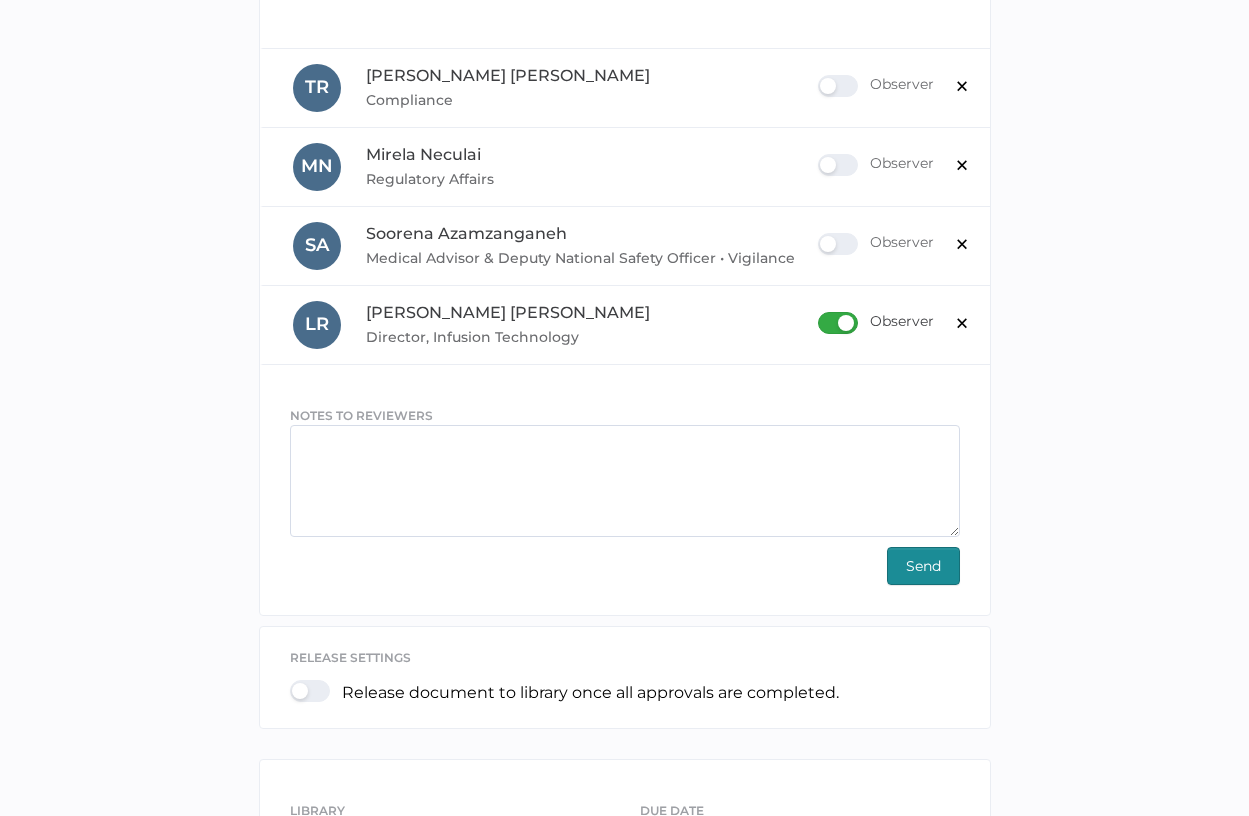 scroll, scrollTop: 400, scrollLeft: 0, axis: vertical 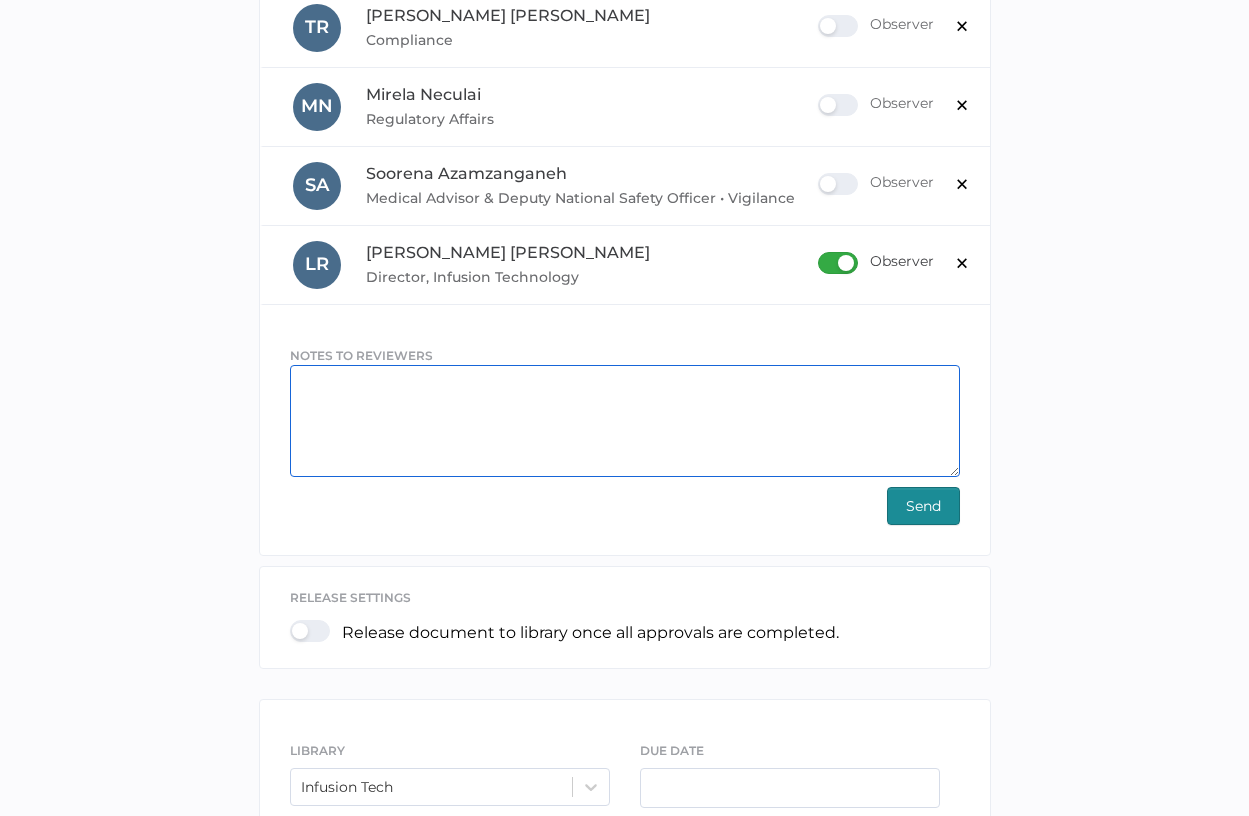 click at bounding box center (625, 421) 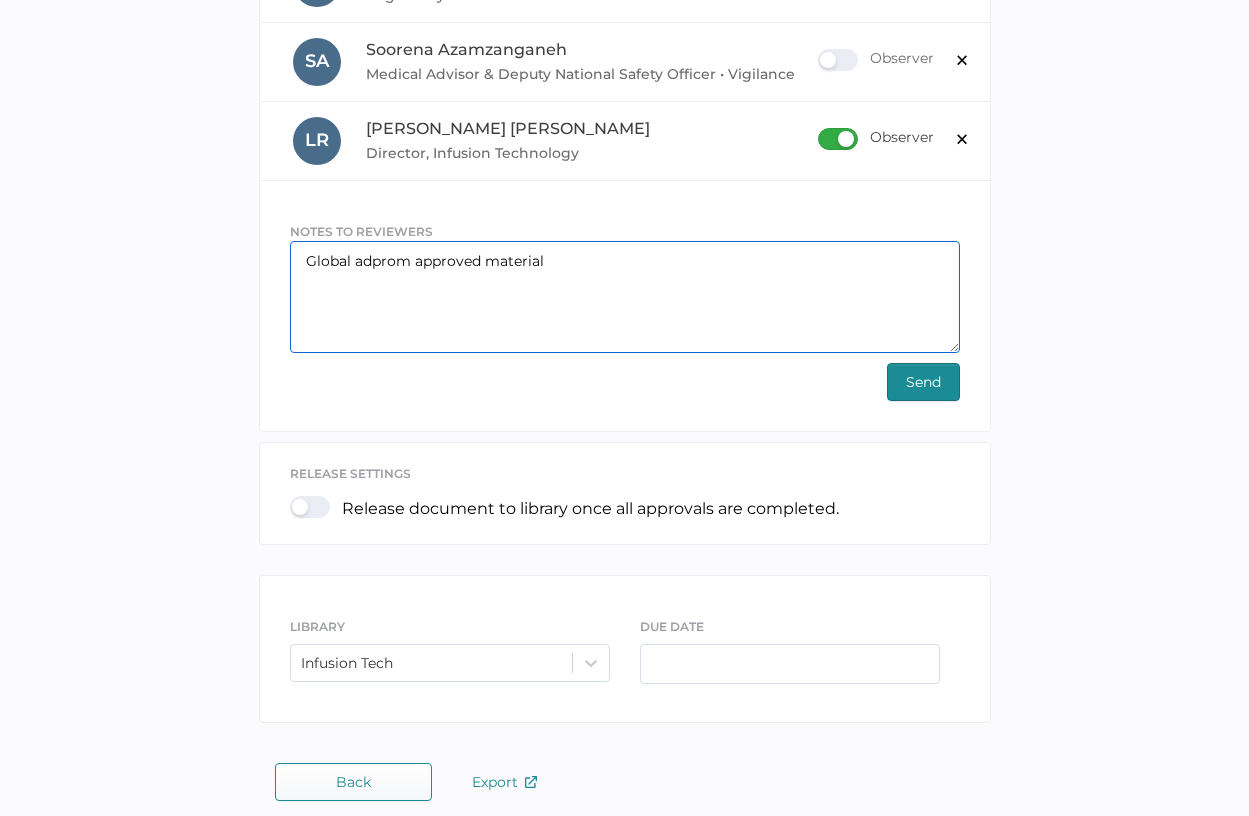 scroll, scrollTop: 539, scrollLeft: 0, axis: vertical 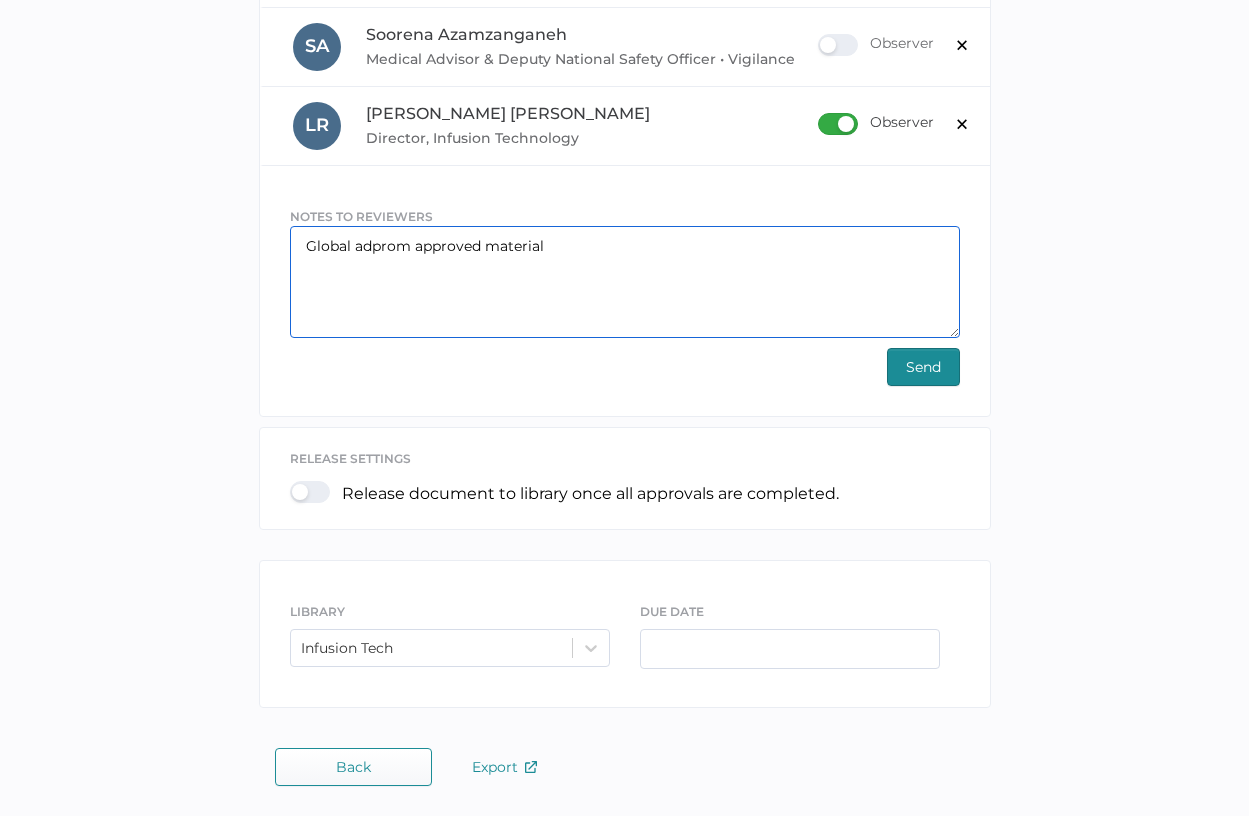 type on "Global adprom approved material" 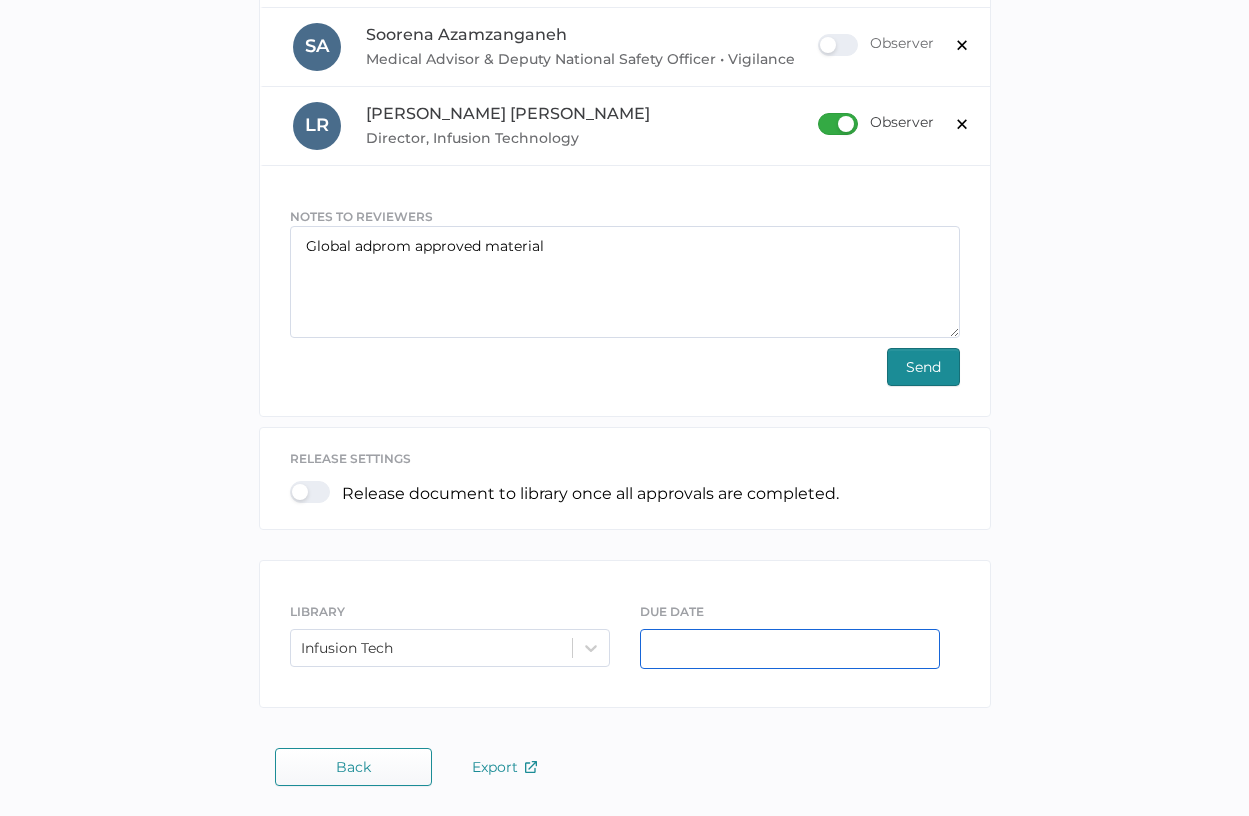 click at bounding box center (790, 649) 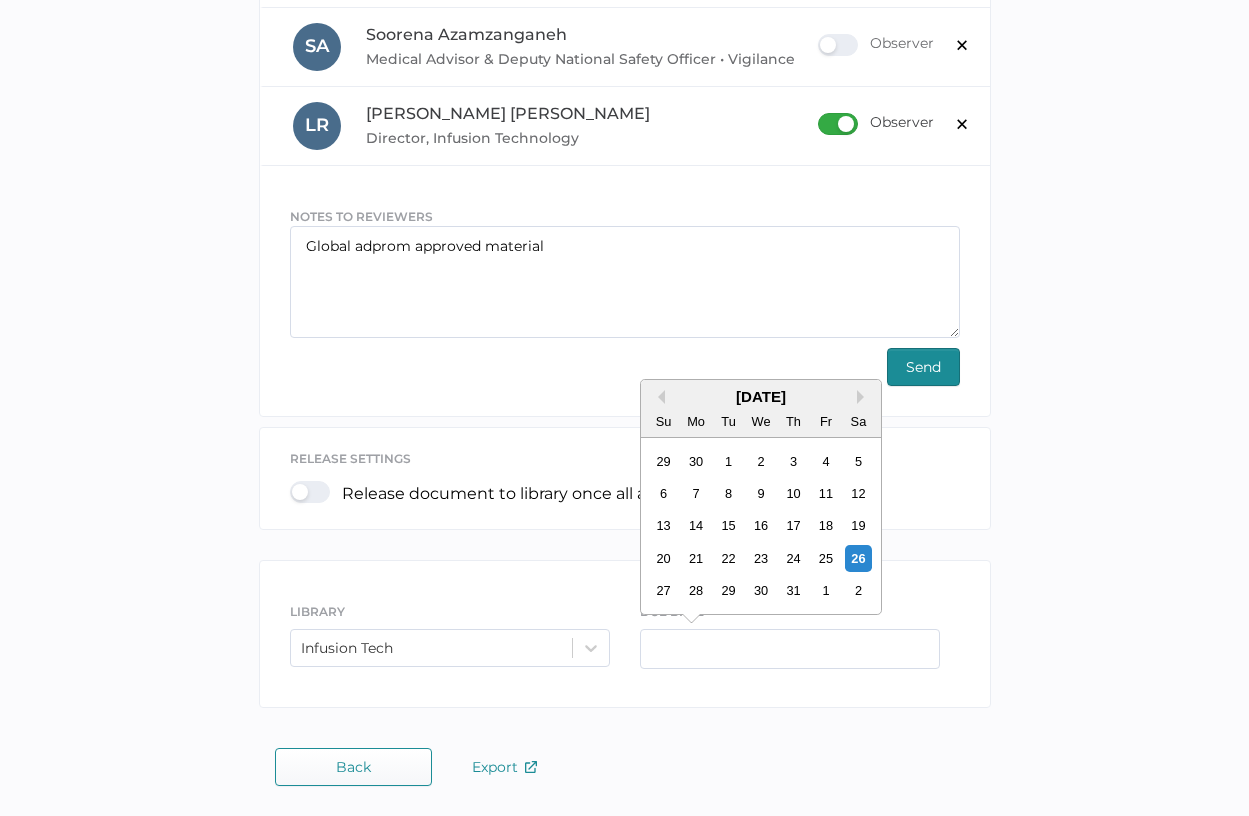 click on "July 2025" at bounding box center [761, 396] 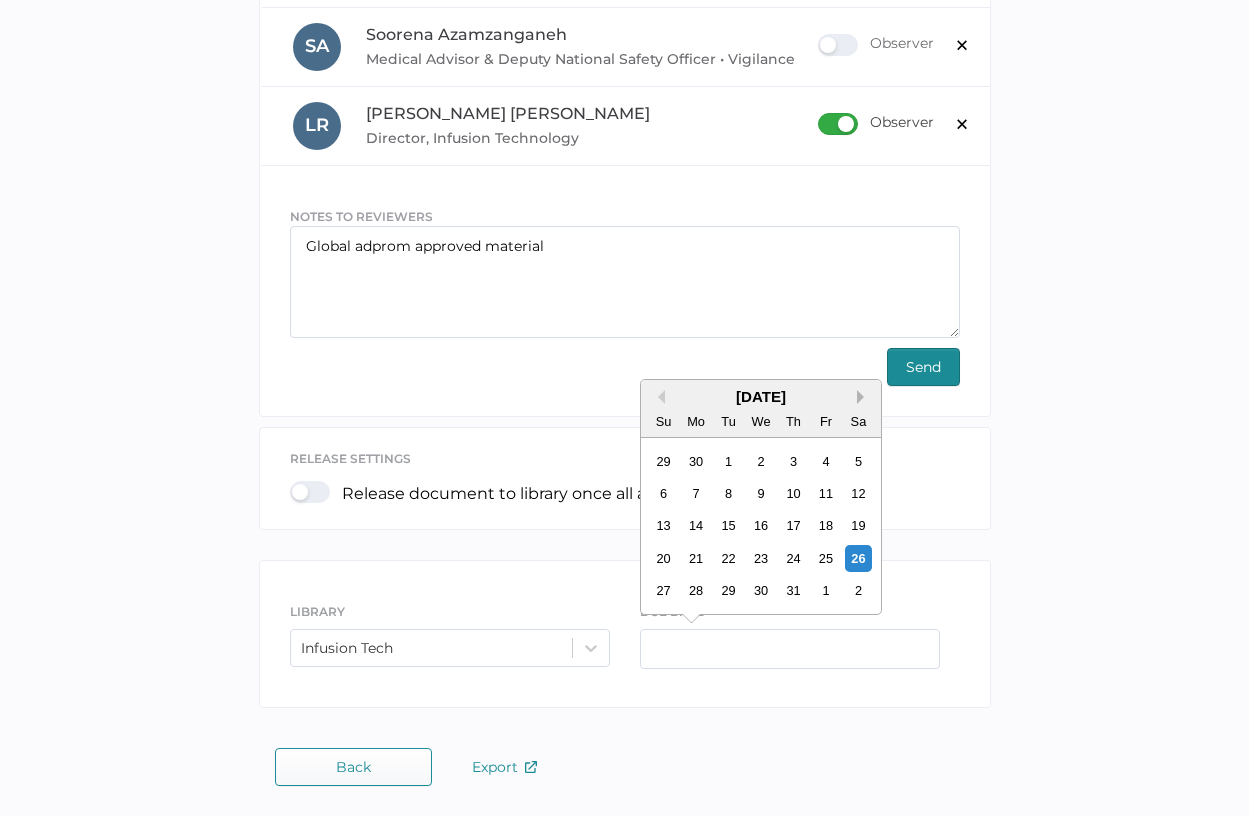 click on "Next Month" at bounding box center [864, 397] 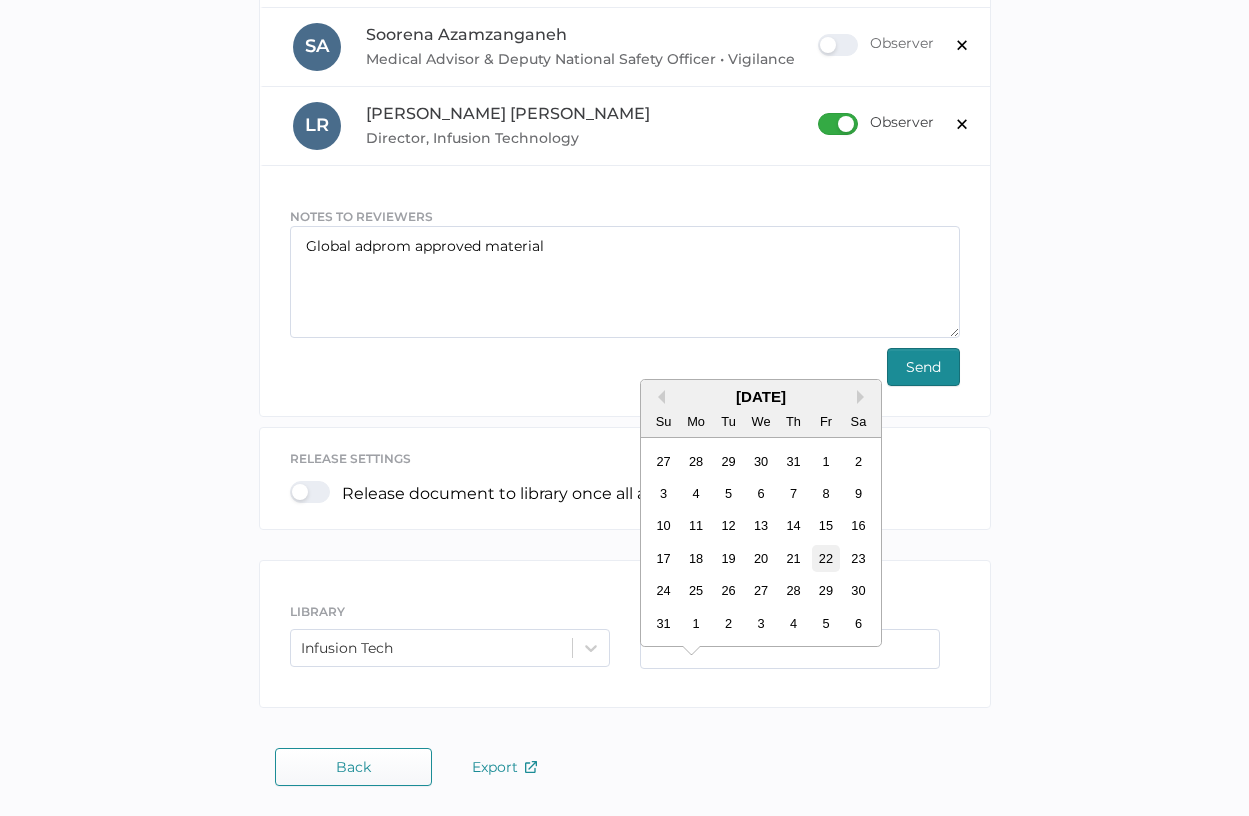 click on "22" at bounding box center [825, 558] 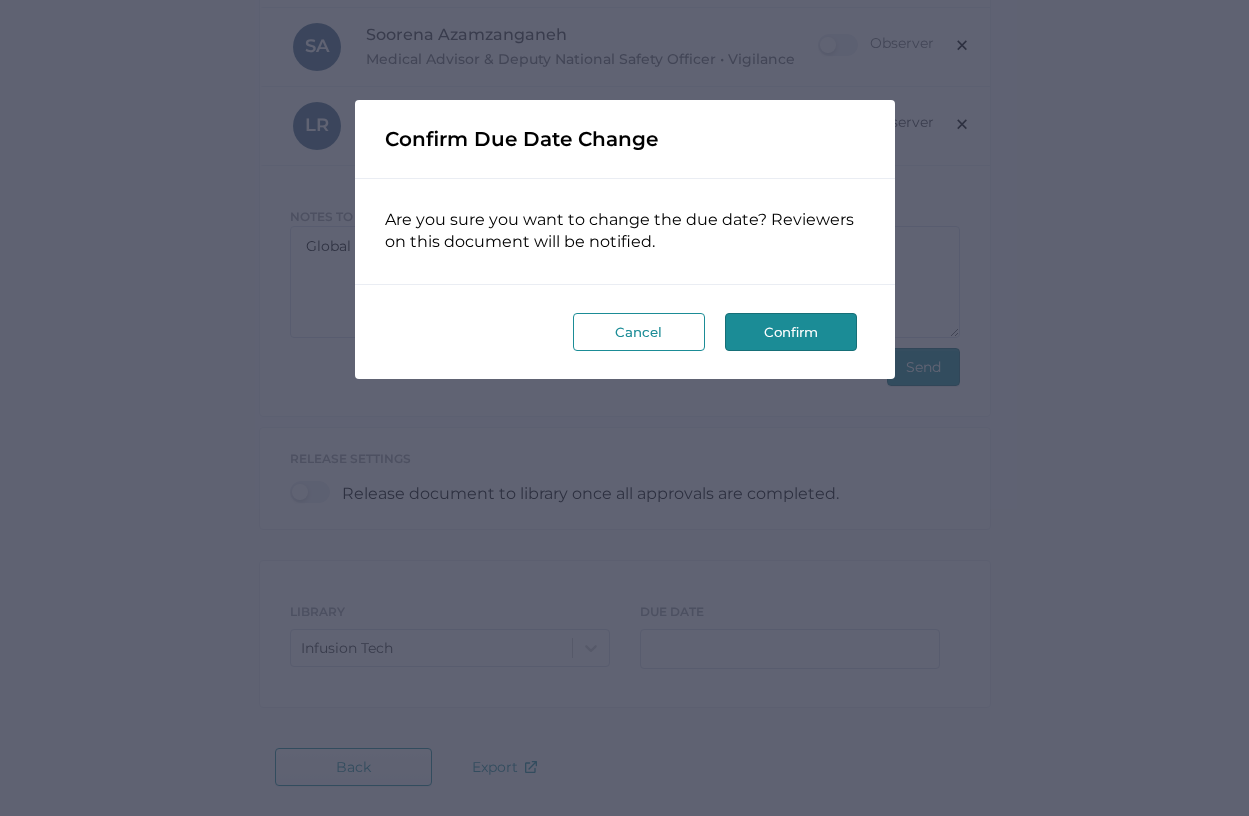 click on "Confirm" at bounding box center [791, 332] 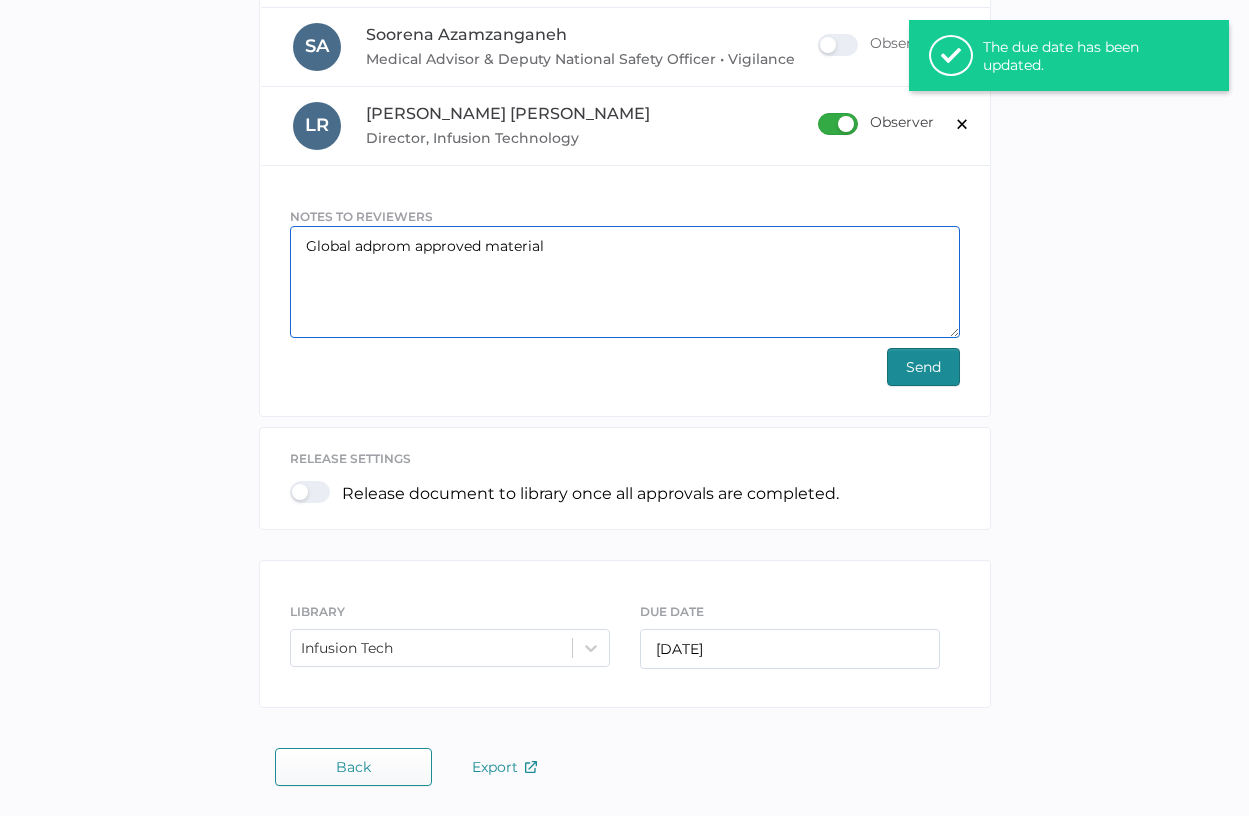click on "Global adprom approved material" at bounding box center (625, 282) 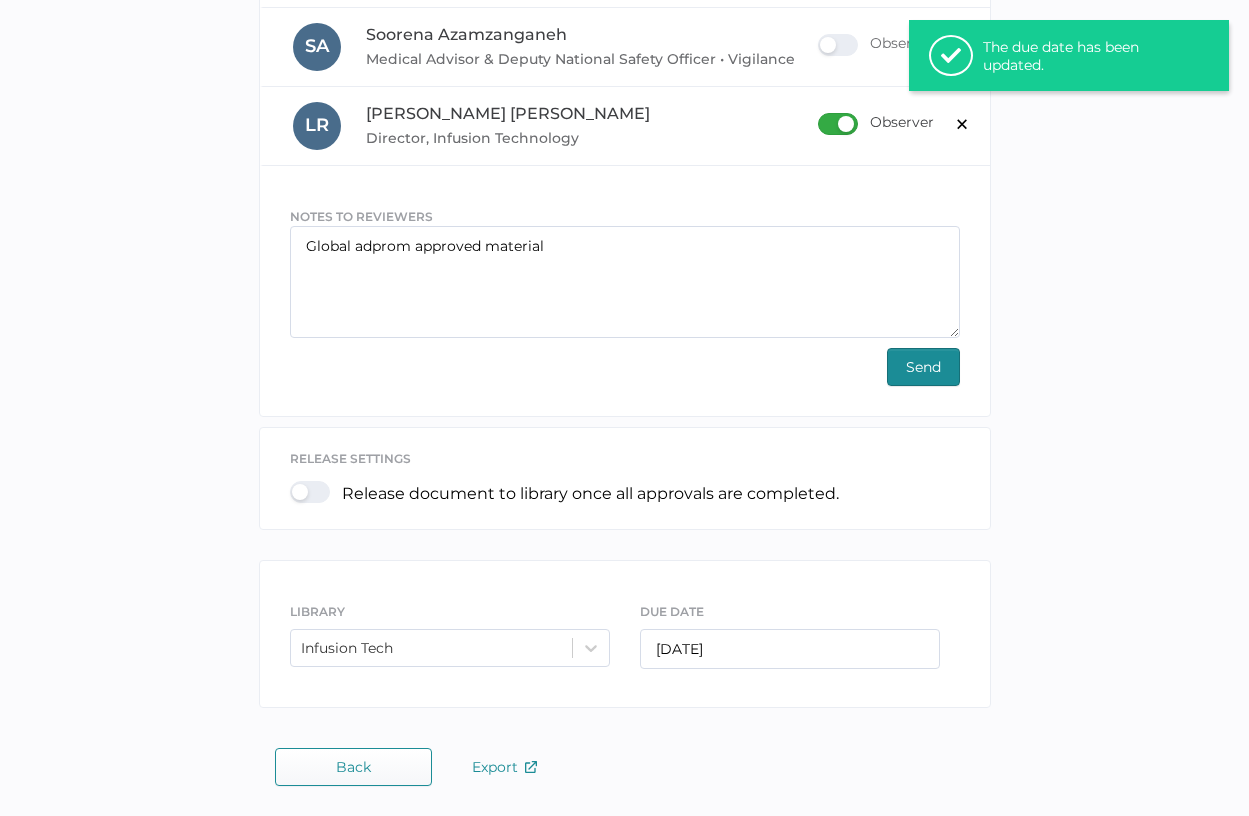 click on "NOTES TO REVIEWERS Global adprom approved material Send" at bounding box center [625, 296] 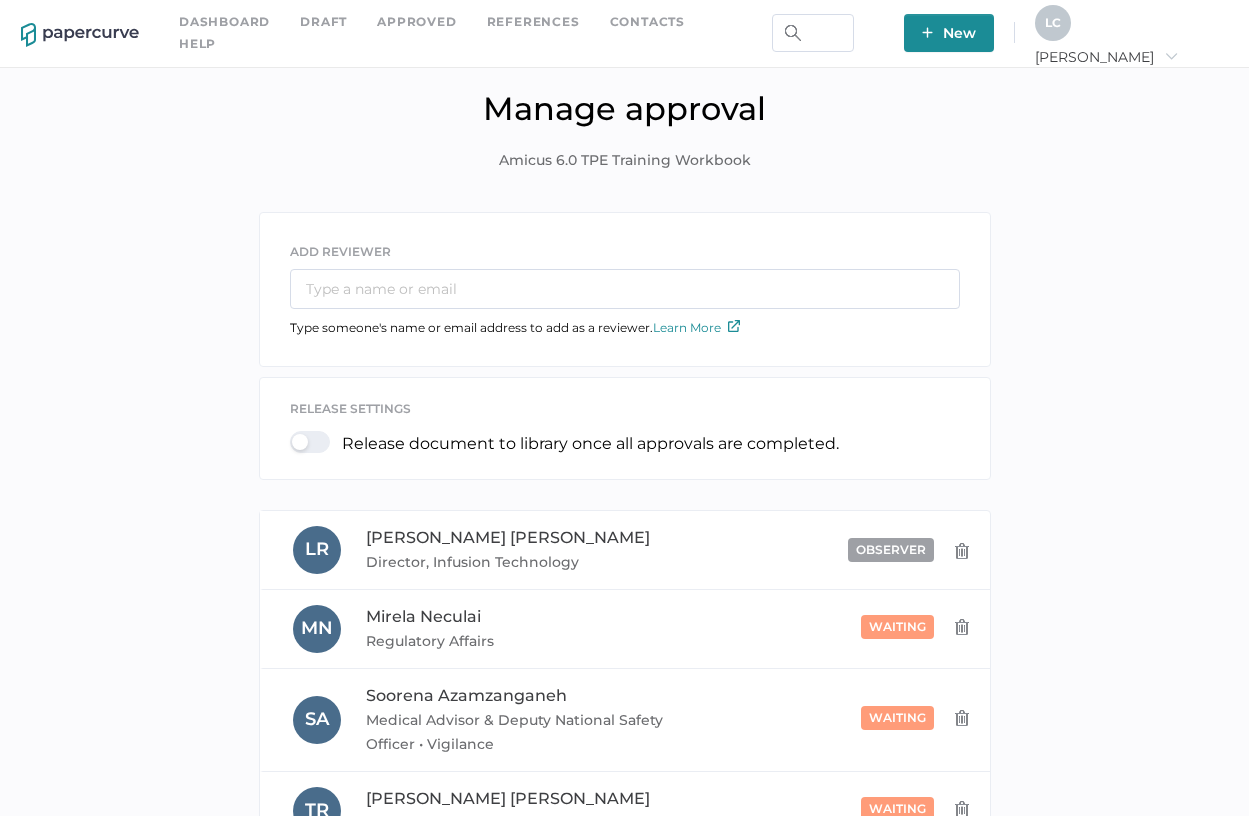scroll, scrollTop: 0, scrollLeft: 0, axis: both 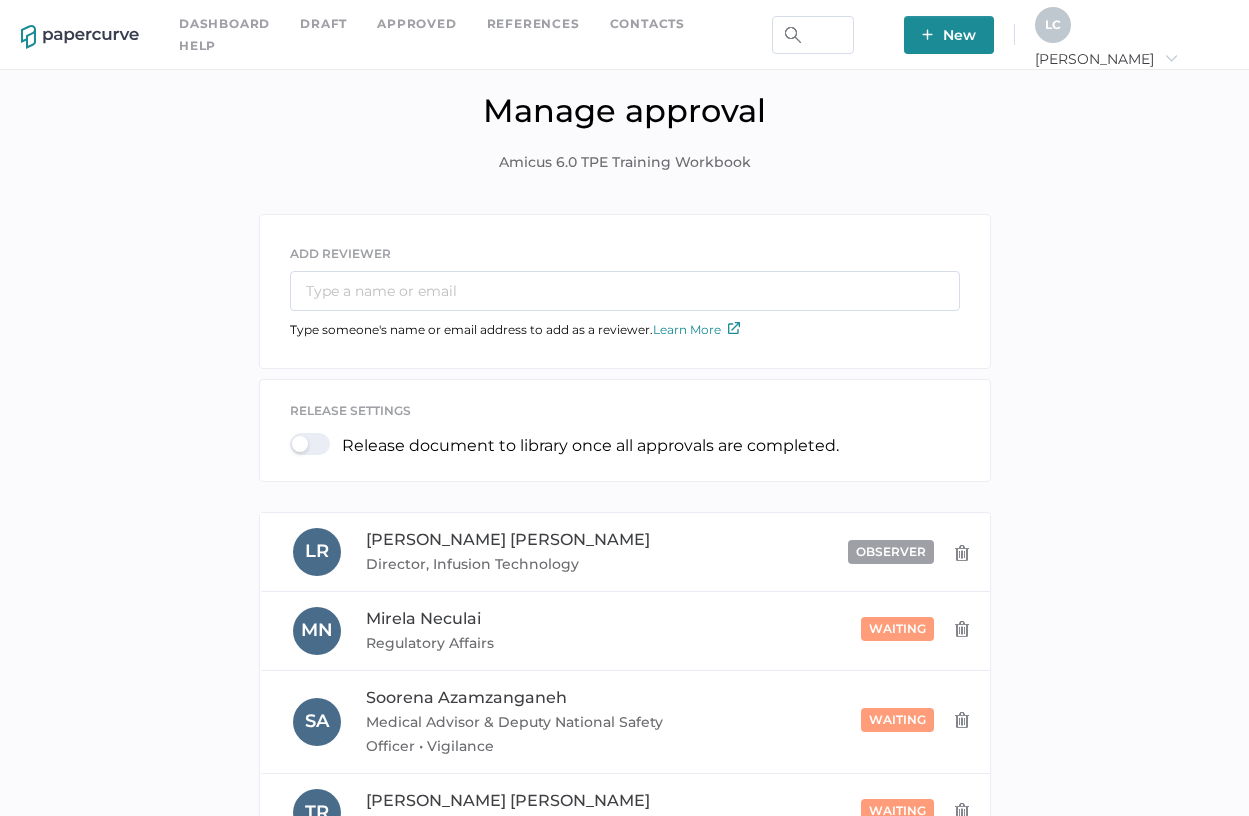 click on "New" at bounding box center (949, 35) 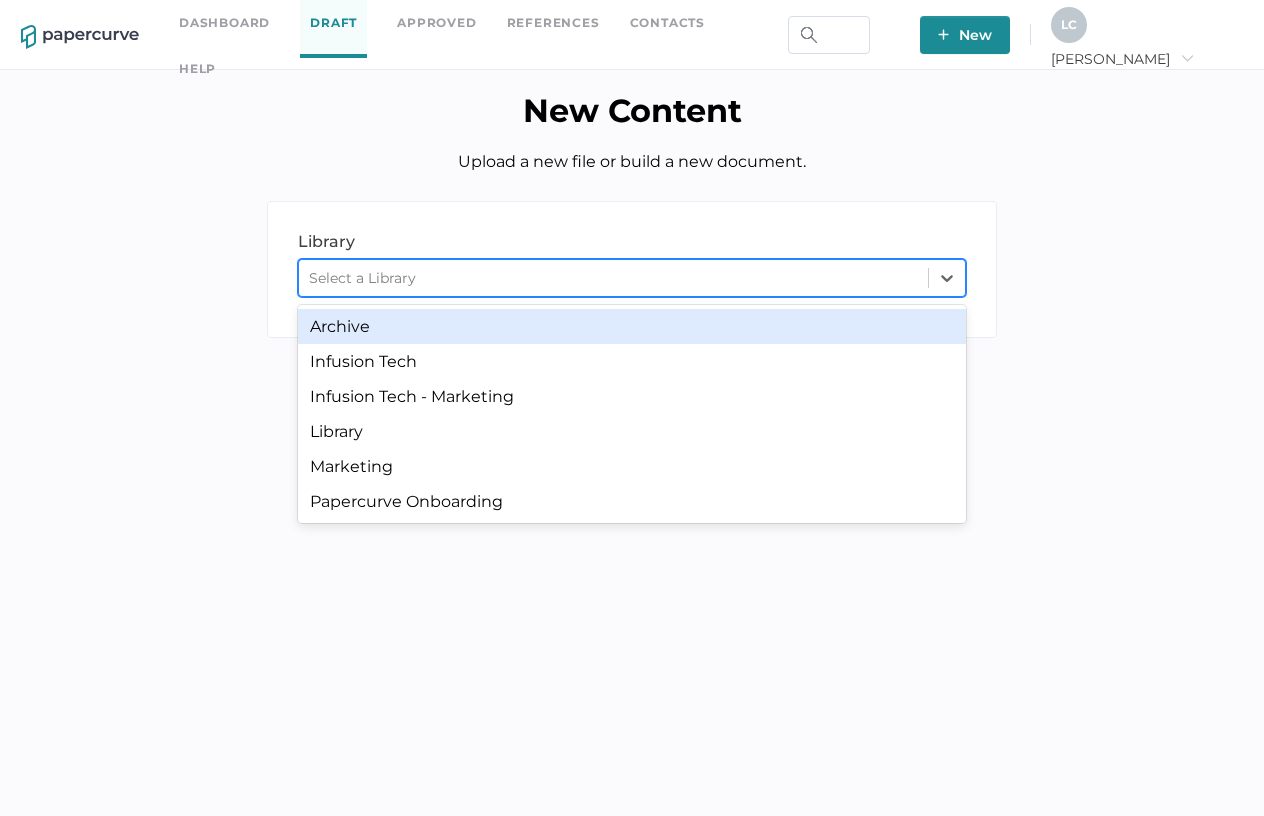 click on "Select a Library" at bounding box center [613, 278] 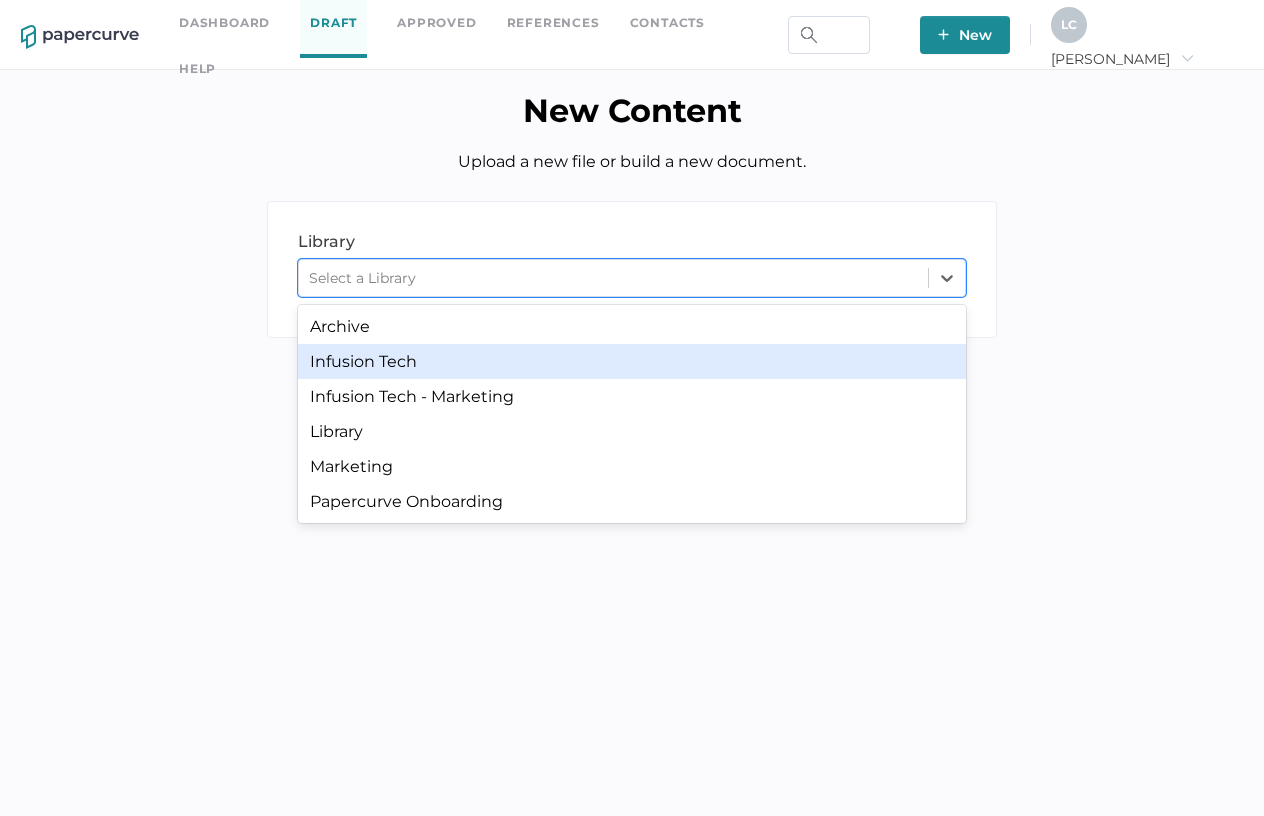 click on "Infusion Tech" at bounding box center [632, 361] 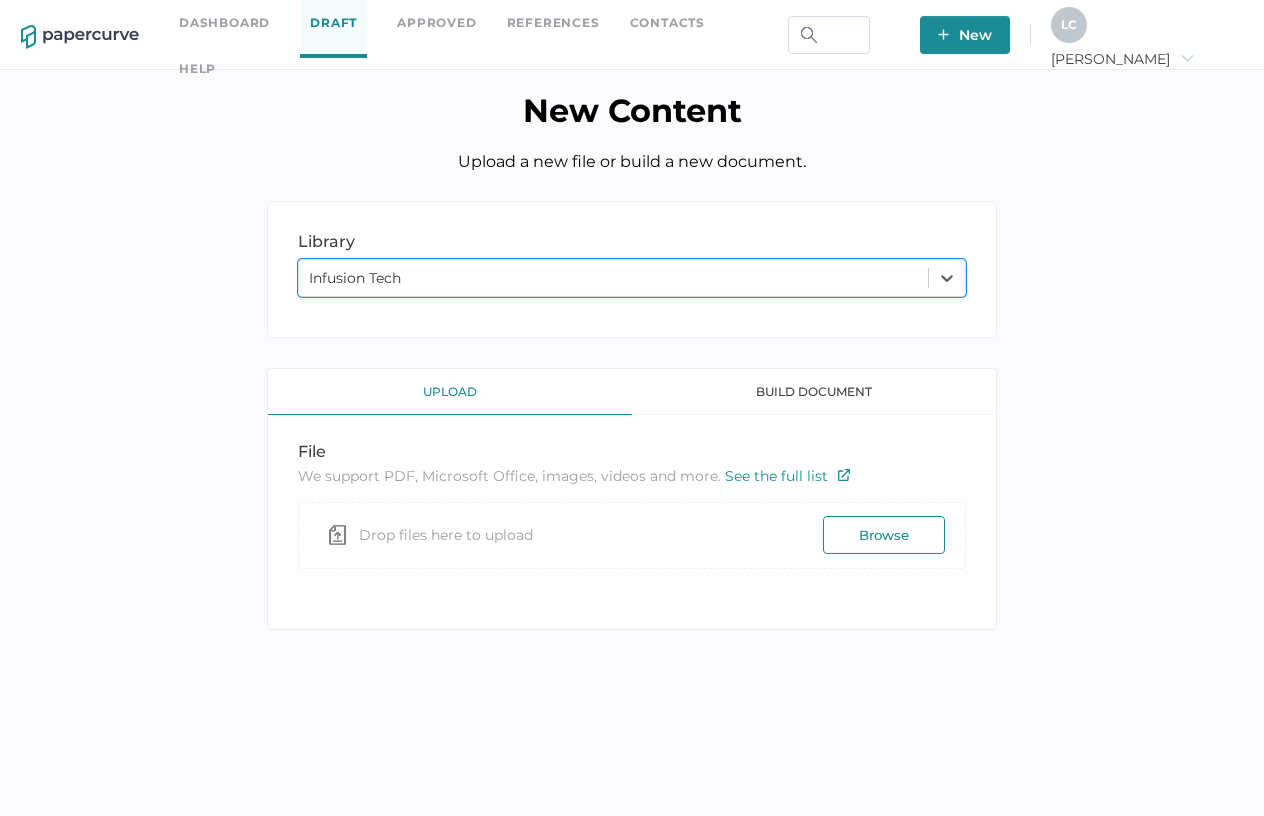 click on "Browse" at bounding box center (884, 535) 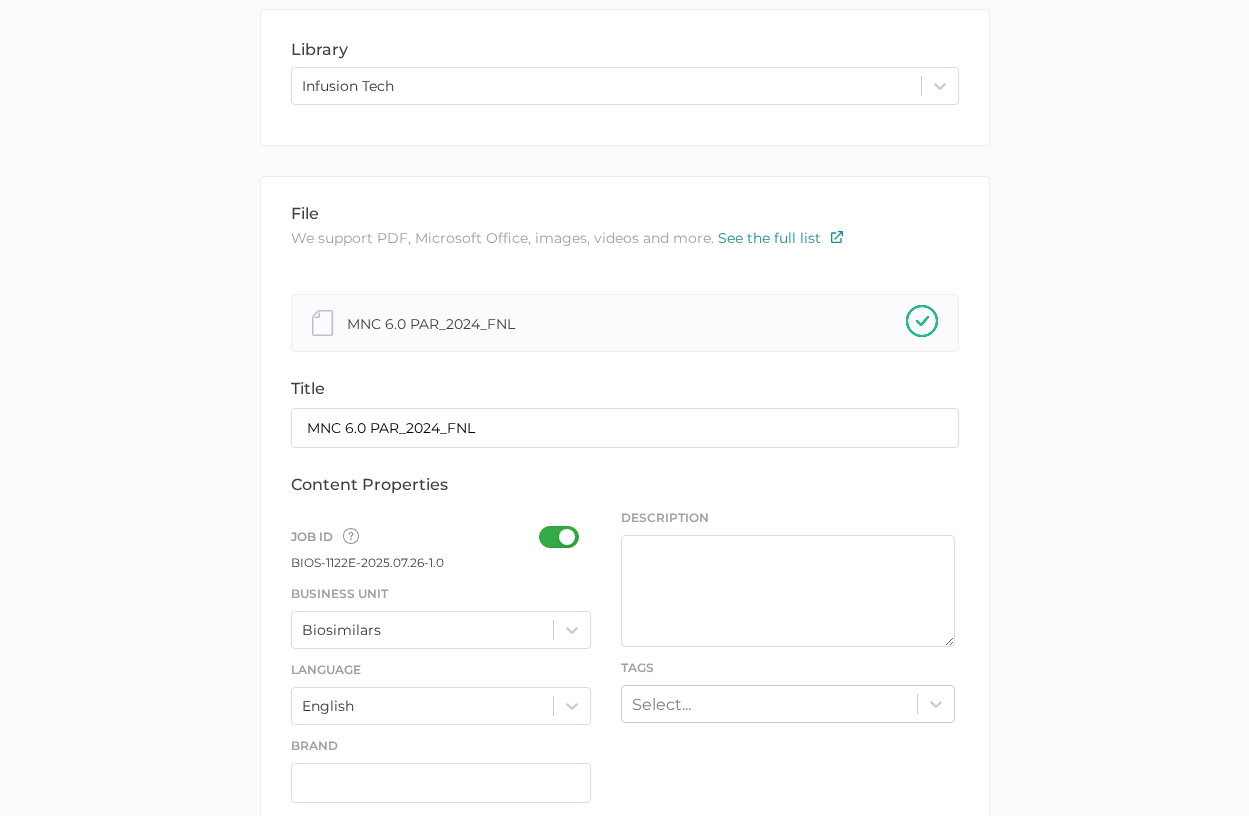 scroll, scrollTop: 200, scrollLeft: 0, axis: vertical 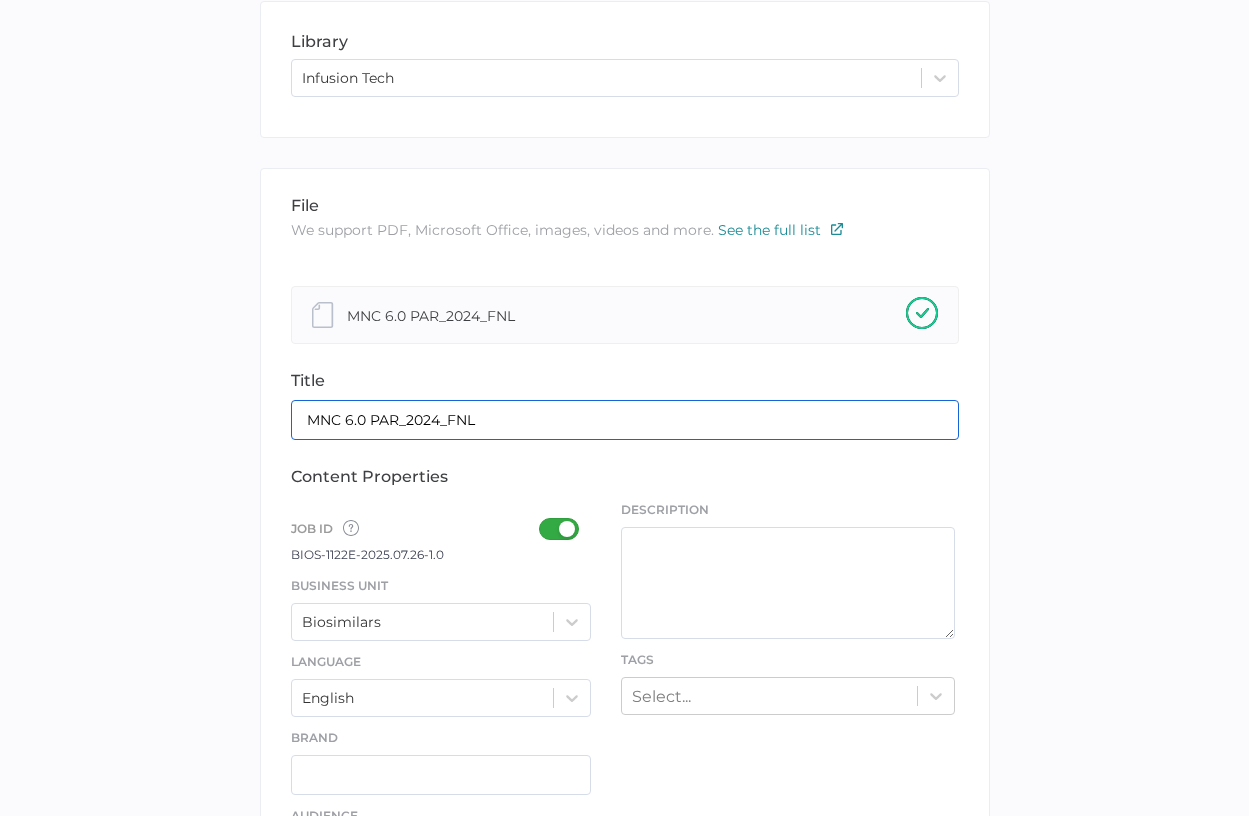 drag, startPoint x: 522, startPoint y: 418, endPoint x: -6, endPoint y: 443, distance: 528.59155 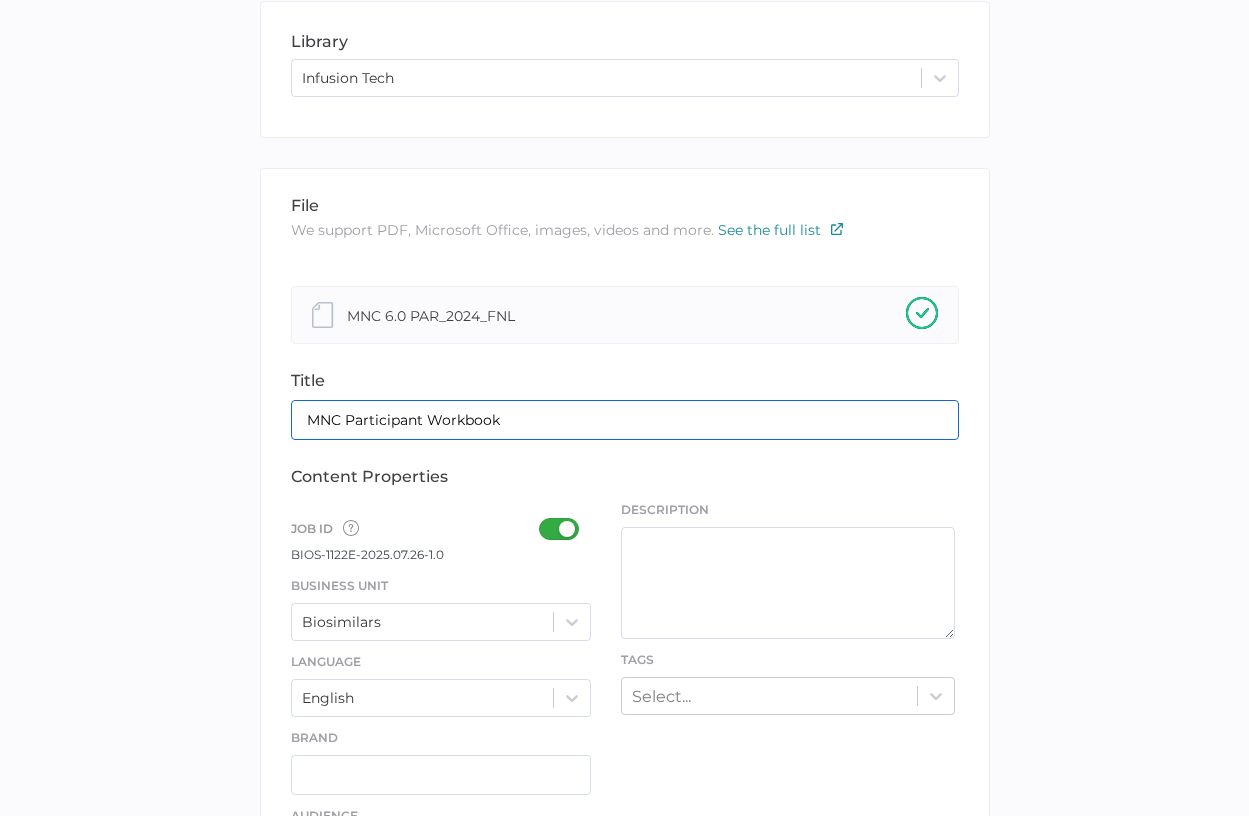 drag, startPoint x: 303, startPoint y: 419, endPoint x: 669, endPoint y: 426, distance: 366.06693 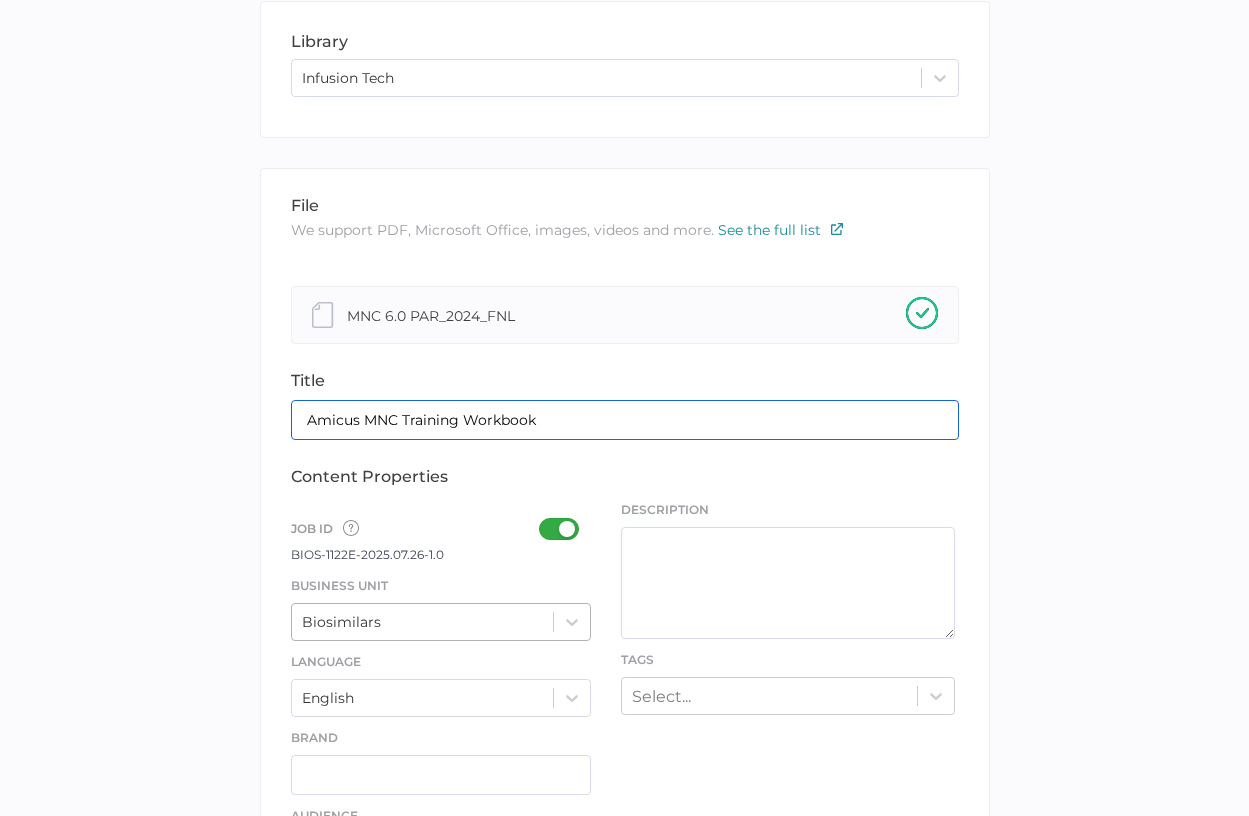 type on "Amicus MNC Training Workbook" 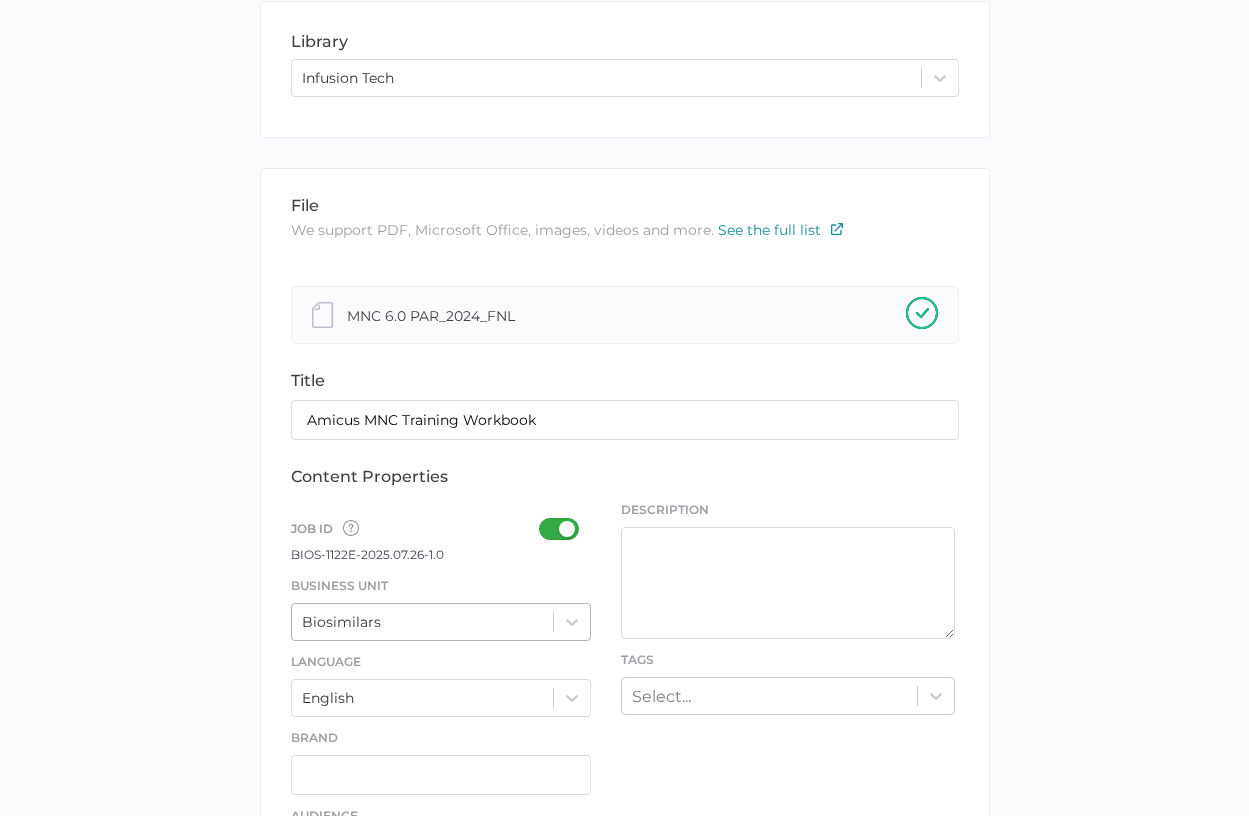 scroll, scrollTop: 341, scrollLeft: 0, axis: vertical 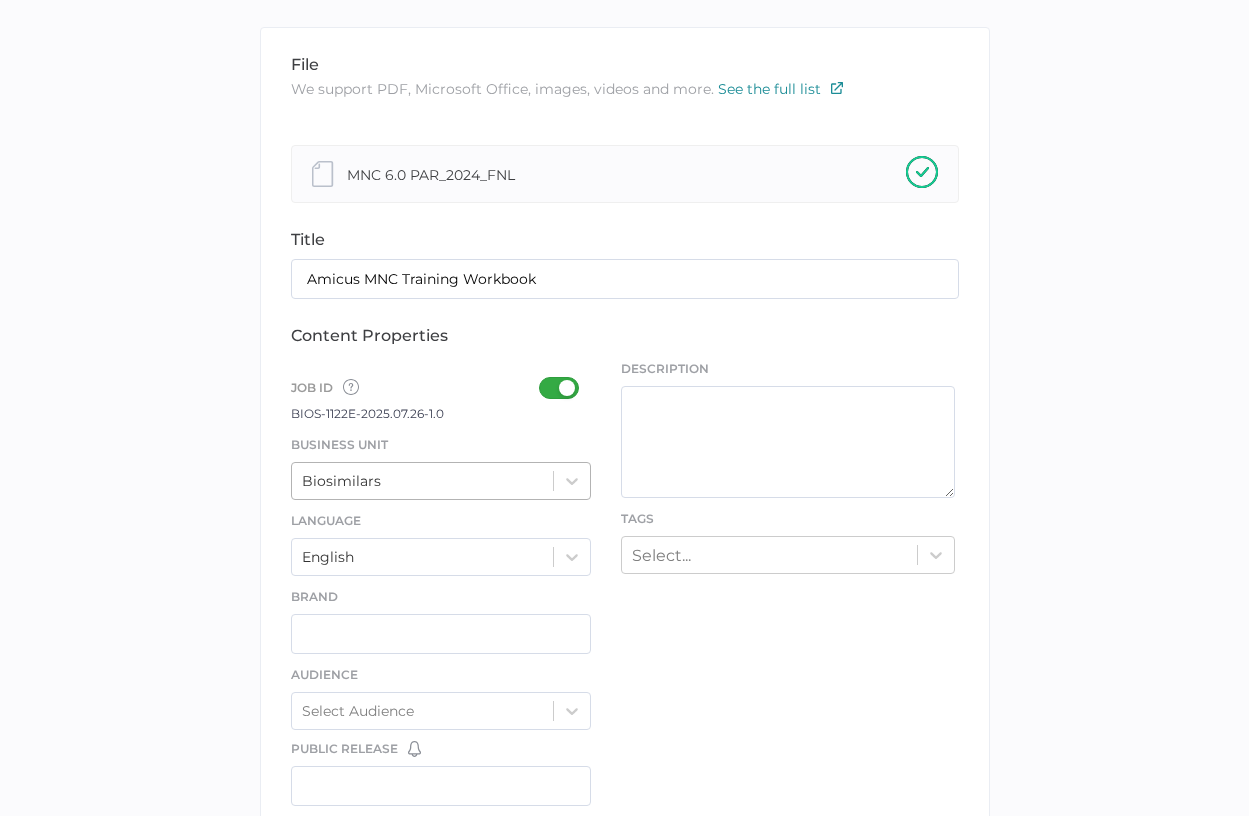 click on "Biosimilars" at bounding box center [441, 481] 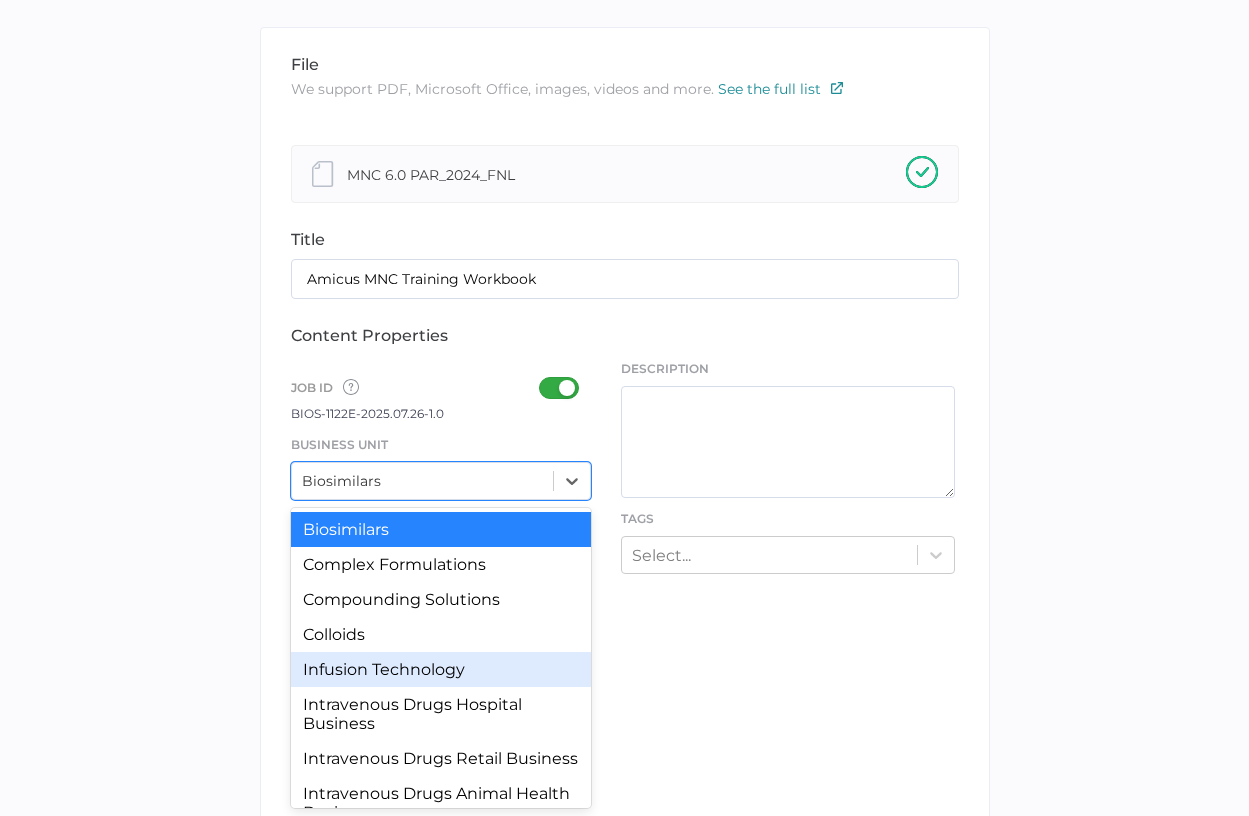 scroll, scrollTop: 185, scrollLeft: 0, axis: vertical 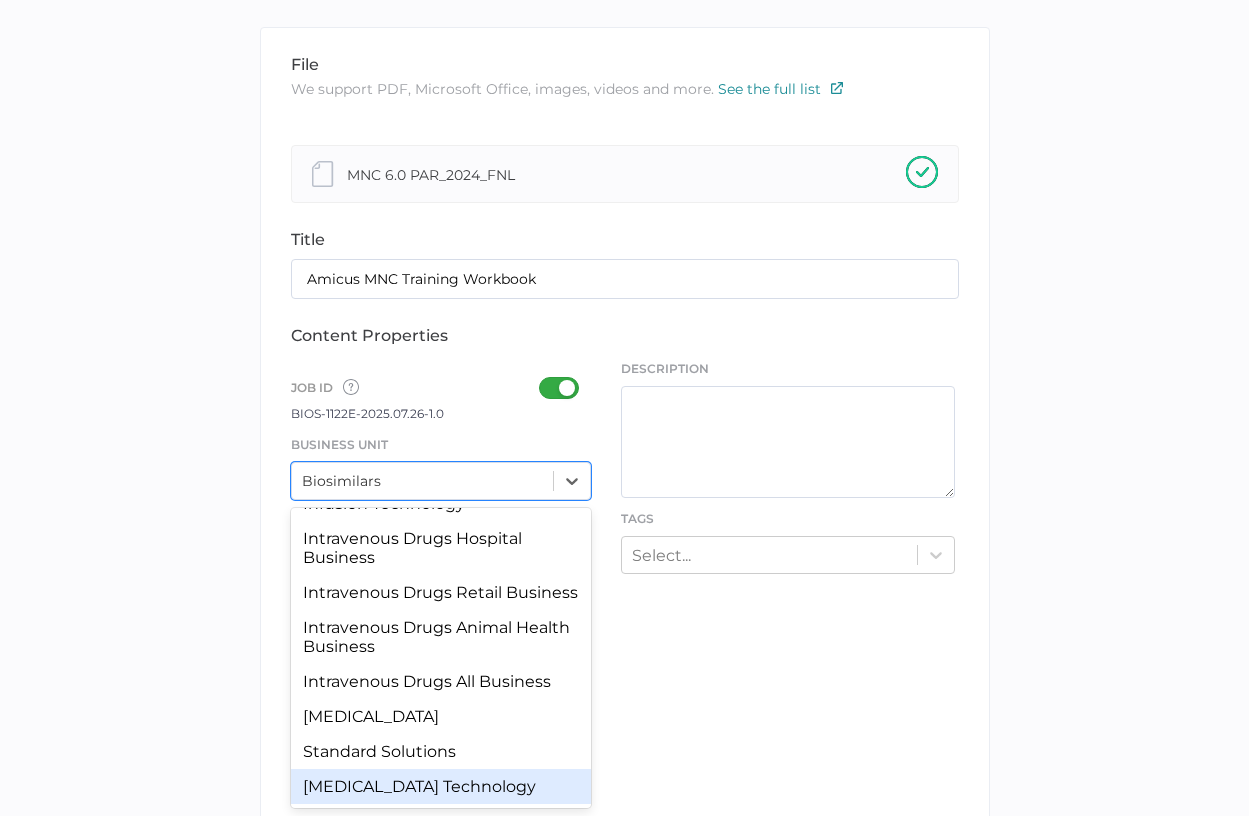 click on "Transfusion Technology" at bounding box center (441, 786) 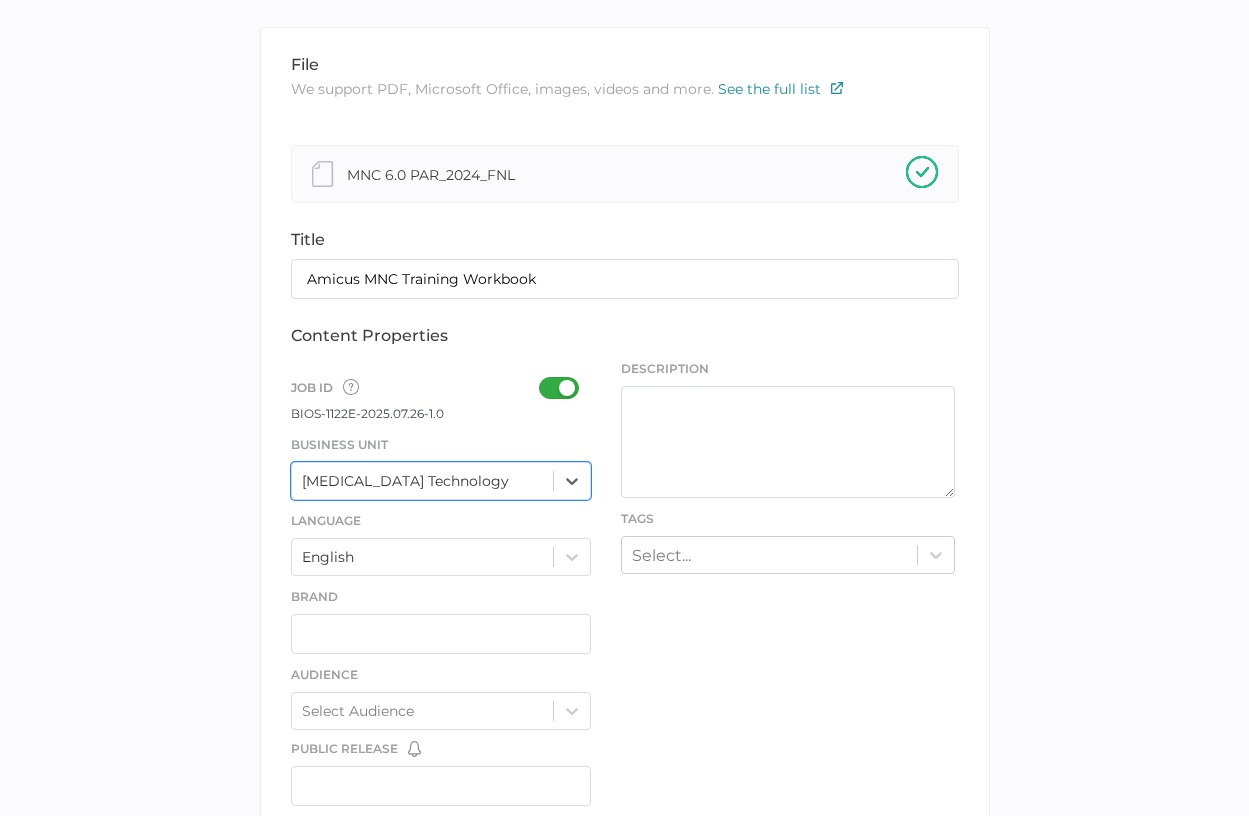 click on "library LIBRARY Infusion Tech file We support PDF, Microsoft Office, images, videos and more.   See the full list Confirm Delete Are you sure you want to delete this template? Delete Cancel Rename Template TEMPLATE NAME Save Cancel MNC 6.0 PAR_2024_FNL title Amicus MNC Training Workbook content properties Job ID Job IDs can be disabled × If a Job ID is not required for specific content, it can easily be toggled off. Learn More   BIOS-1122E-2025.07.26-1.0 Business Unit   option Transfusion Technology, selected.     0 results available. Select is focused ,type to refine list, press Down to open the menu,  Transfusion Technology Language English Brand Audience Select Audience Public Release You have no reminders for this date field. Create Date Reminders Public Removal You have no reminders for this date field. Create Date Reminders Content Type Marketing Materials Version Code PAAB Review Required Select PAAB Review Required French Translation Select French Translation Description Tags Select... ×   Next" at bounding box center [624, 630] 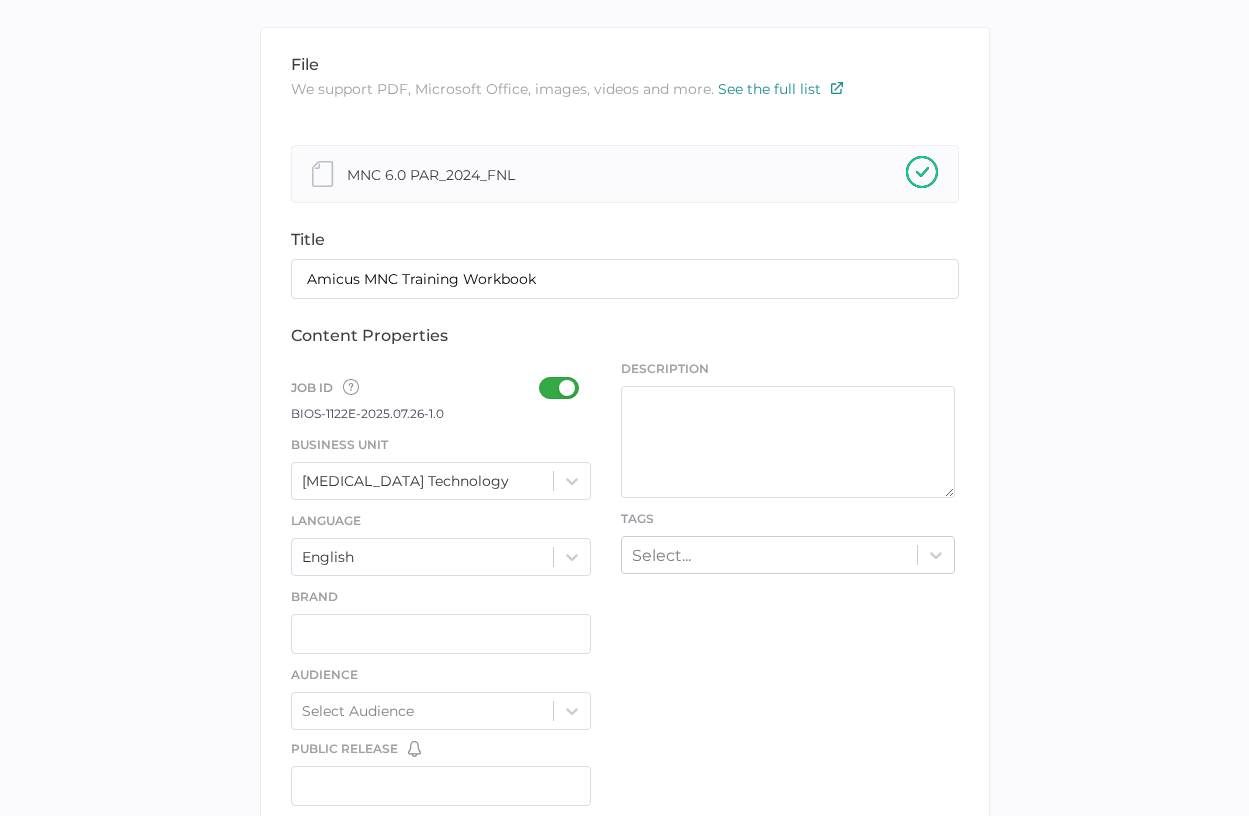 click at bounding box center [565, 388] 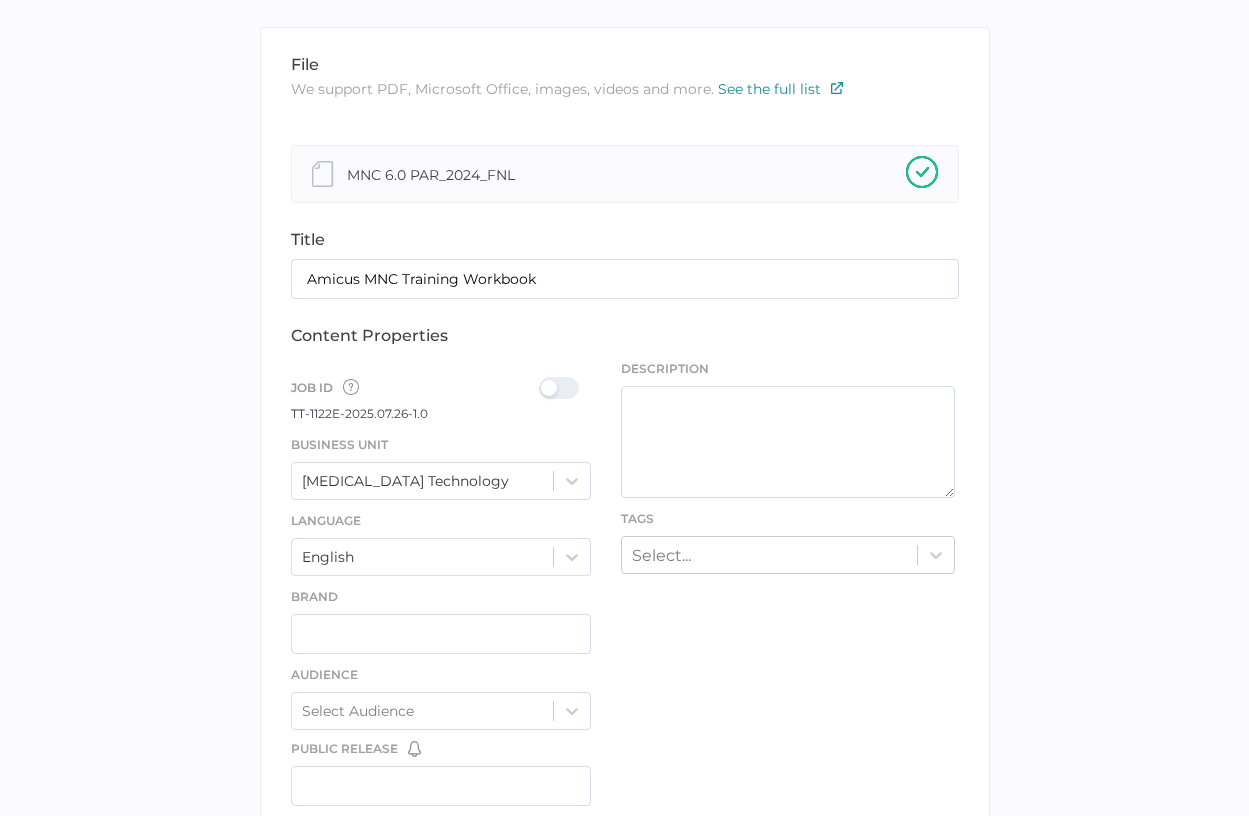 click at bounding box center (565, 388) 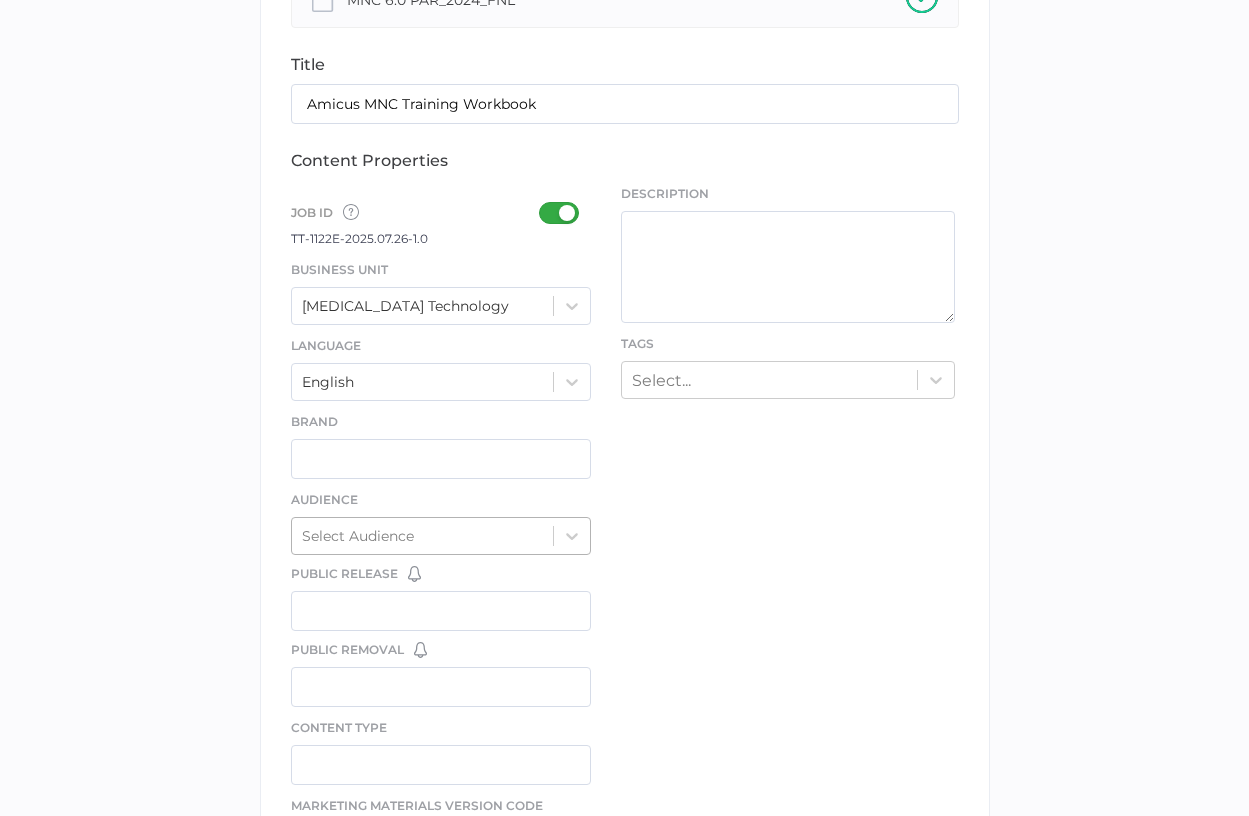 scroll, scrollTop: 541, scrollLeft: 0, axis: vertical 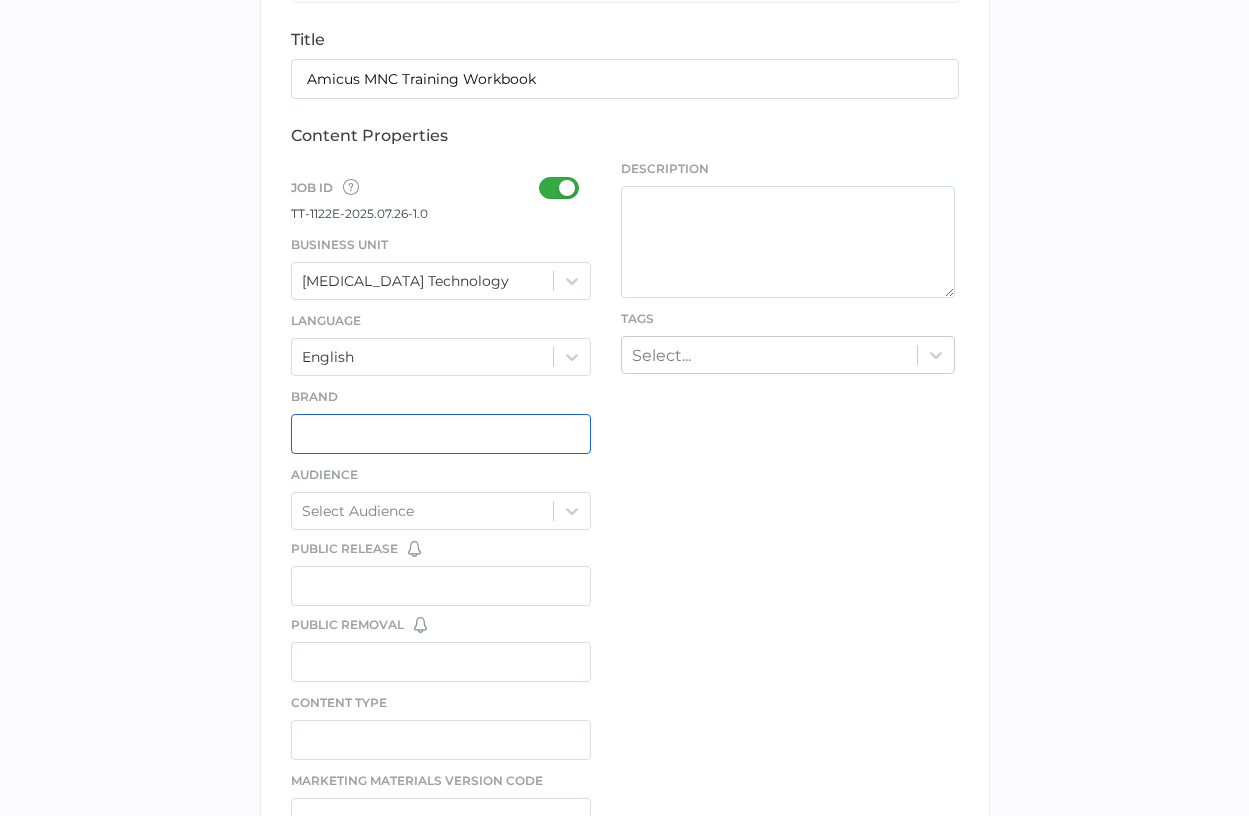 click at bounding box center (441, 434) 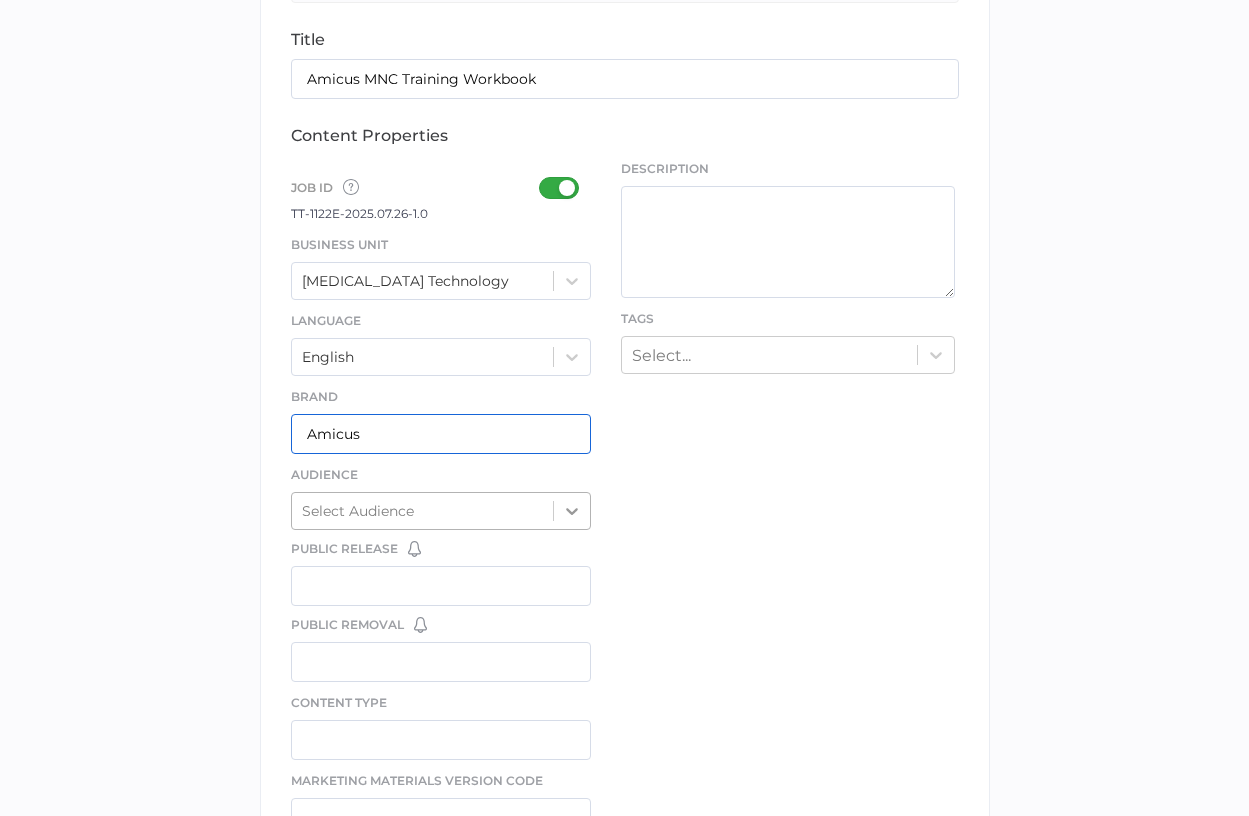 type on "Amicus" 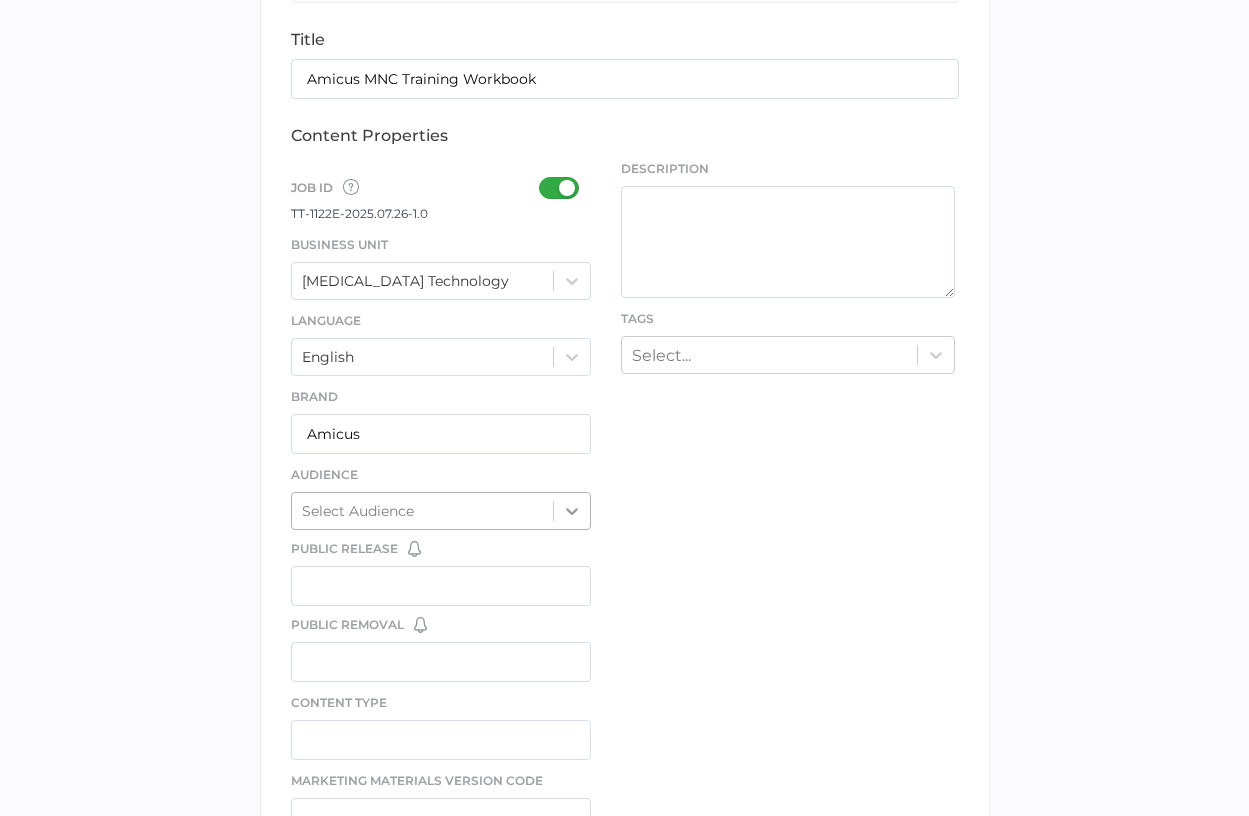 click at bounding box center (572, 511) 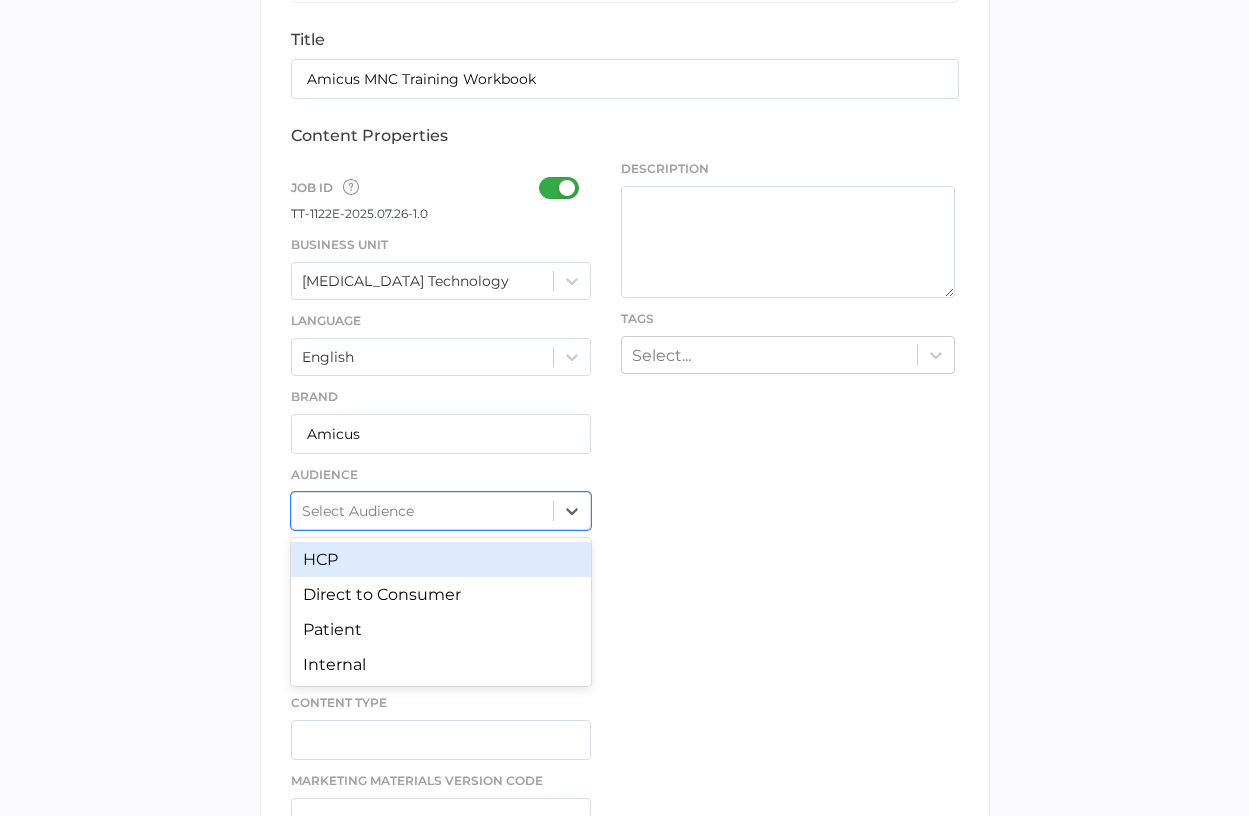 click on "HCP" at bounding box center [441, 559] 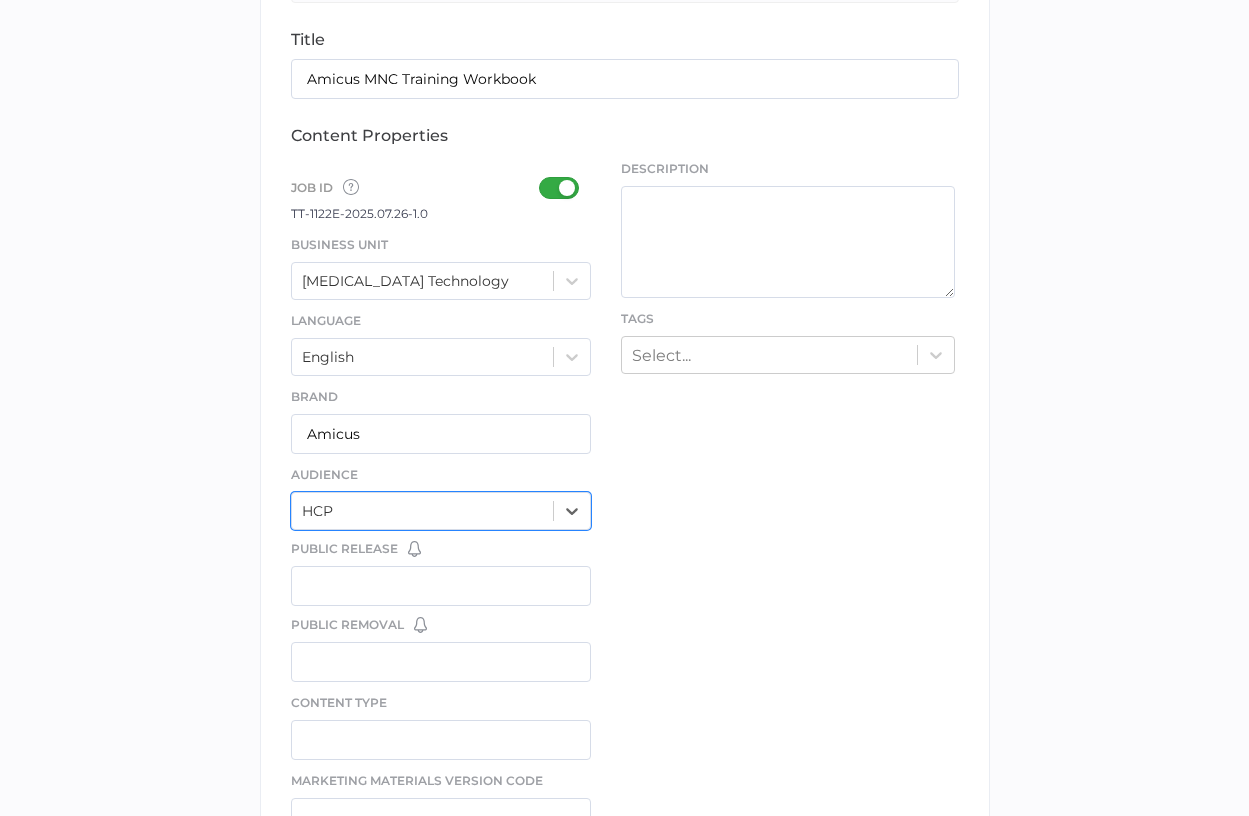 click on "library LIBRARY Infusion Tech file We support PDF, Microsoft Office, images, videos and more.   See the full list Confirm Delete Are you sure you want to delete this template? Delete Cancel Rename Template TEMPLATE NAME Save Cancel MNC 6.0 PAR_2024_FNL title Amicus MNC Training Workbook content properties Job ID Job IDs can be disabled × If a Job ID is not required for specific content, it can easily be toggled off. Learn More   TT-1122E-2025.07.26-1.0 Business Unit Transfusion Technology Language English Brand Amicus Audience   option HCP, selected.     0 results available. Select is focused ,type to refine list, press Down to open the menu,  HCP Public Release You have no reminders for this date field. Create Date Reminders Public Removal You have no reminders for this date field. Create Date Reminders Content Type Marketing Materials Version Code PAAB Review Required Select PAAB Review Required French Translation Select French Translation Description Tags Select... Auto approve this content ×   Next" at bounding box center (624, 430) 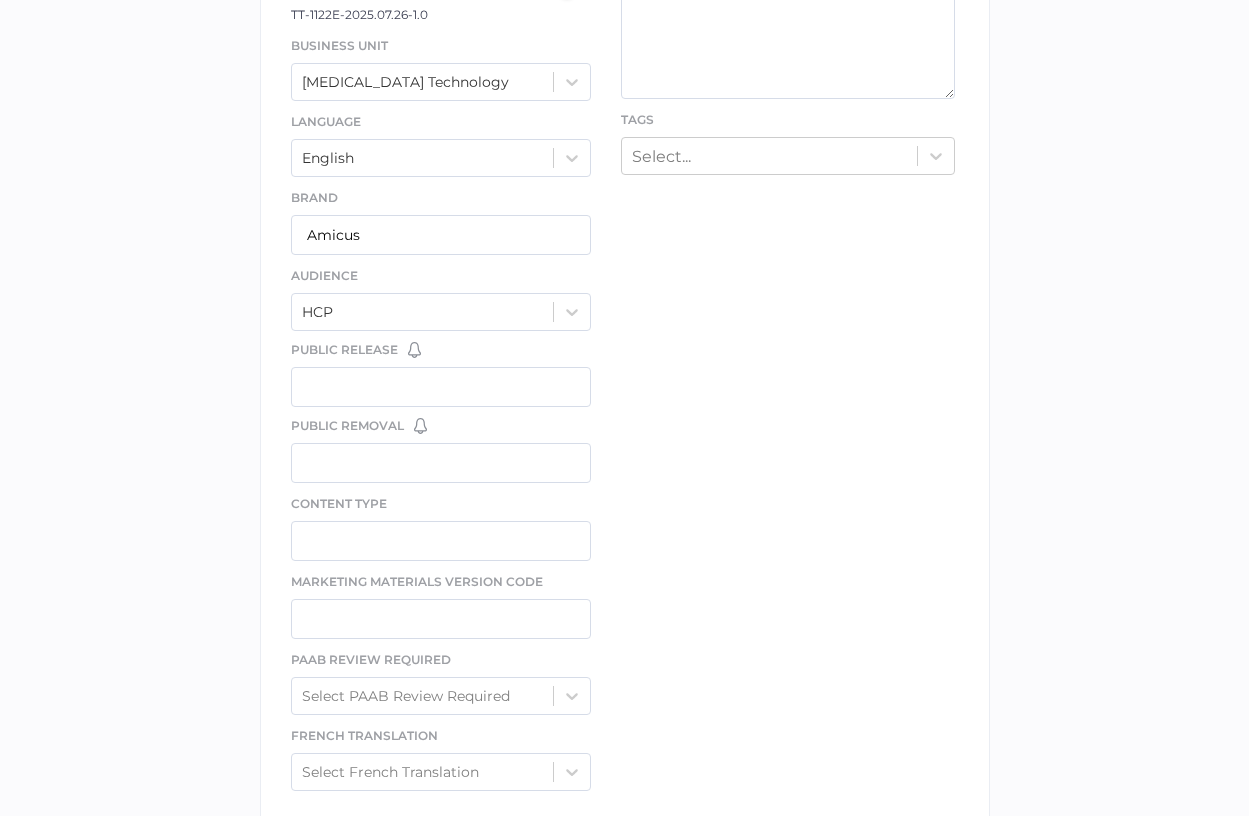 scroll, scrollTop: 841, scrollLeft: 0, axis: vertical 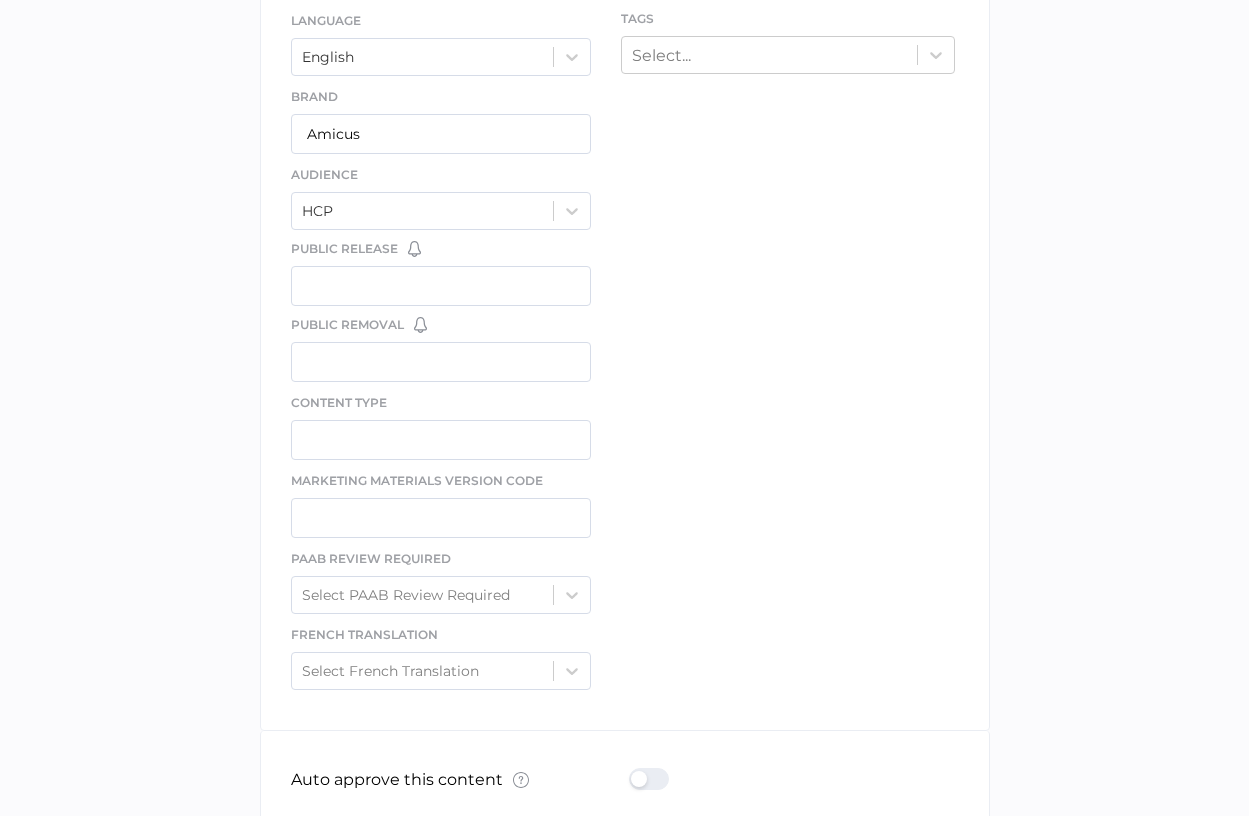 click on "file We support PDF, Microsoft Office, images, videos and more.   See the full list Confirm Delete Are you sure you want to delete this template? Delete Cancel Rename Template TEMPLATE NAME Save Cancel MNC 6.0 PAR_2024_FNL title Amicus MNC Training Workbook content properties Job ID Job IDs can be disabled × If a Job ID is not required for specific content, it can easily be toggled off. Learn More   TT-1122E-2025.07.26-1.0 Business Unit Transfusion Technology Language English Brand Amicus Audience HCP Public Release You have no reminders for this date field. Create Date Reminders Public Removal You have no reminders for this date field. Create Date Reminders Content Type Marketing Materials Version Code PAAB Review Required Select PAAB Review Required French Translation Select French Translation Description Tags Select..." at bounding box center (625, 129) 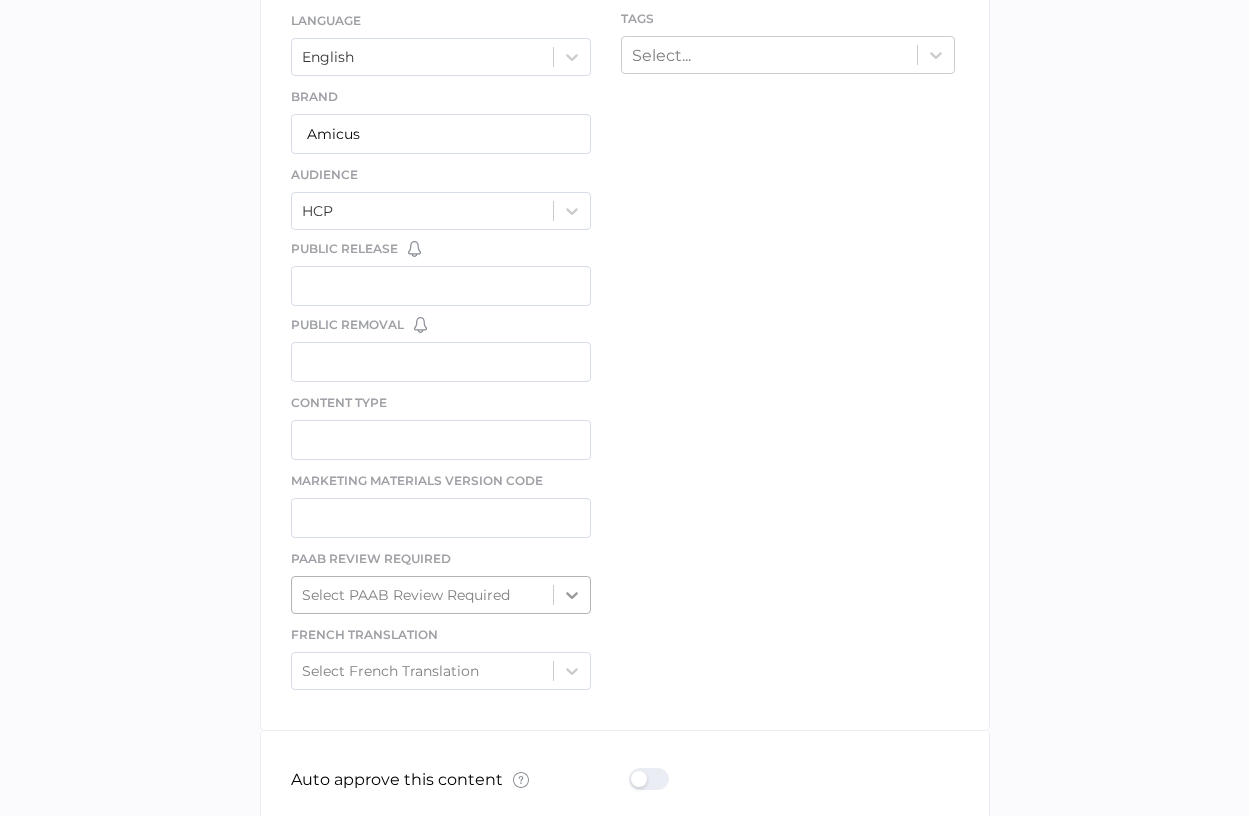 click 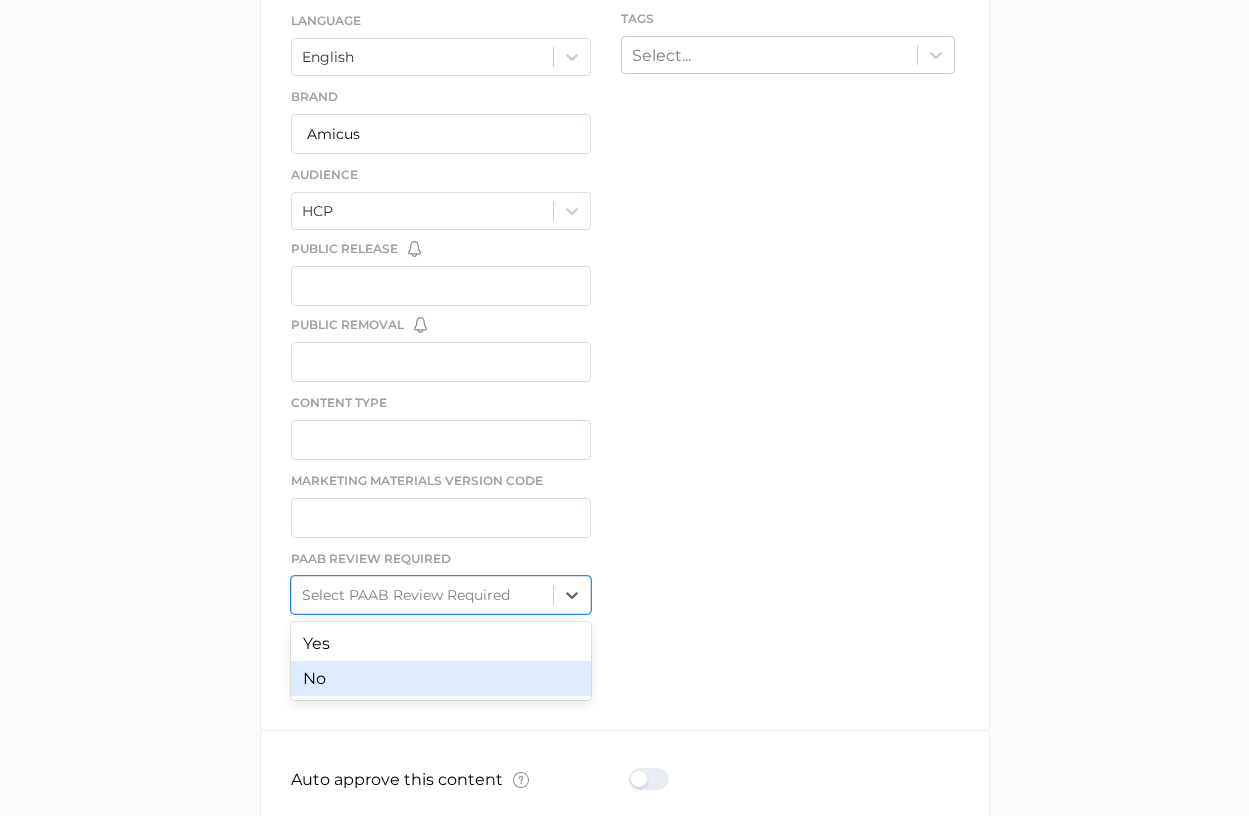 click on "No" at bounding box center (441, 678) 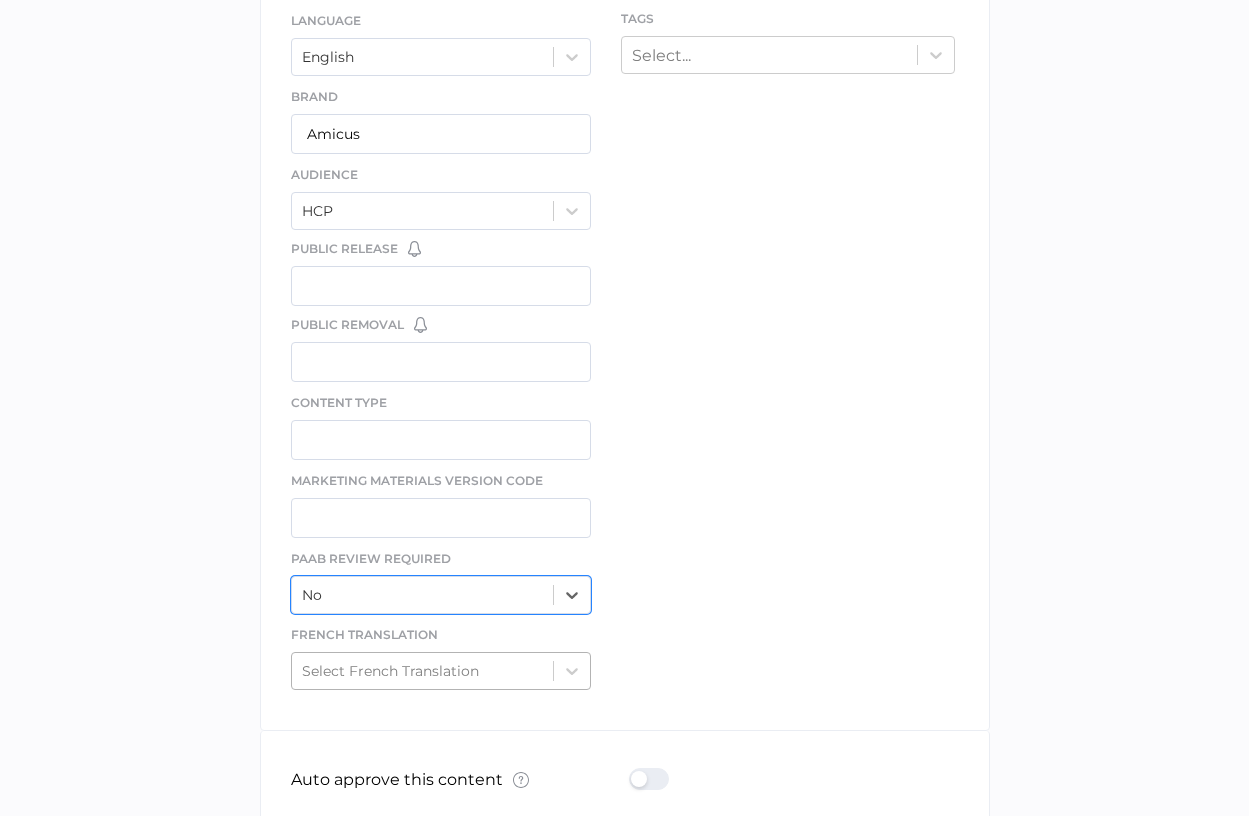 click on "Select French Translation" at bounding box center (423, 671) 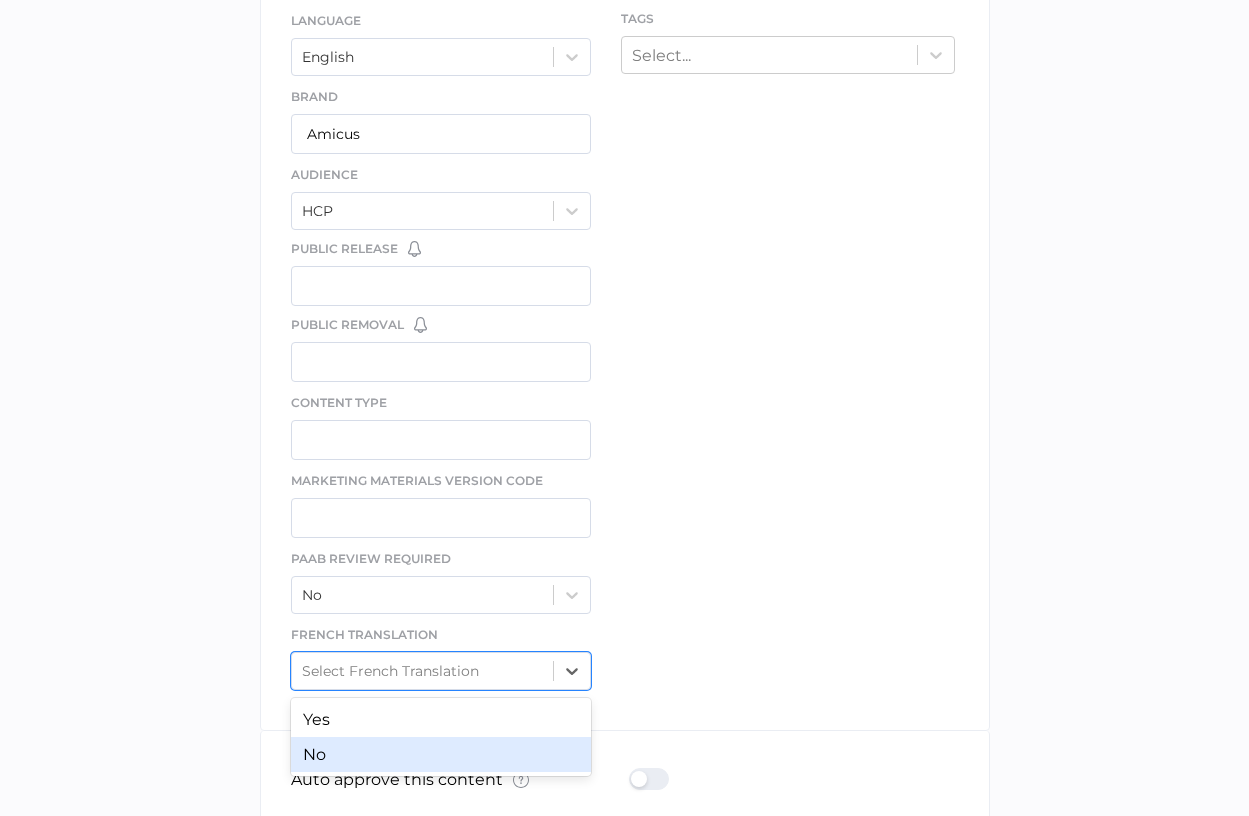 click on "No" at bounding box center (441, 754) 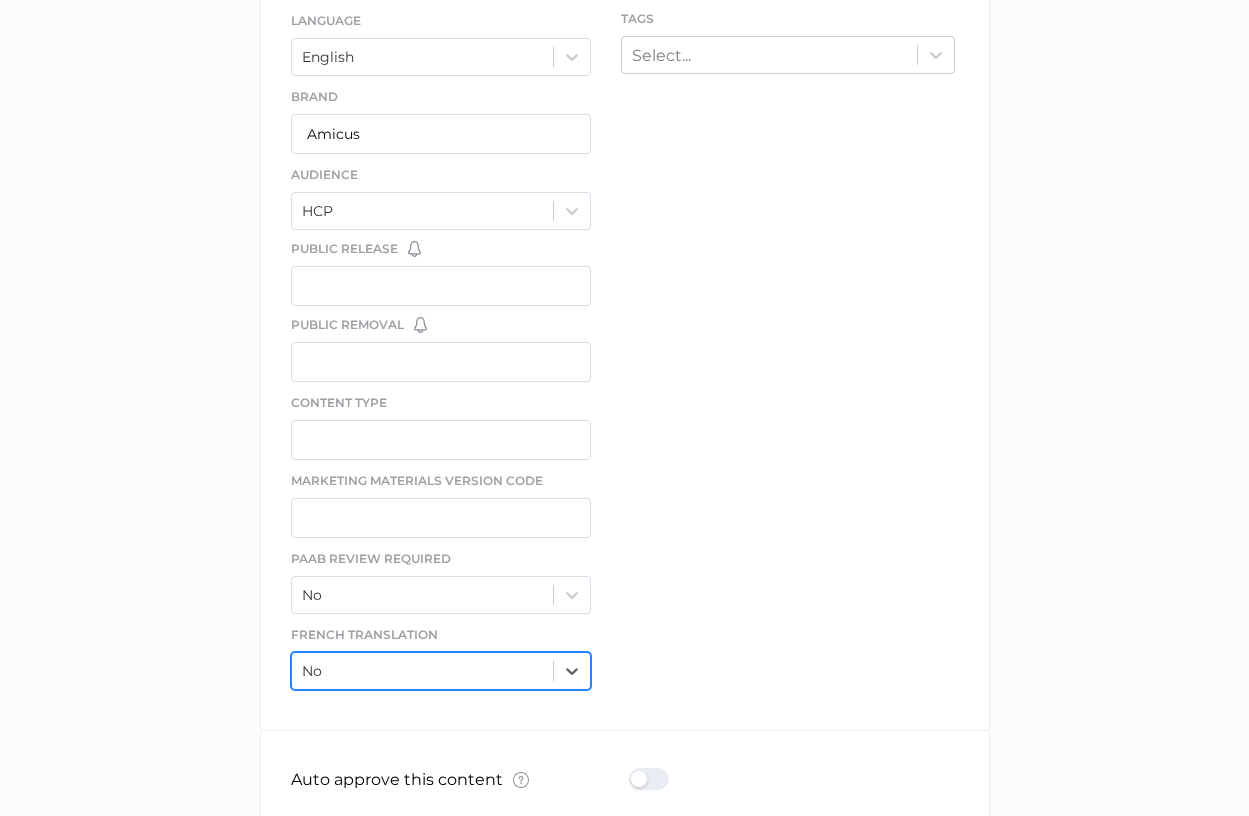 click on "No" at bounding box center [423, 671] 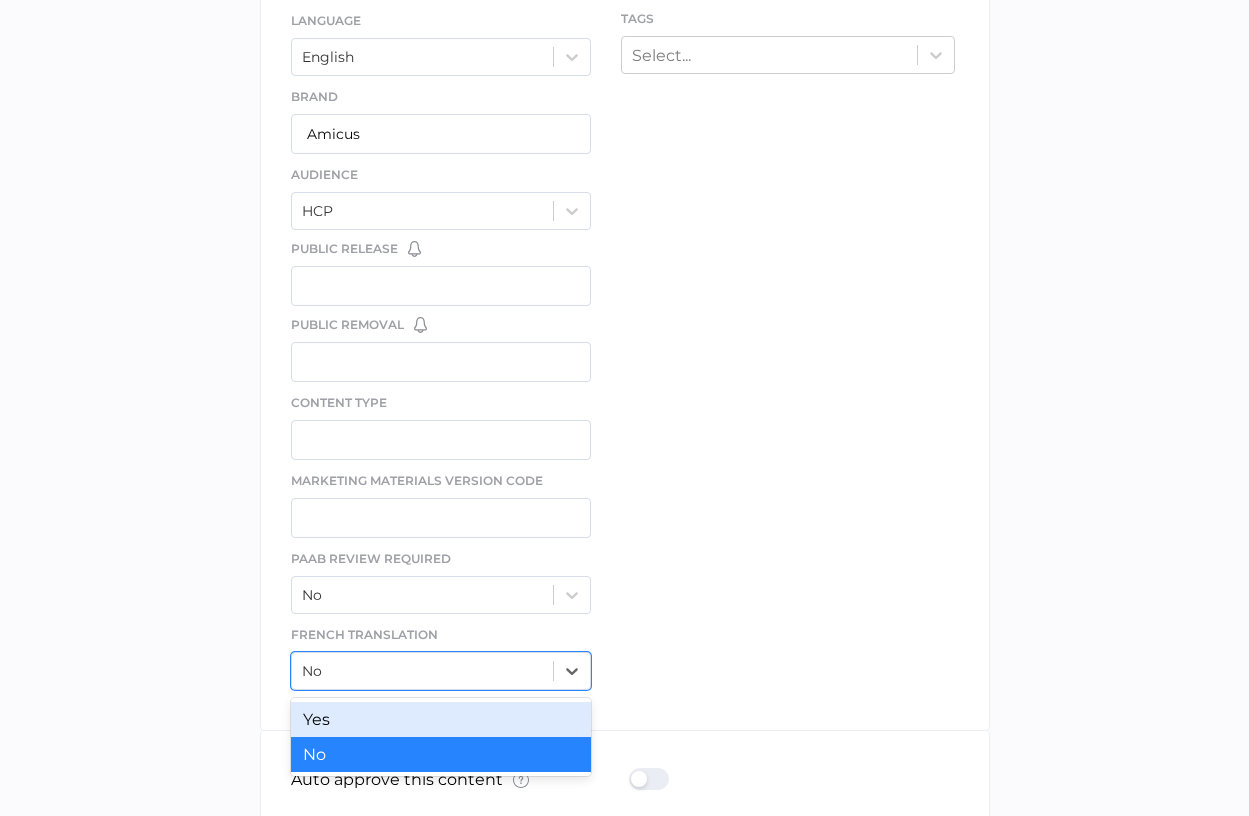 click on "Yes" at bounding box center (441, 719) 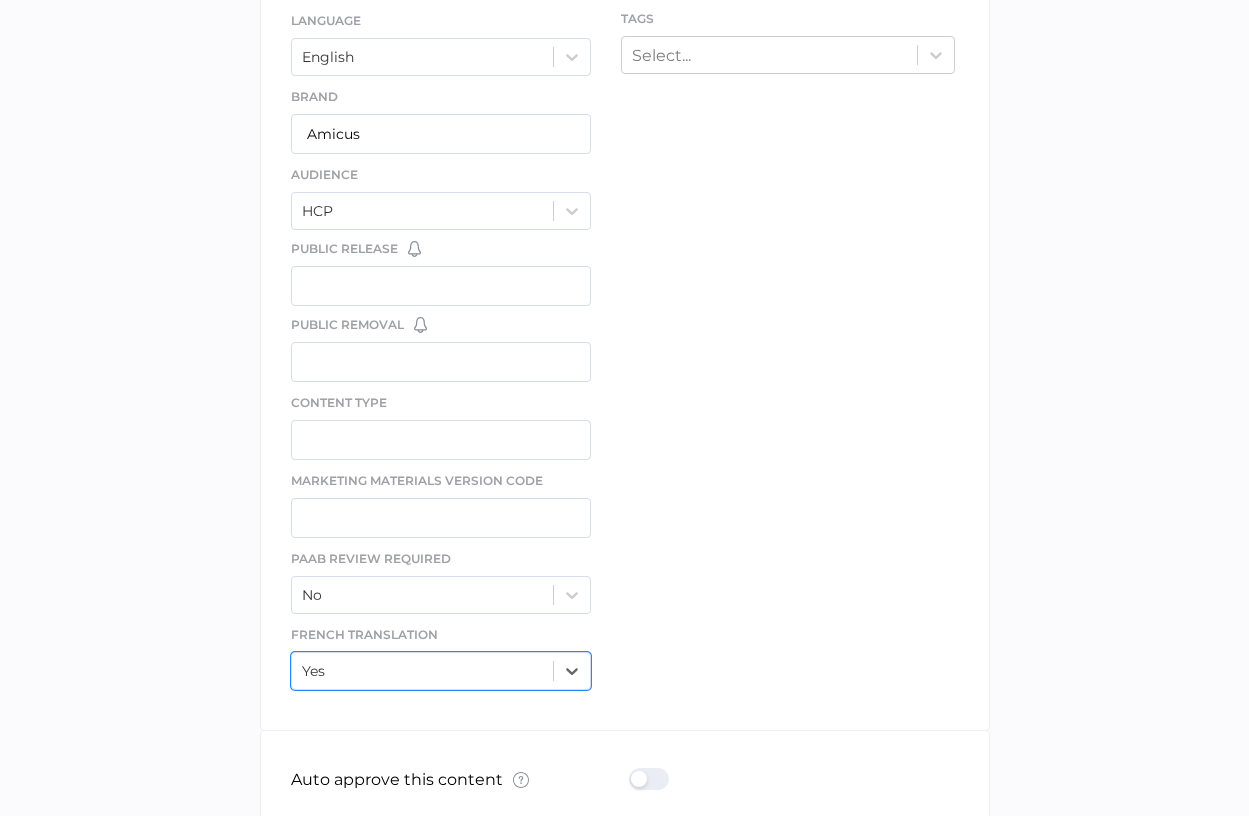 click on "file We support PDF, Microsoft Office, images, videos and more.   See the full list Confirm Delete Are you sure you want to delete this template? Delete Cancel Rename Template TEMPLATE NAME Save Cancel MNC 6.0 PAR_2024_FNL title Amicus MNC Training Workbook content properties Job ID Job IDs can be disabled × If a Job ID is not required for specific content, it can easily be toggled off. Learn More   TT-1122E-2025.07.26-1.0 Business Unit Transfusion Technology Language English Brand Amicus Audience HCP Public Release You have no reminders for this date field. Create Date Reminders Public Removal You have no reminders for this date field. Create Date Reminders Content Type Marketing Materials Version Code PAAB Review Required No French Translation   option Yes, selected.     0 results available. Select is focused ,type to refine list, press Down to open the menu,  Yes Description Tags Select..." at bounding box center [625, 129] 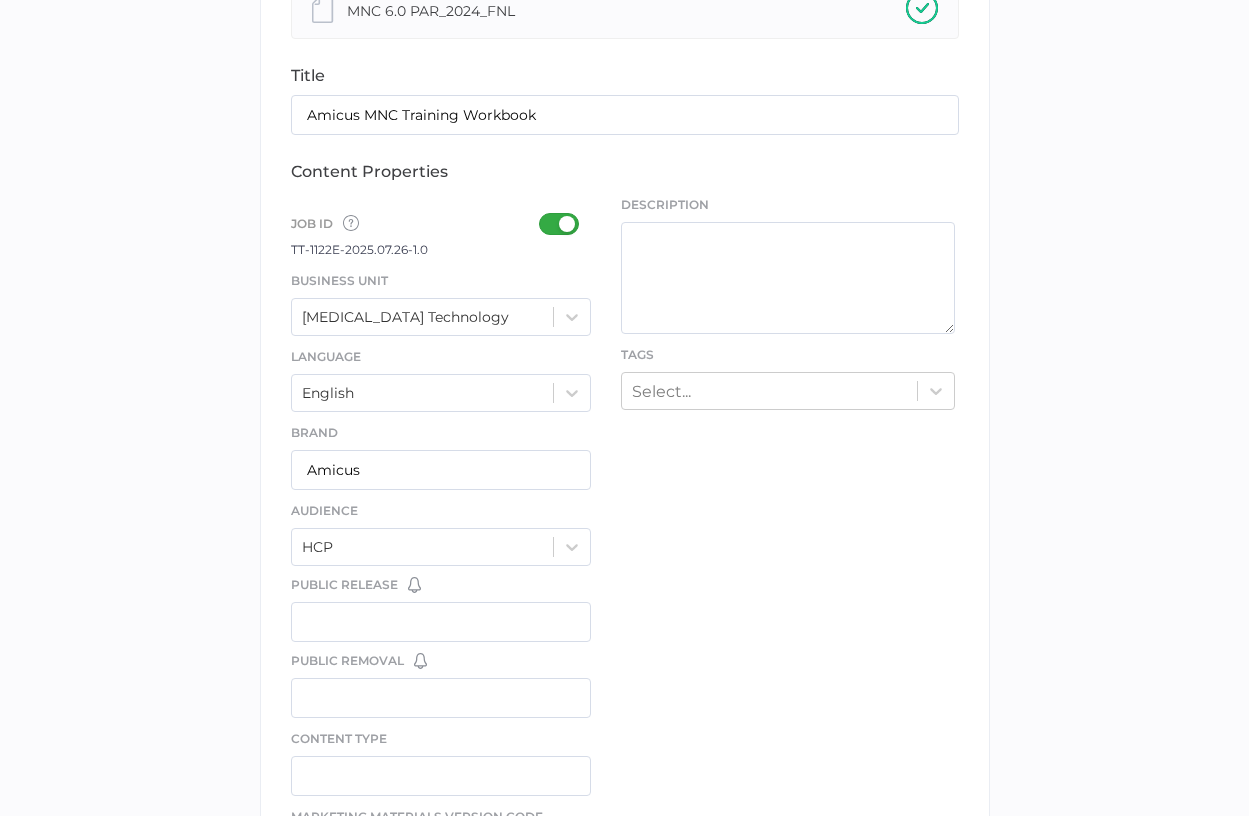 scroll, scrollTop: 541, scrollLeft: 0, axis: vertical 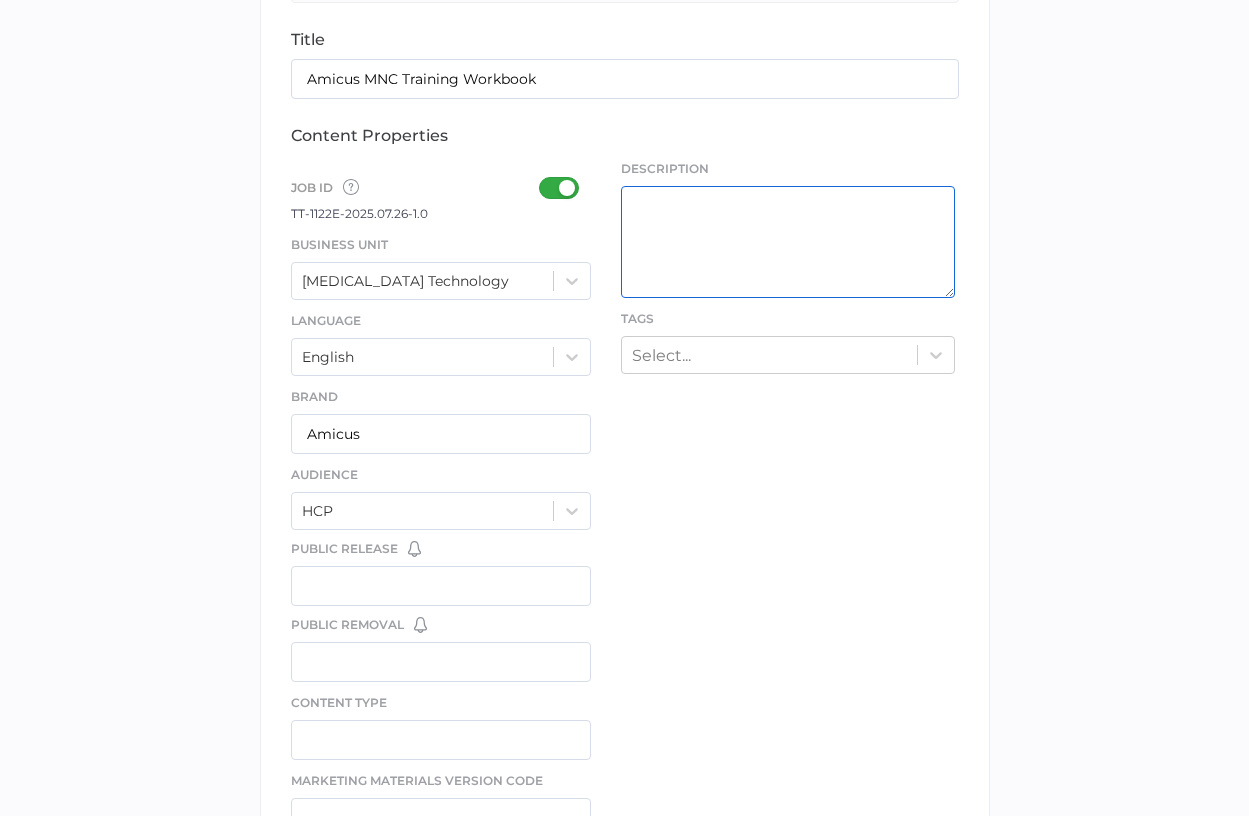 click at bounding box center [788, 242] 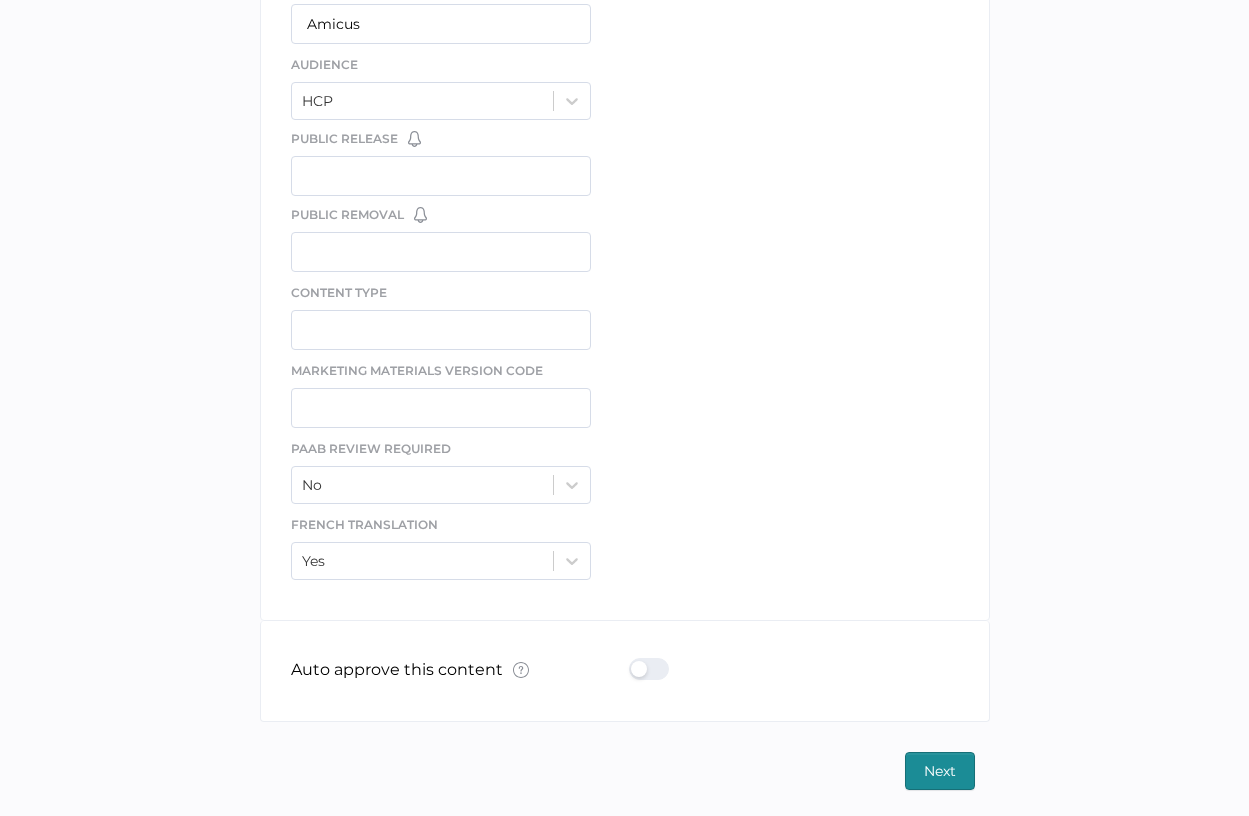 scroll, scrollTop: 955, scrollLeft: 0, axis: vertical 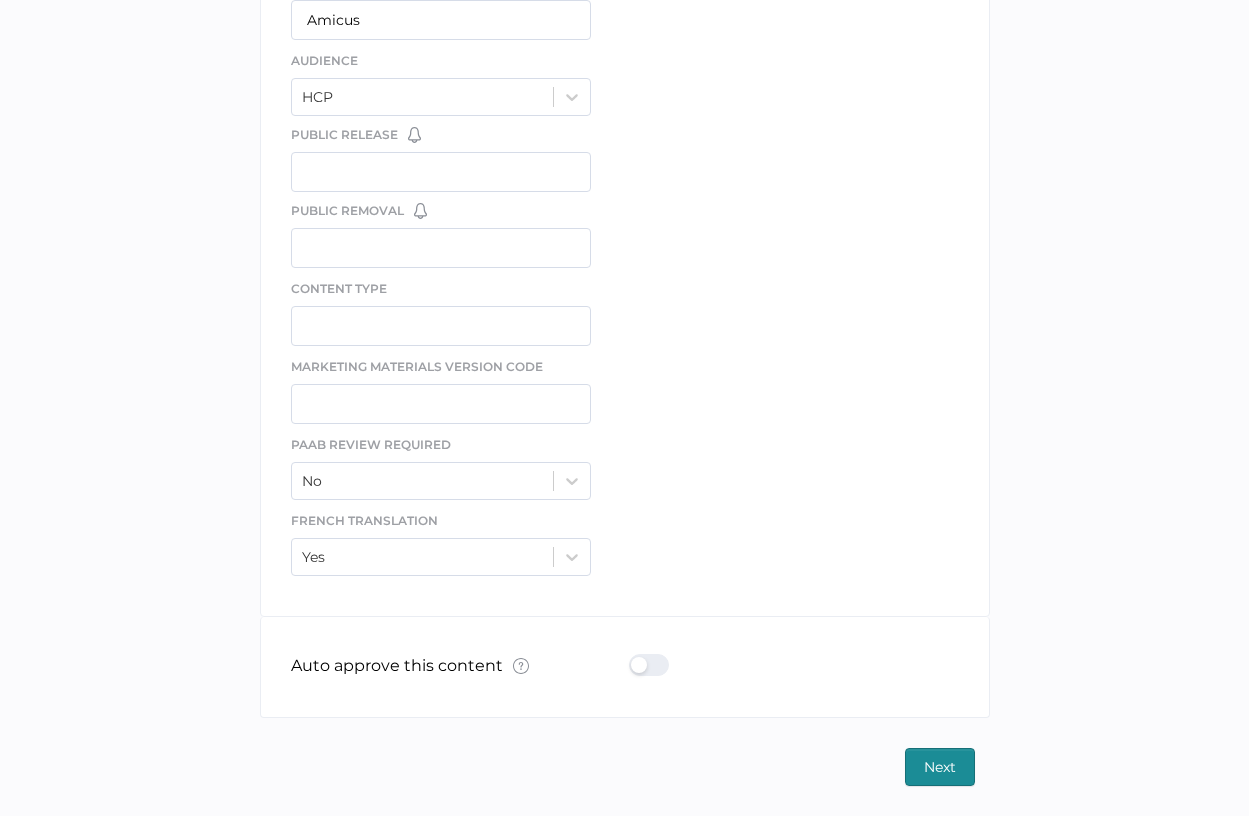 type on "Global adprom approved material" 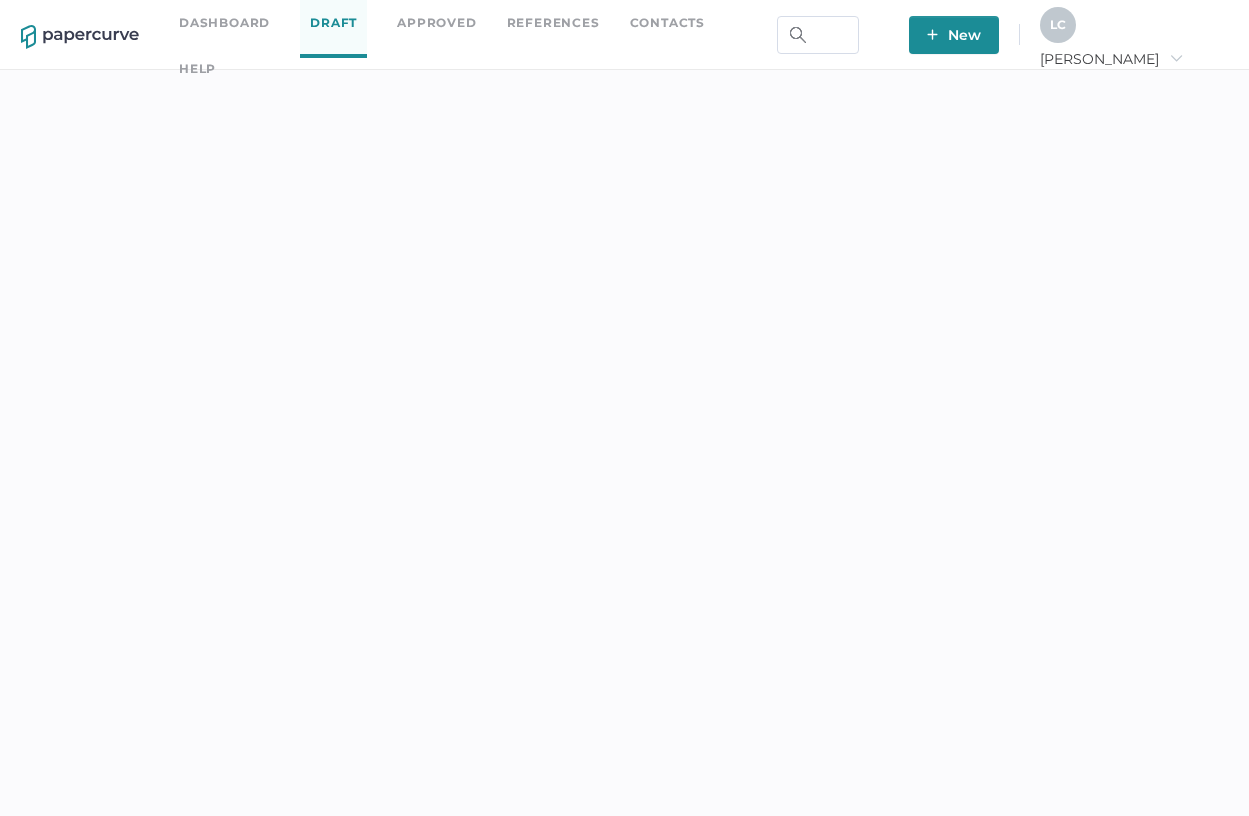 scroll, scrollTop: 0, scrollLeft: 0, axis: both 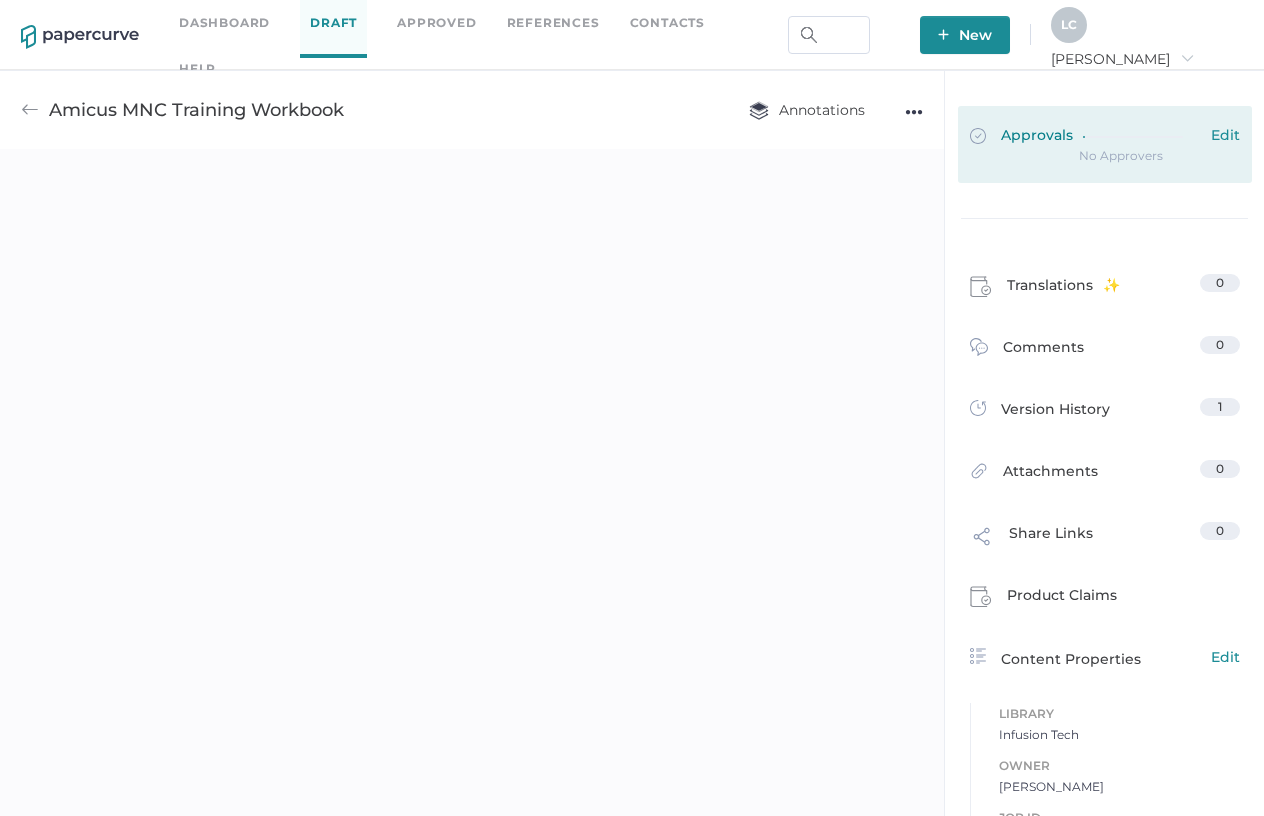 click at bounding box center (1142, 133) 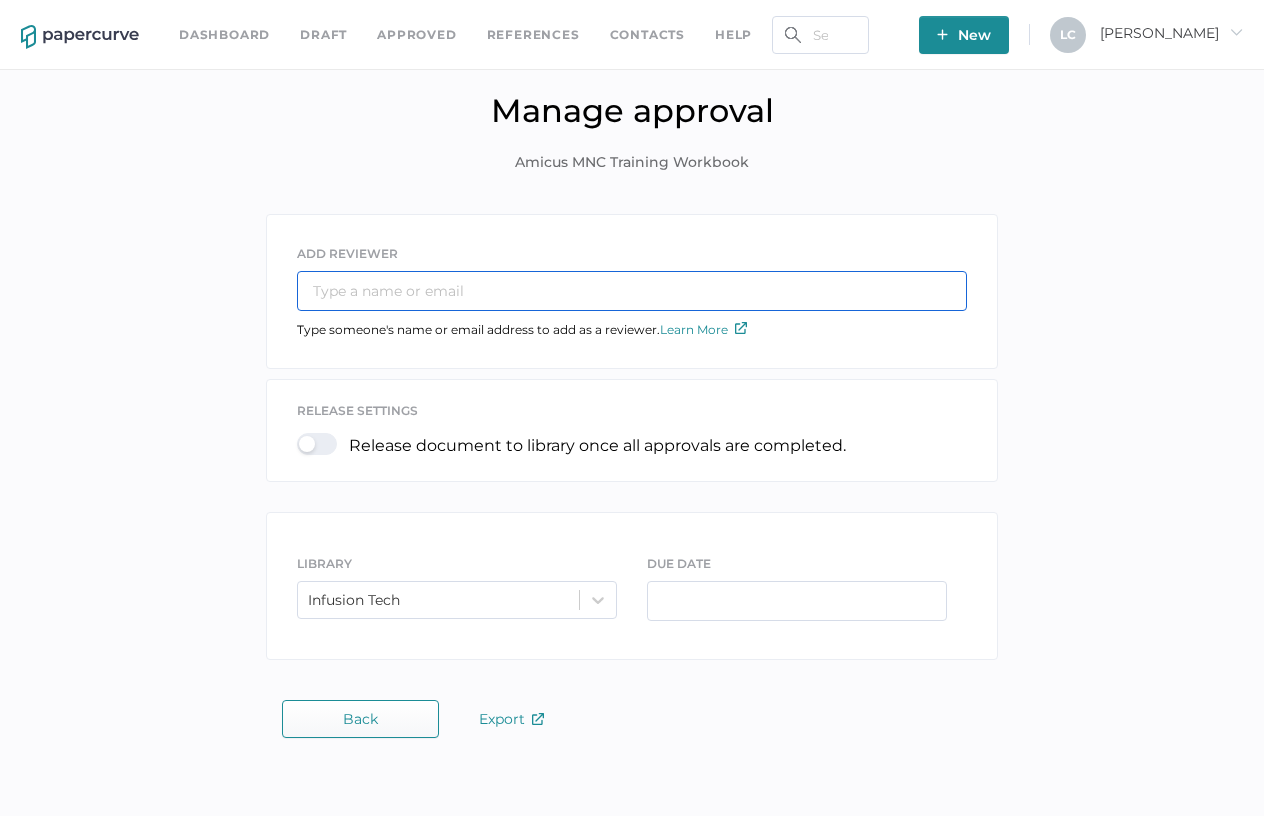 click at bounding box center [632, 291] 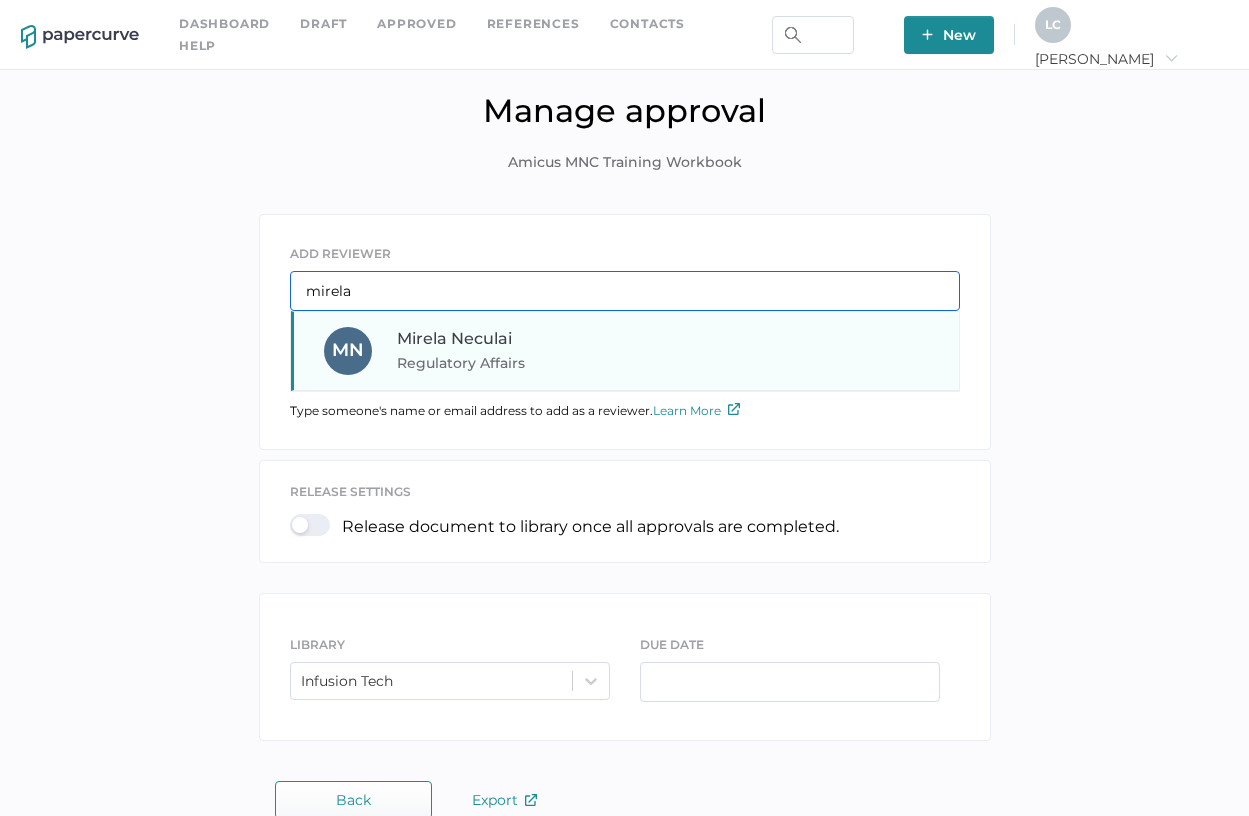 type on "mirela" 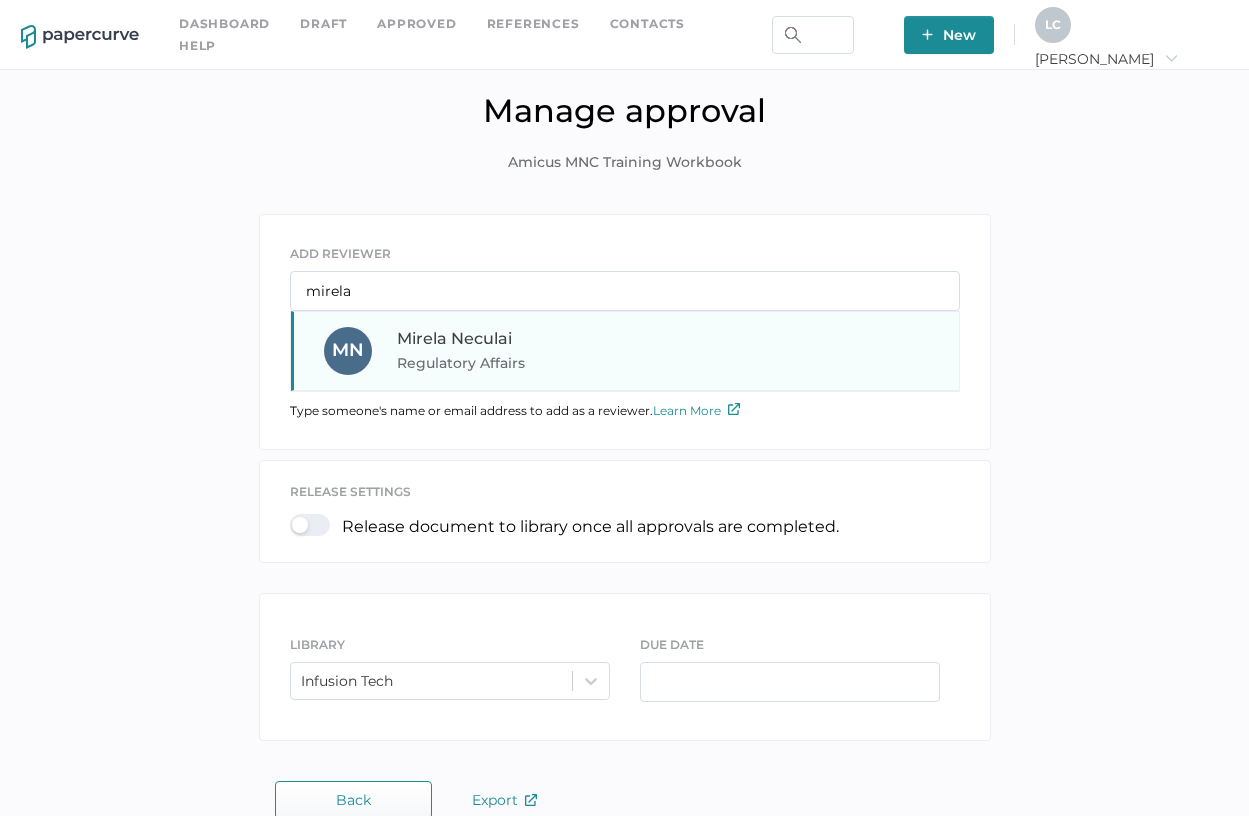 click on "Mirela   Neculai Regulatory Affairs" at bounding box center (532, 351) 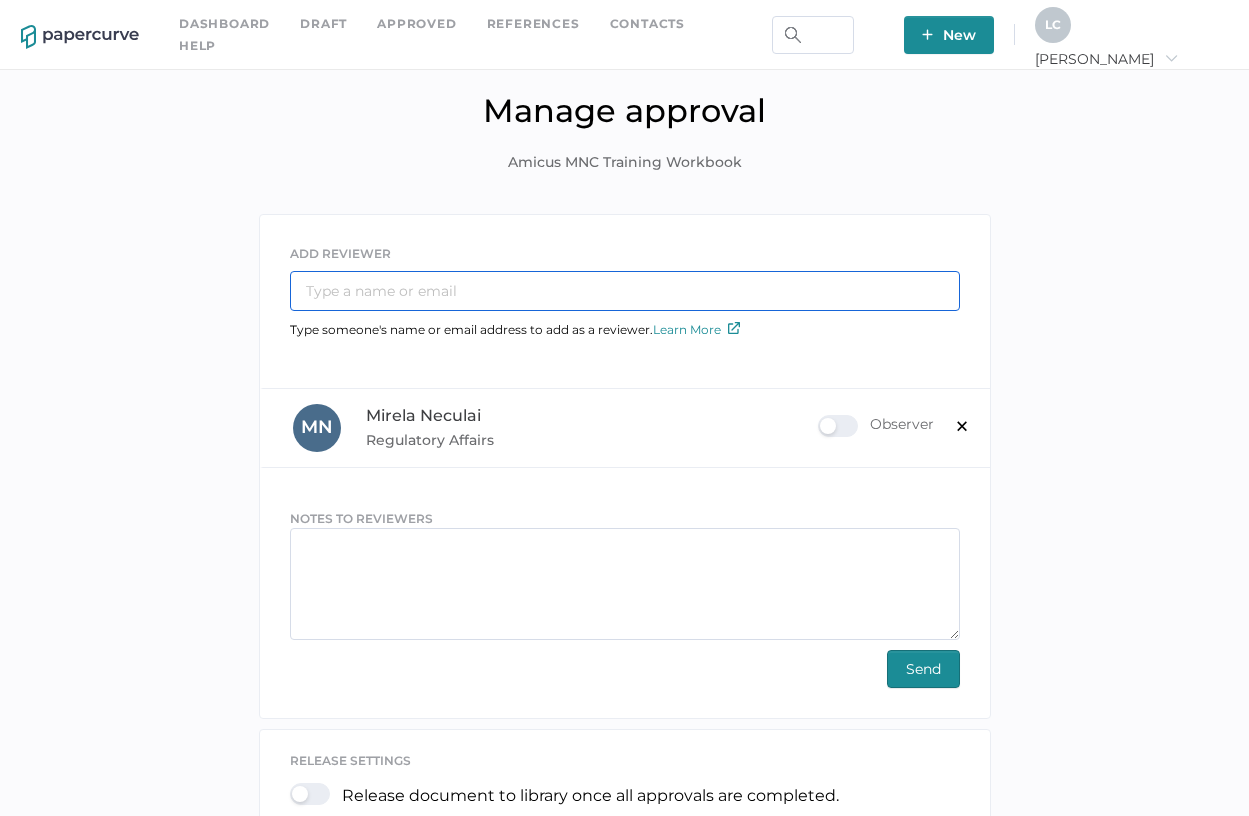 click at bounding box center (625, 291) 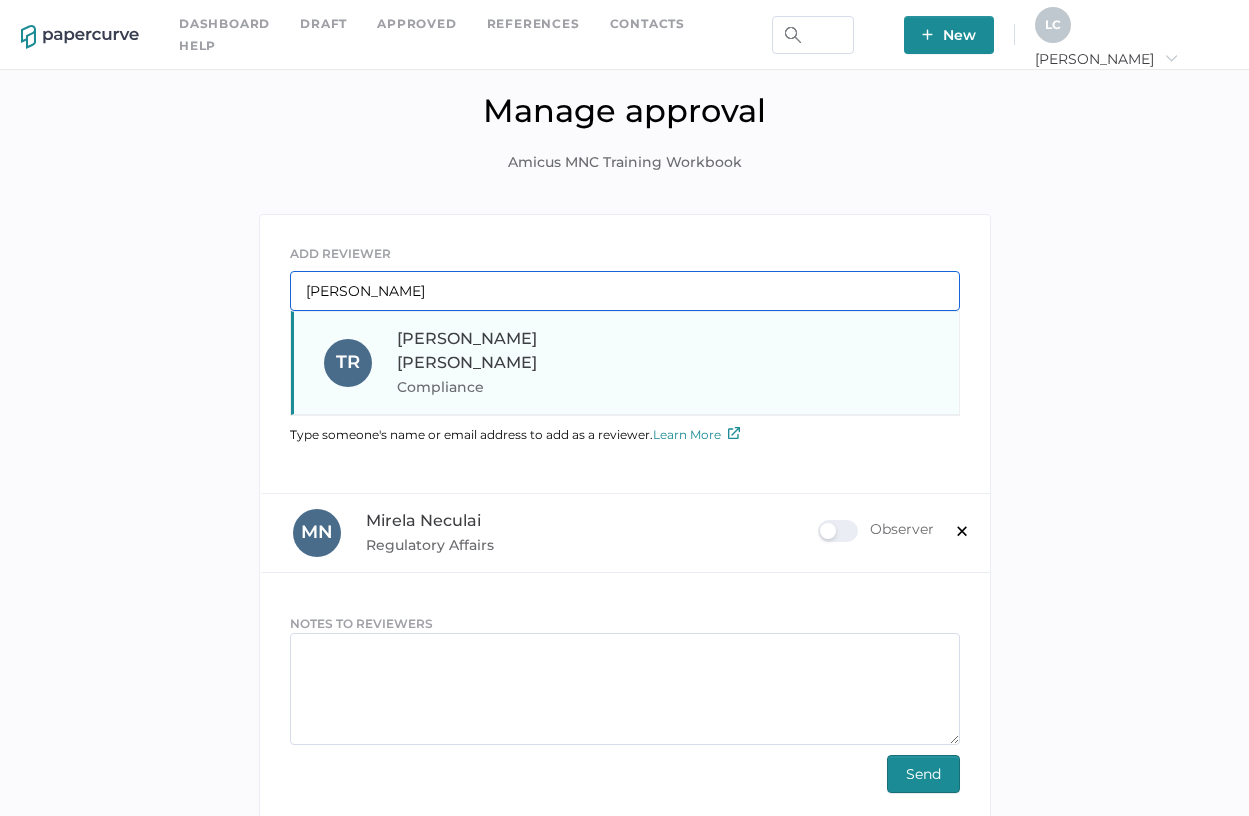 type on "terry" 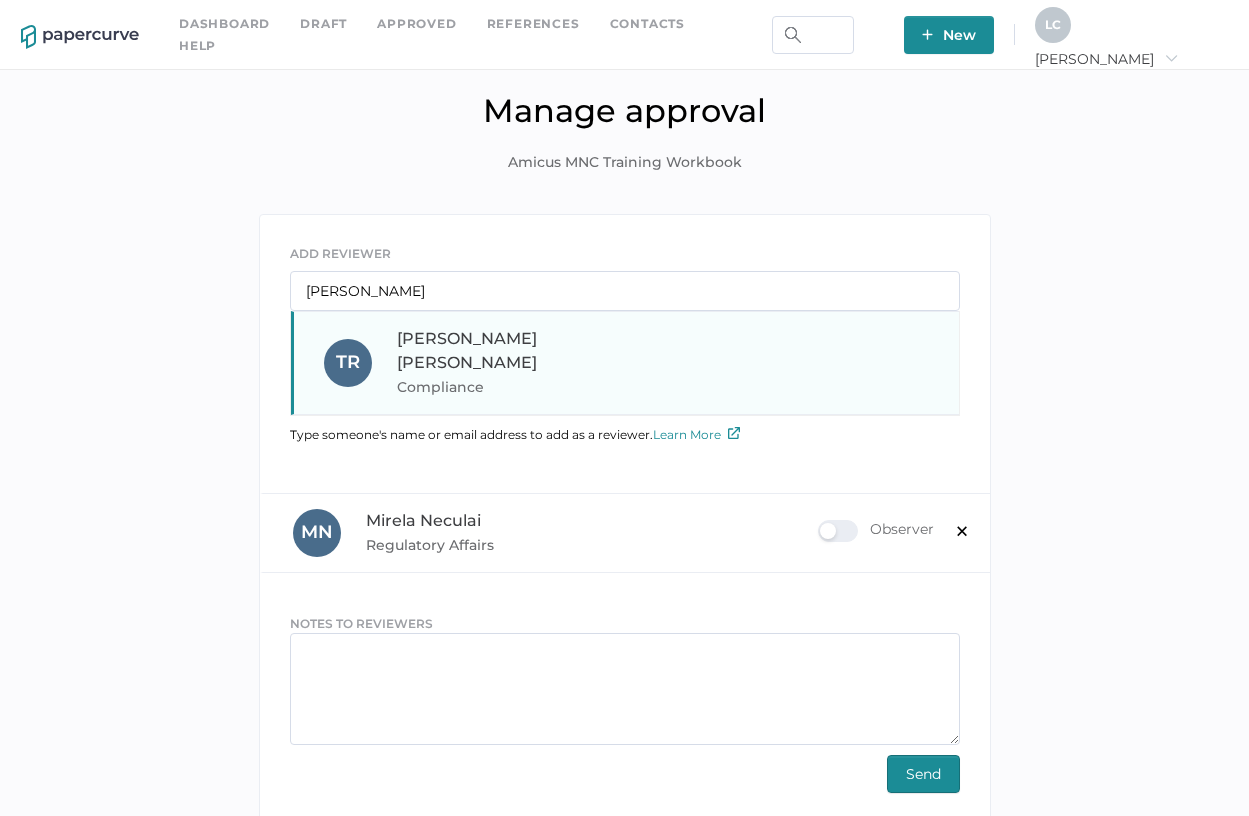 click on "Compliance" at bounding box center (532, 387) 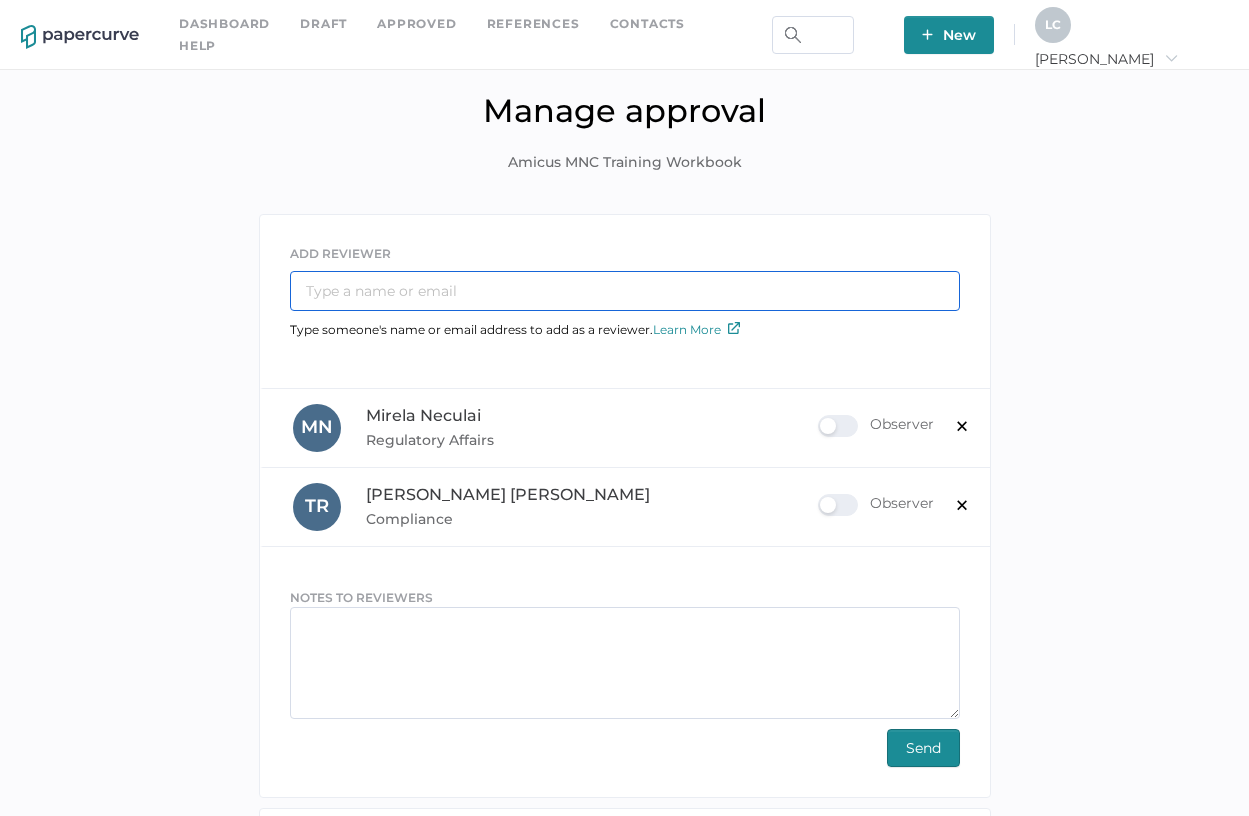 click at bounding box center [625, 291] 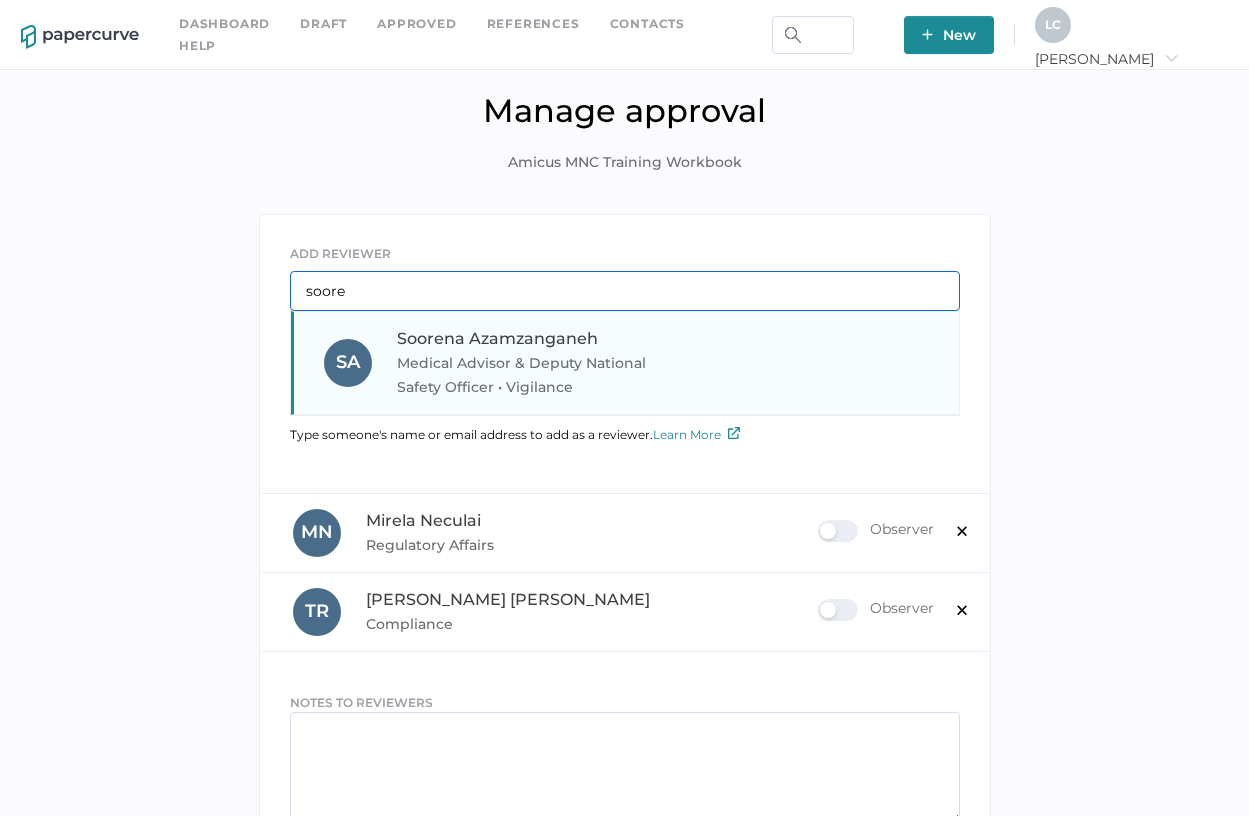 type on "soore" 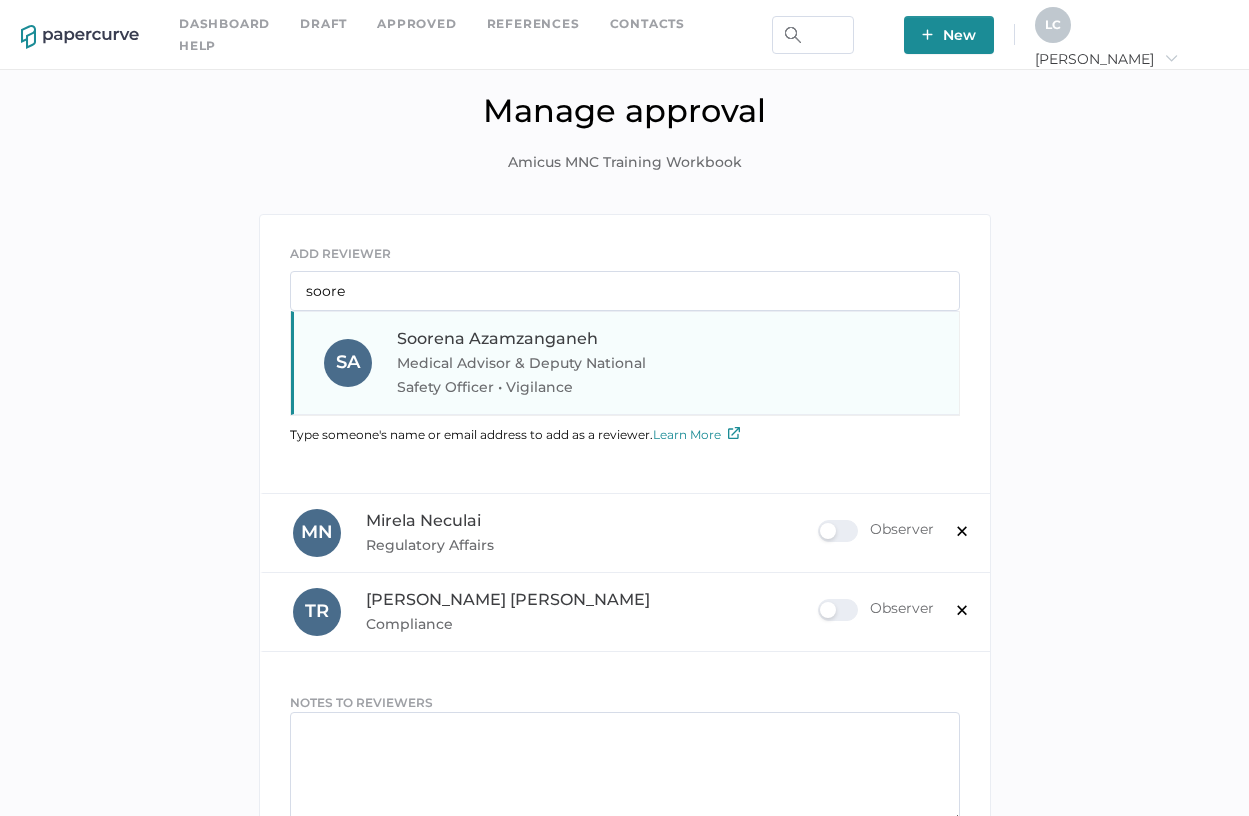 click on "Medical Advisor & Deputy National Safety Officer • Vigilance" at bounding box center (532, 375) 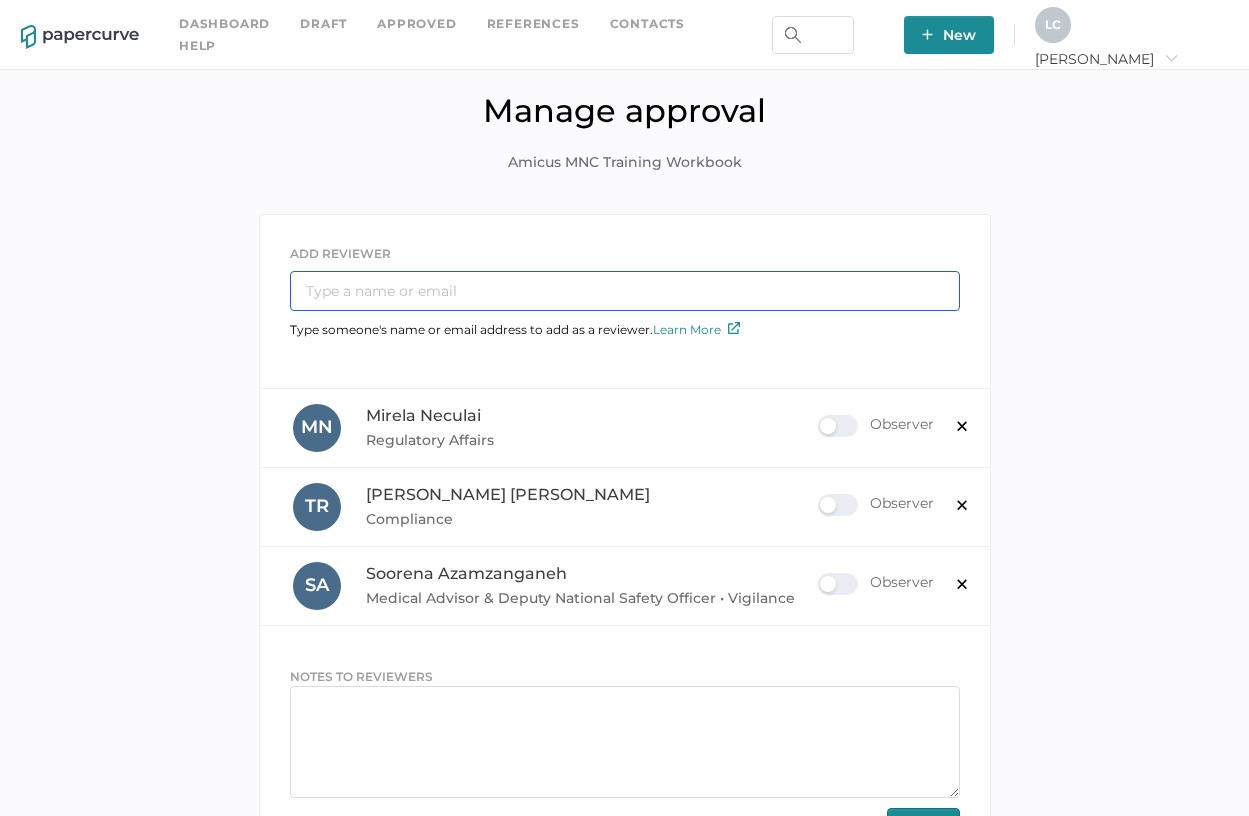 click at bounding box center (625, 291) 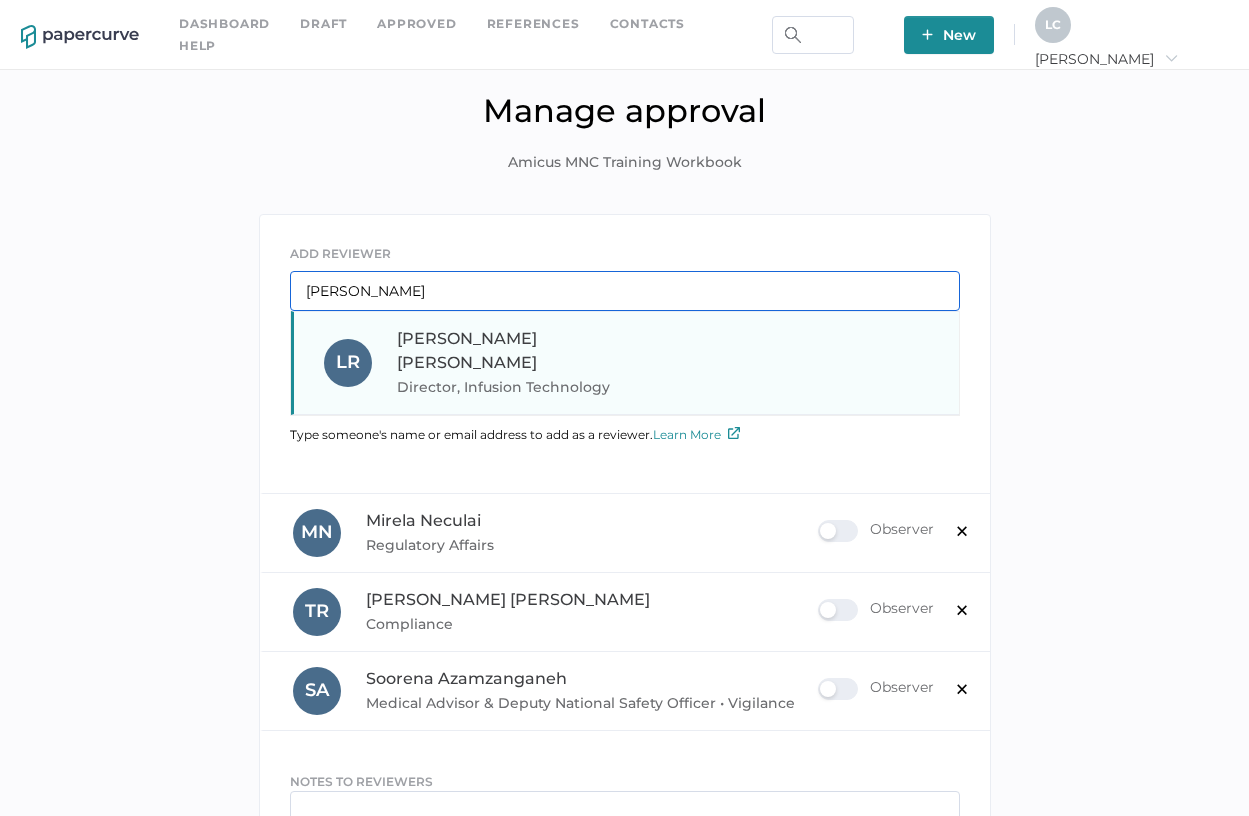 type on "lynne" 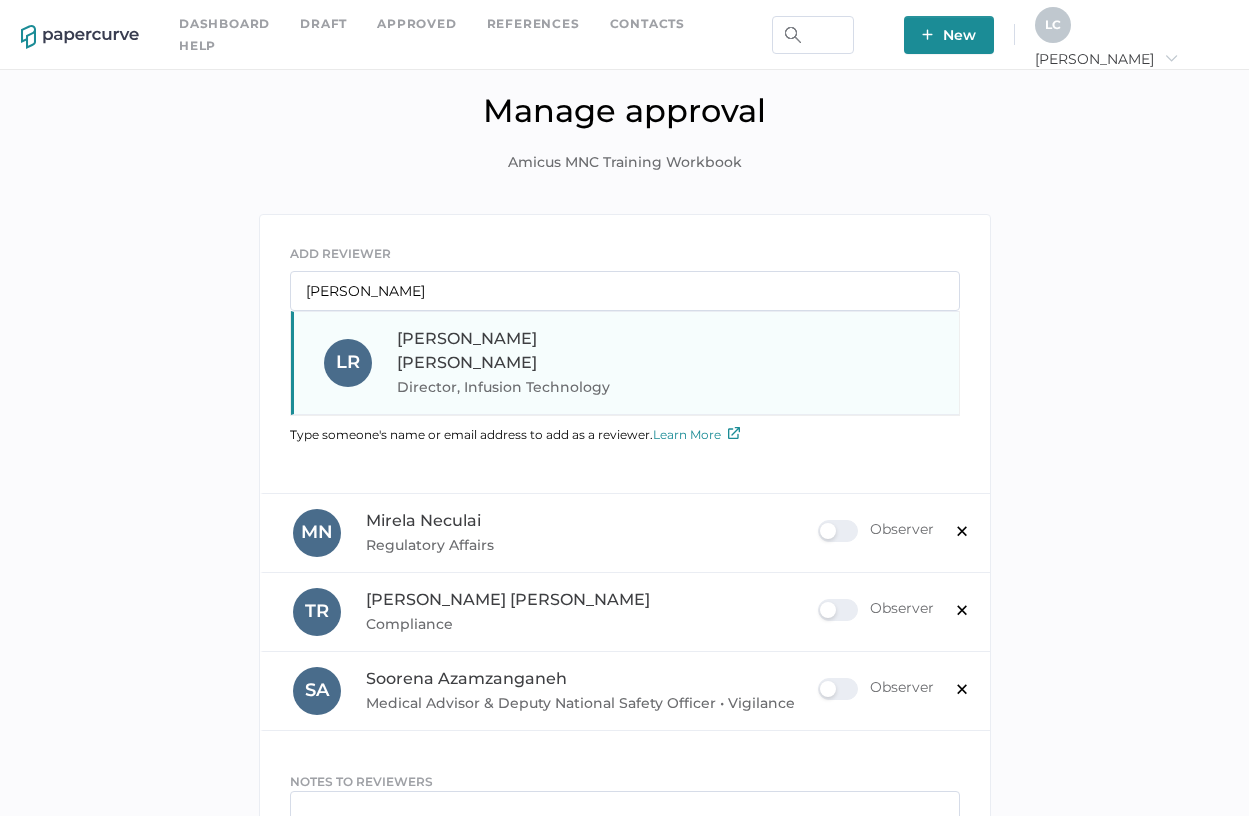 click on "Lynne   Ross Director, Infusion Technology" at bounding box center [532, 363] 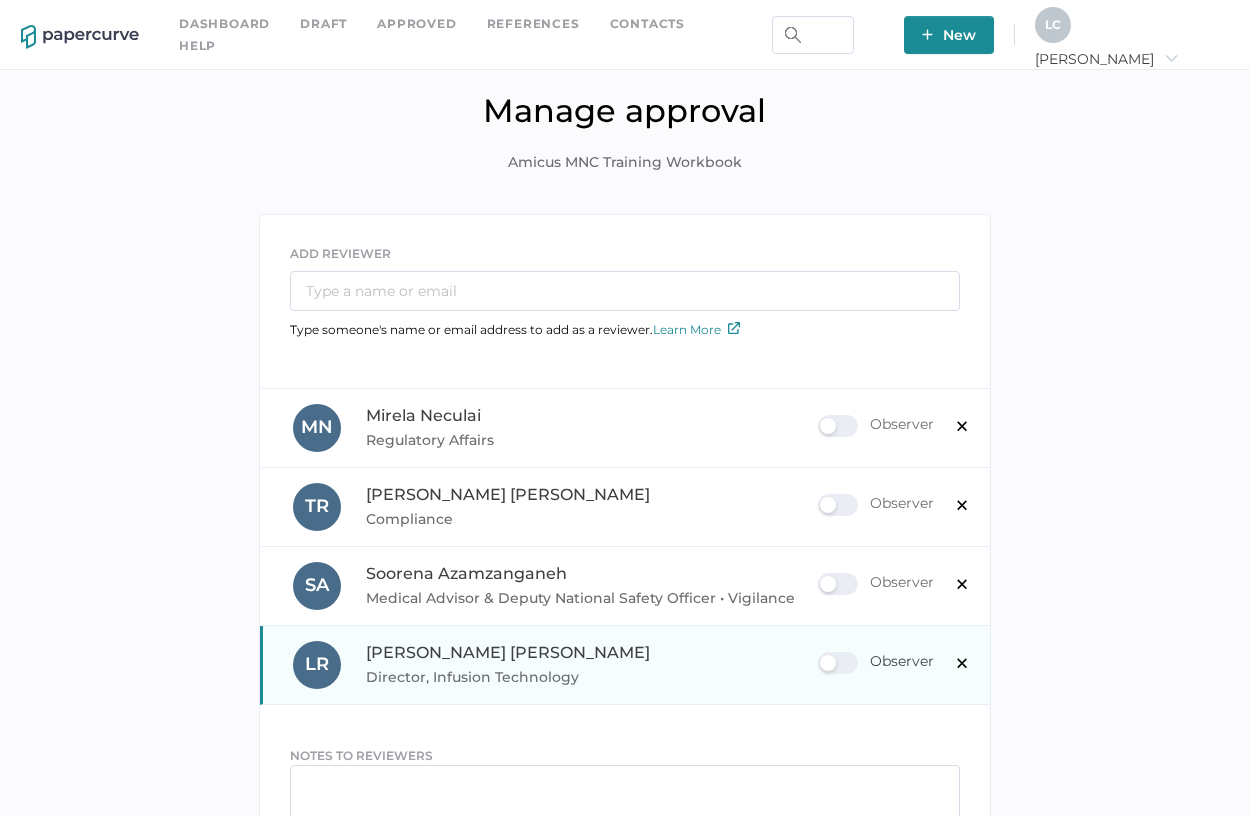 click on "Observer" at bounding box center (876, 663) 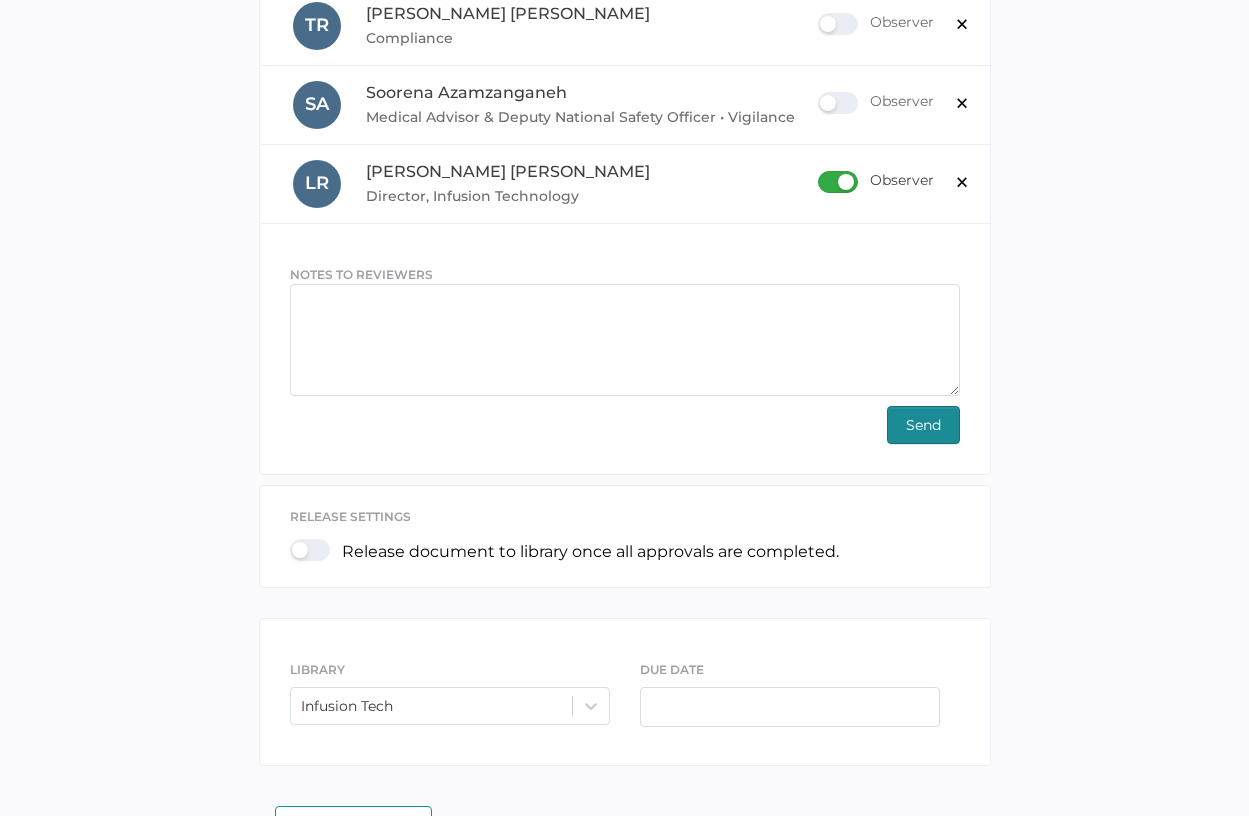 scroll, scrollTop: 539, scrollLeft: 0, axis: vertical 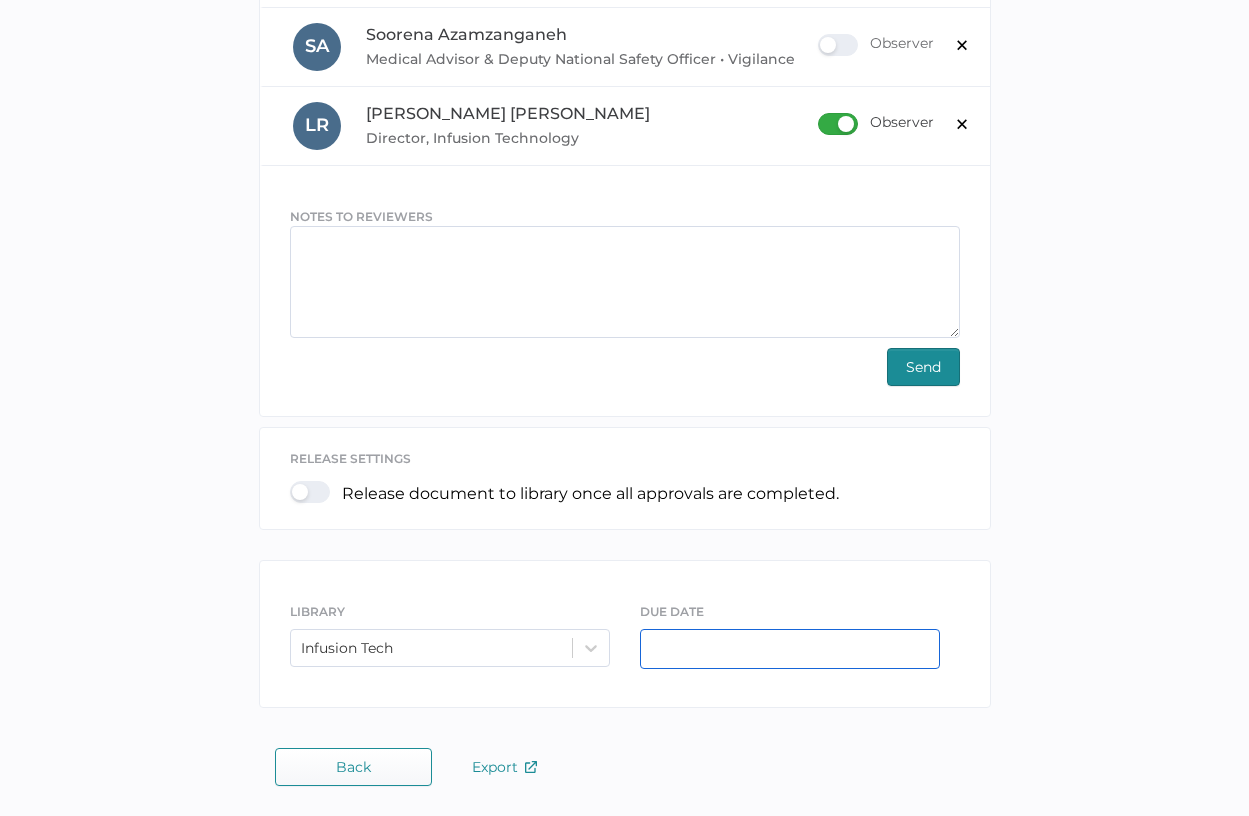 click at bounding box center (790, 649) 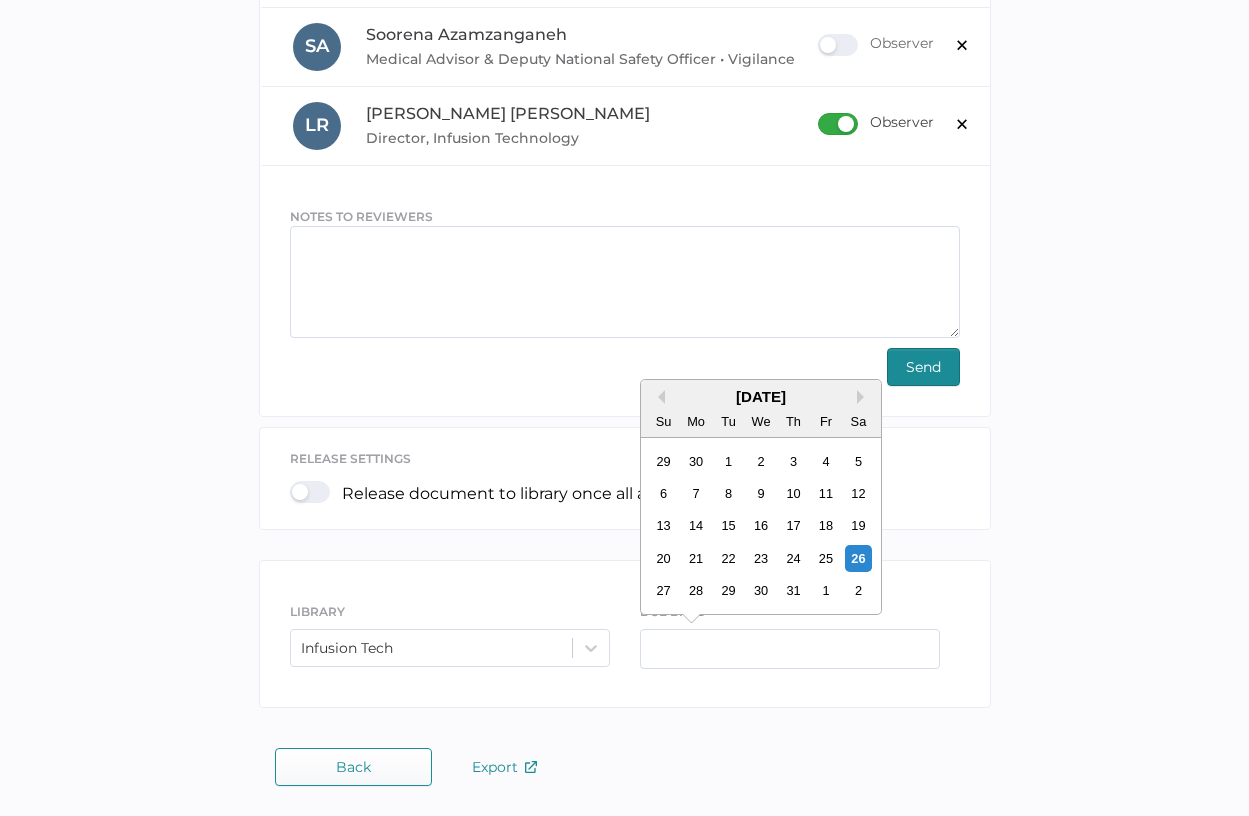 click on "July 2025" at bounding box center [761, 396] 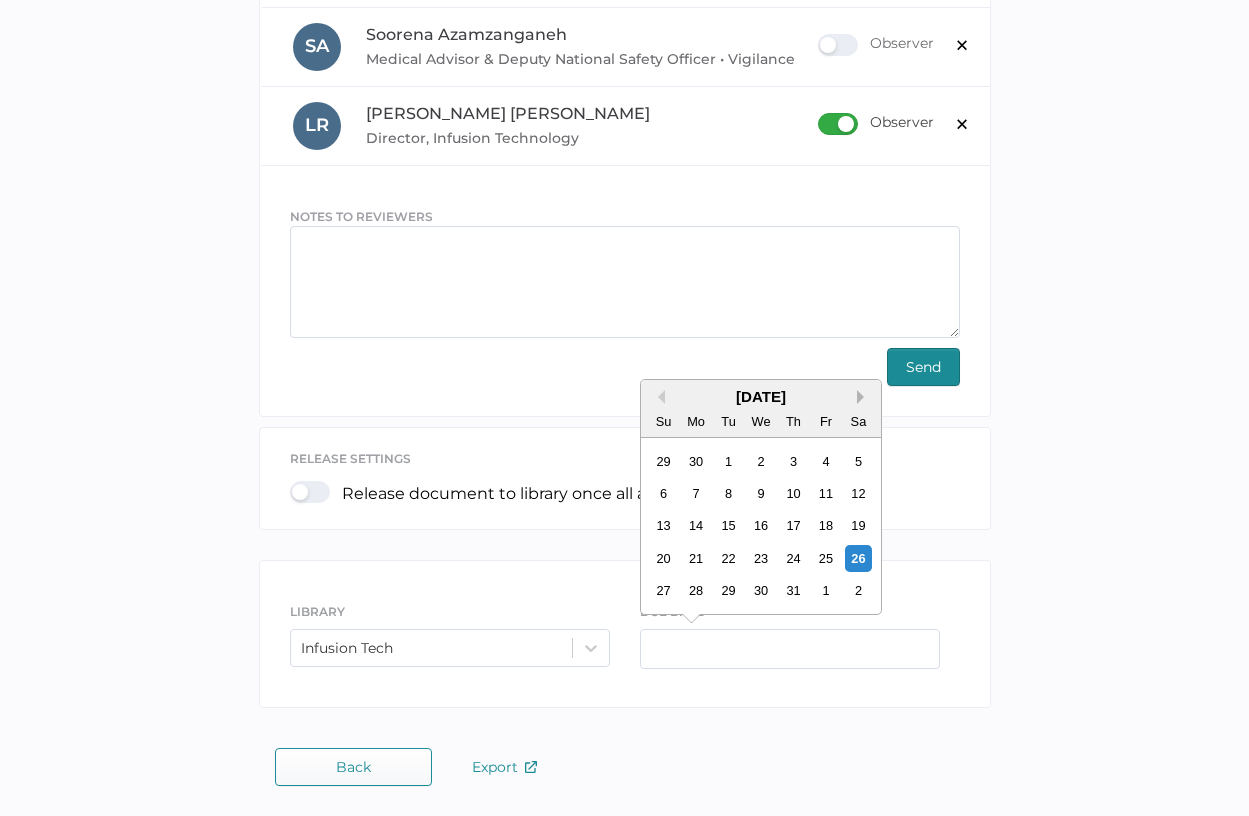 click on "Next Month" at bounding box center [864, 397] 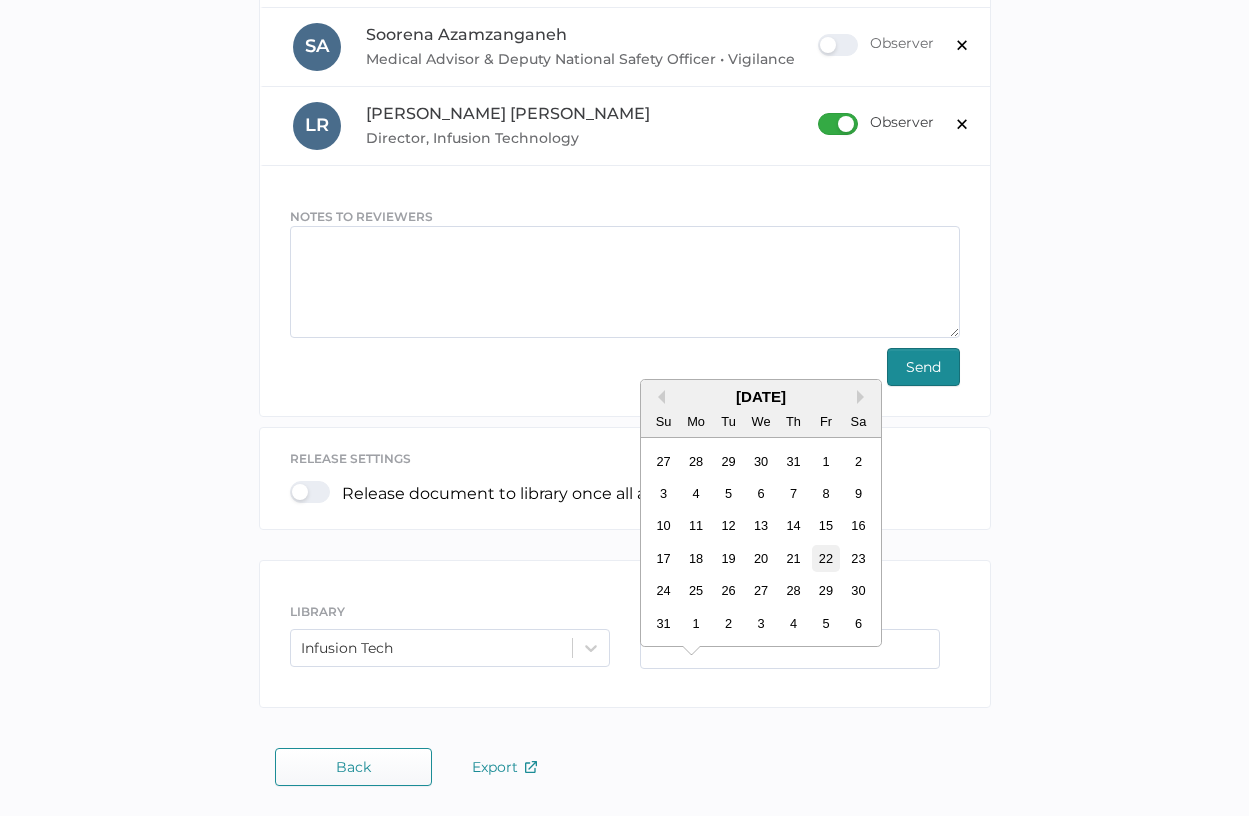 click on "22" at bounding box center [825, 558] 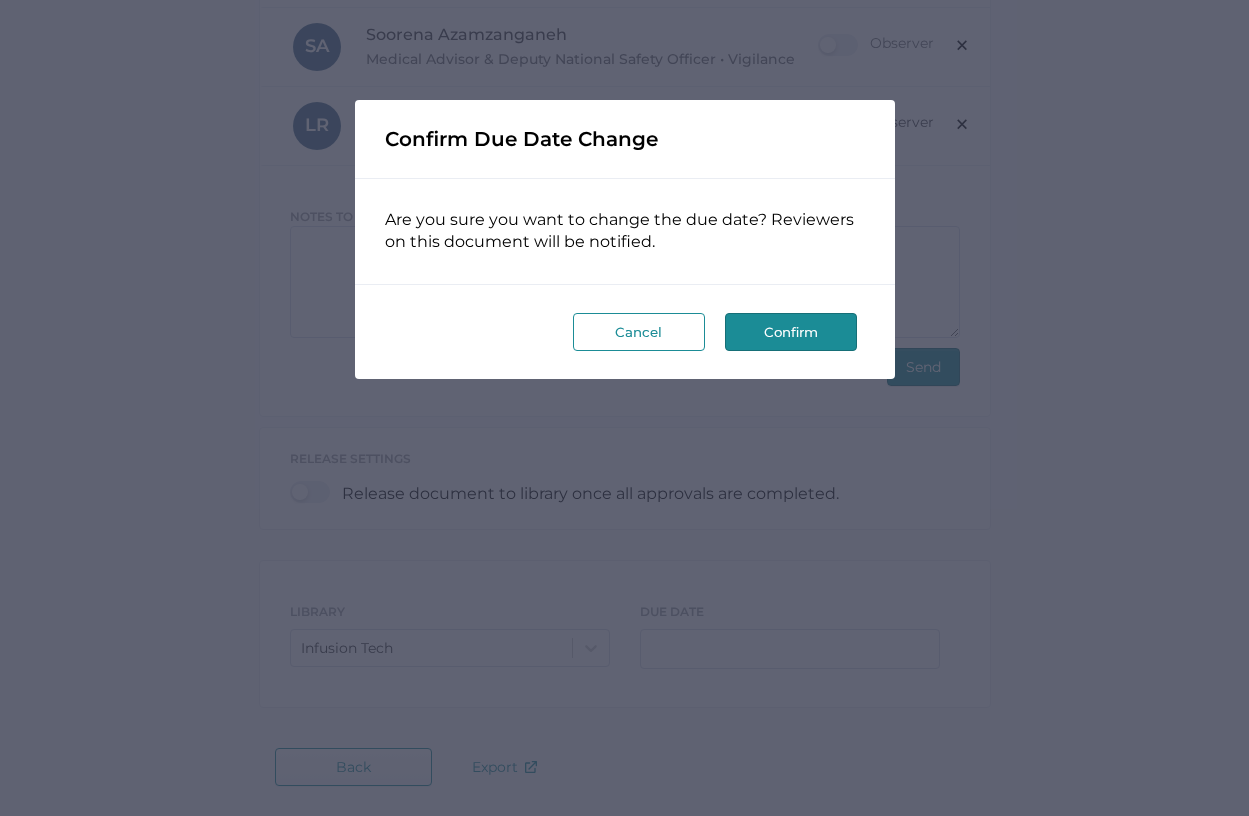 click on "Confirm" at bounding box center (791, 332) 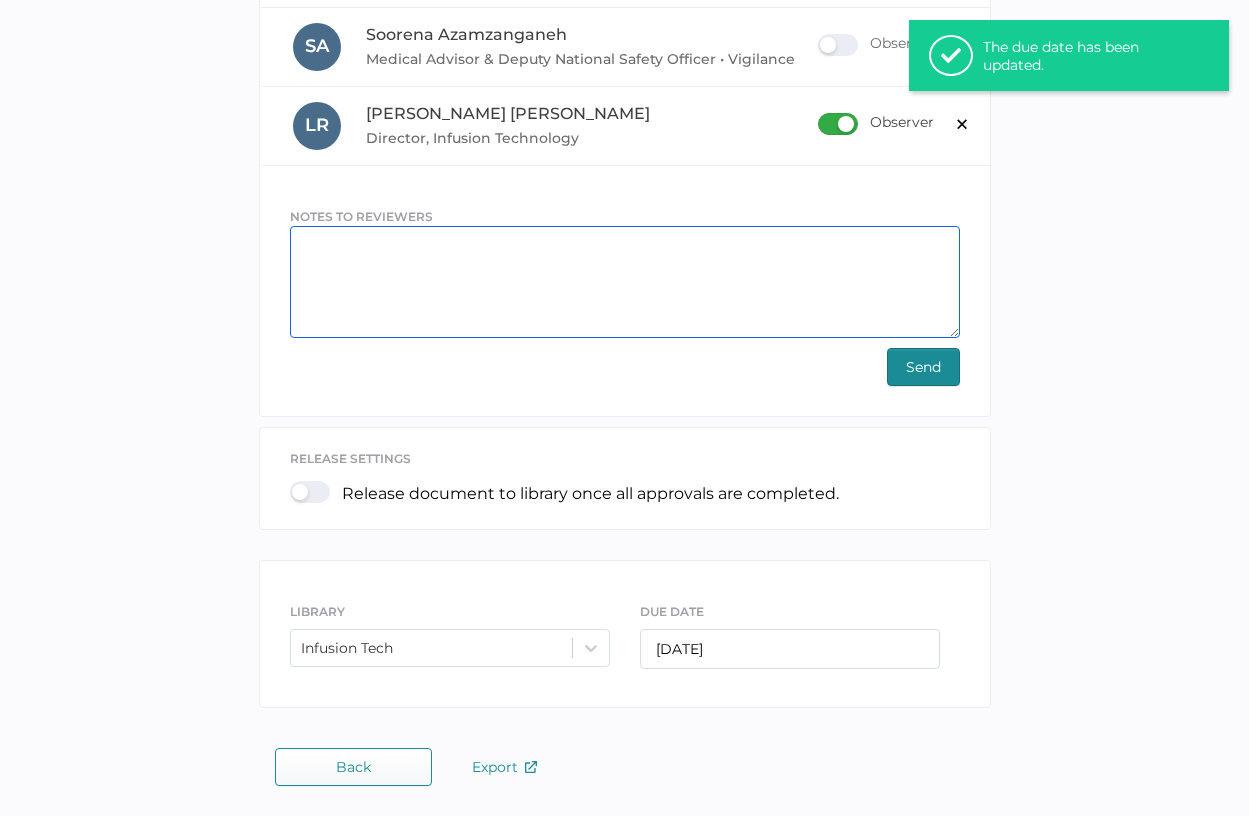 click at bounding box center [625, 282] 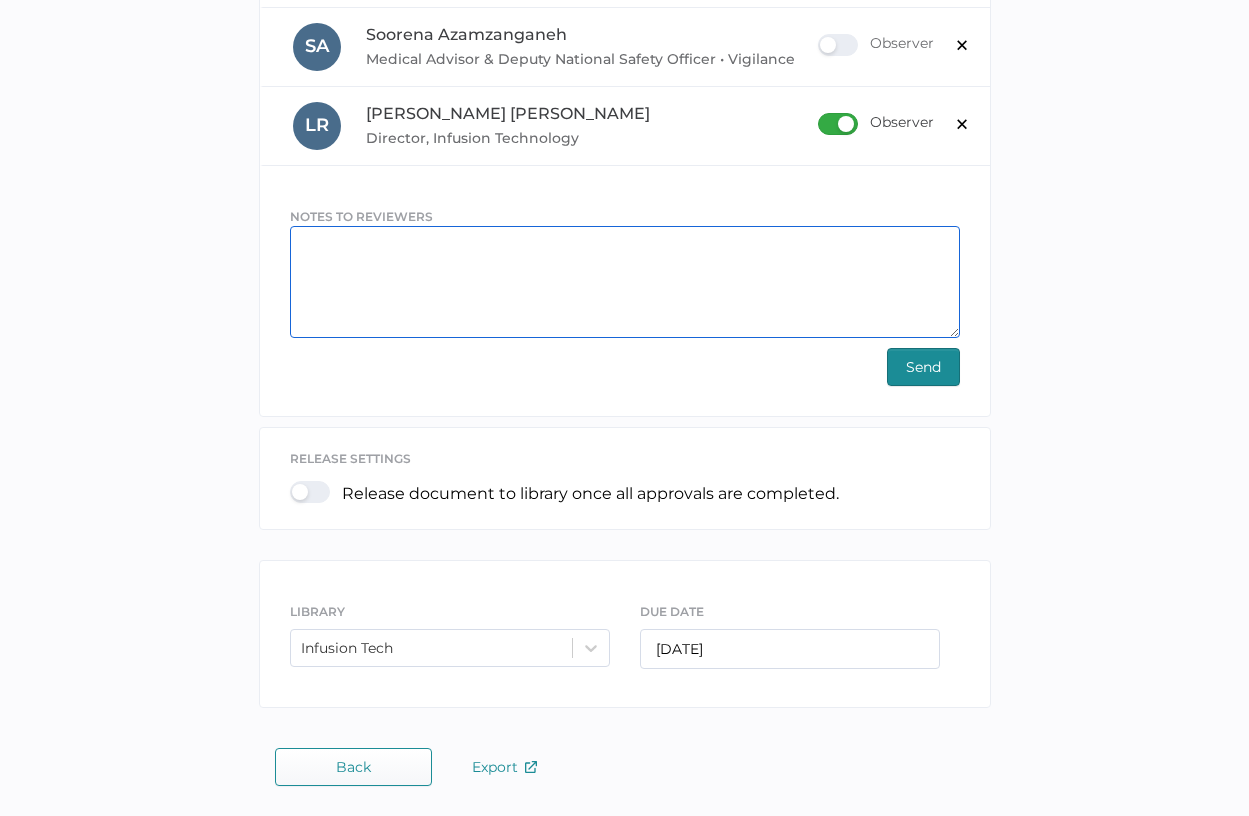 type on "A" 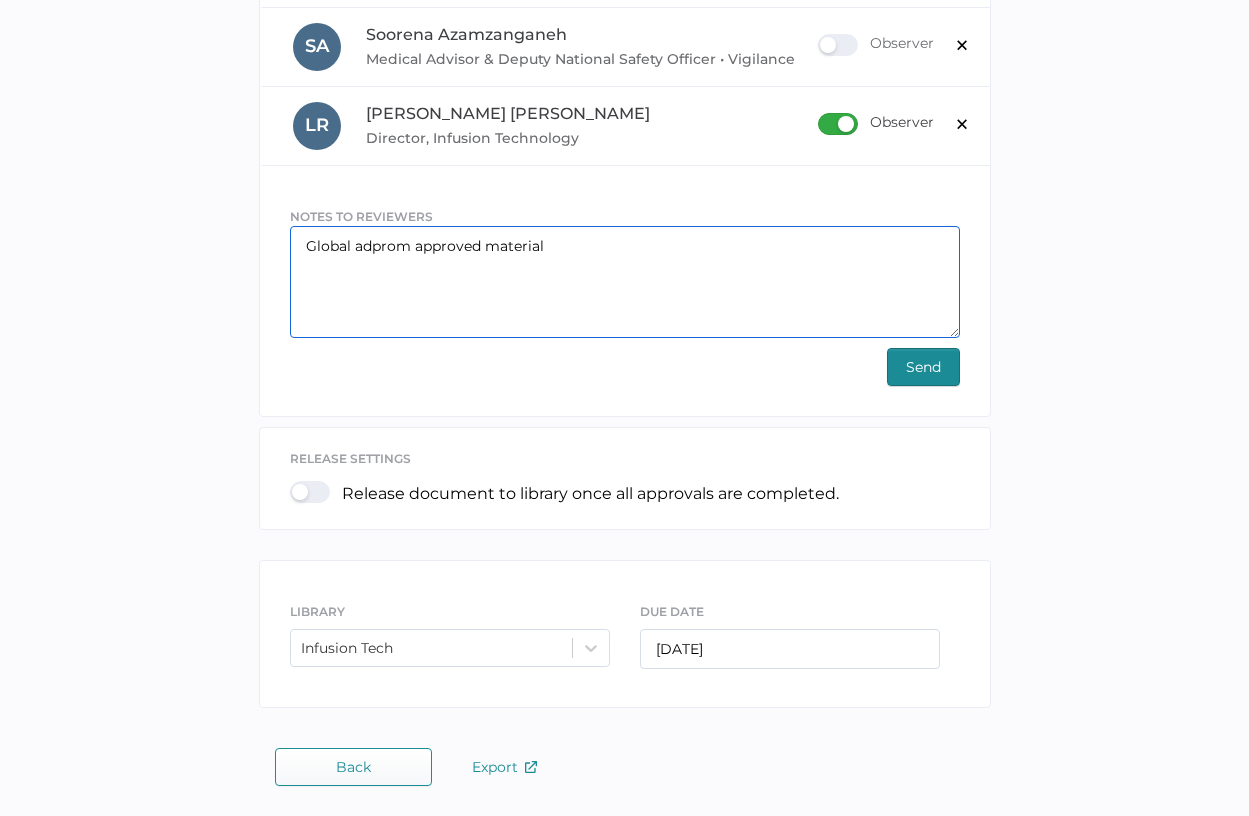 type on "Global adprom approved material" 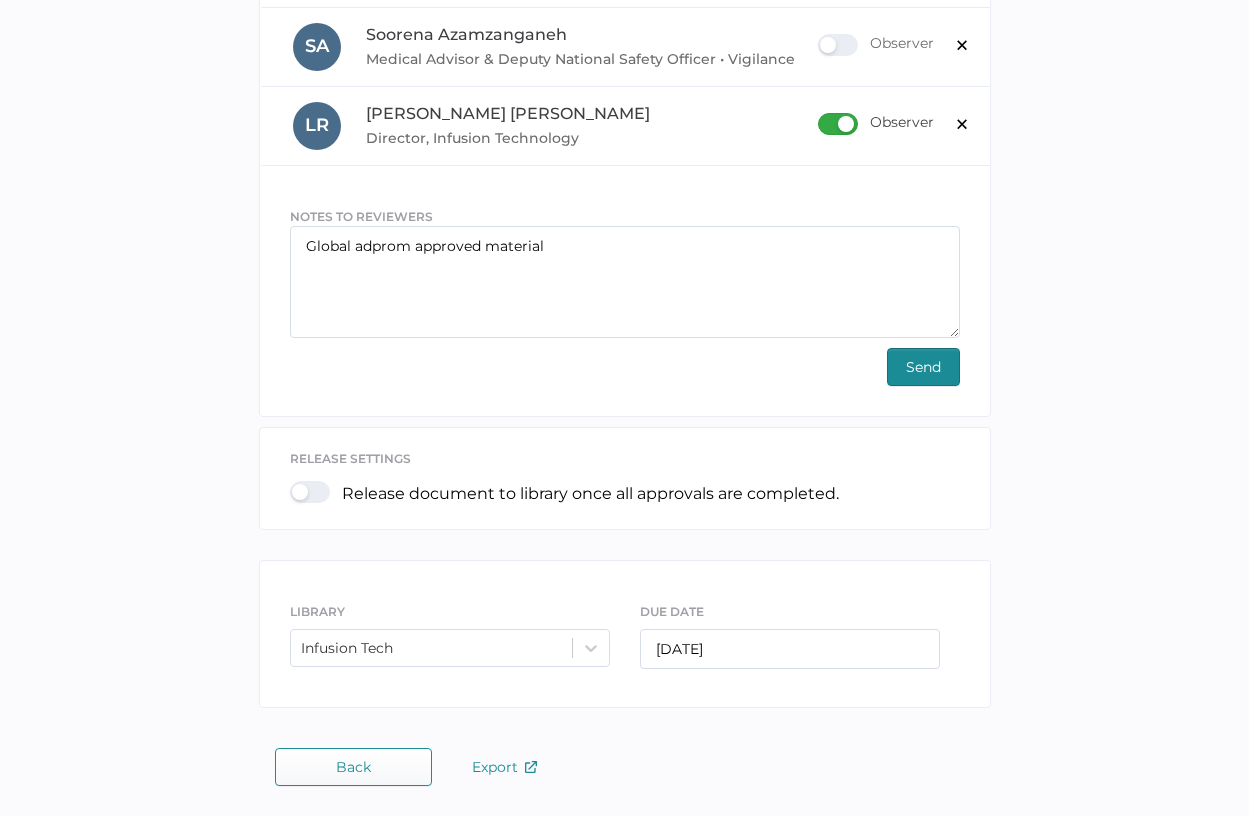 click on "Send" at bounding box center (923, 367) 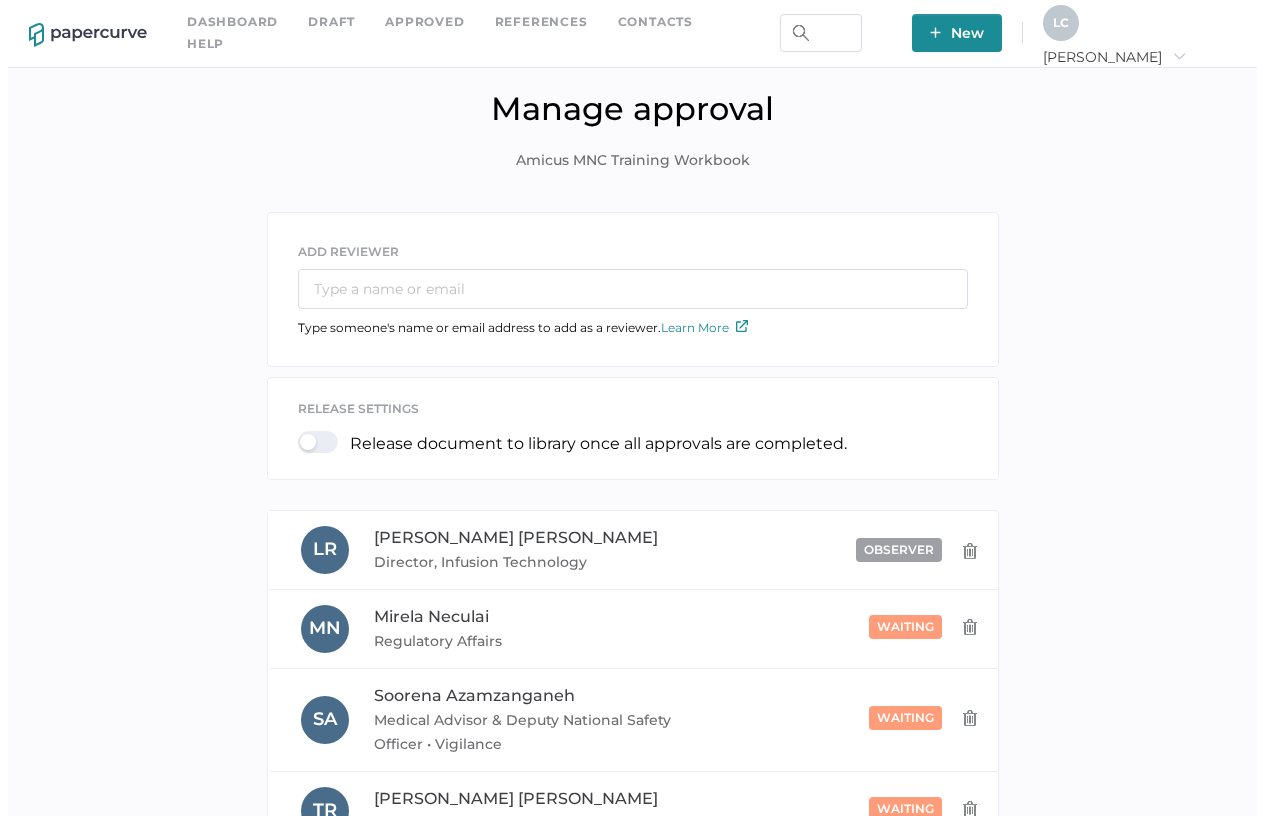scroll, scrollTop: 0, scrollLeft: 0, axis: both 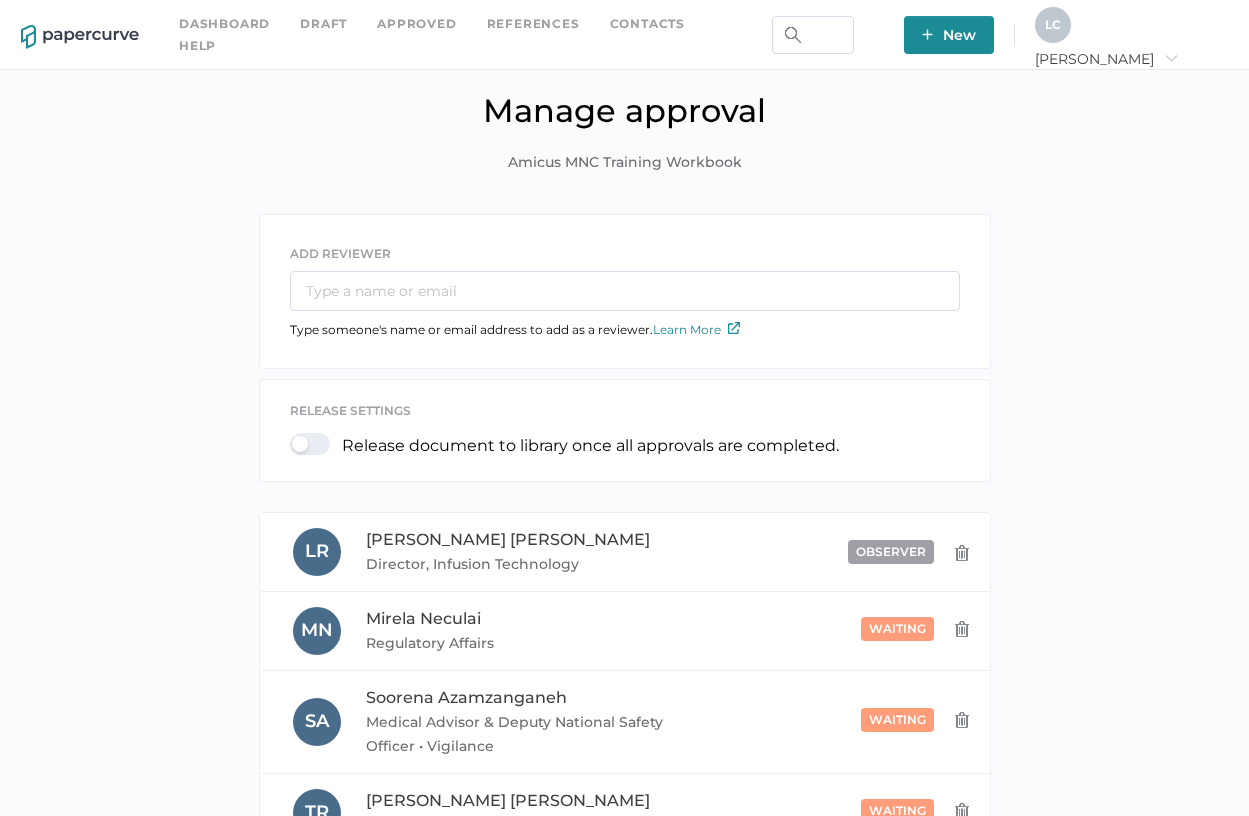 click on "New" at bounding box center (949, 35) 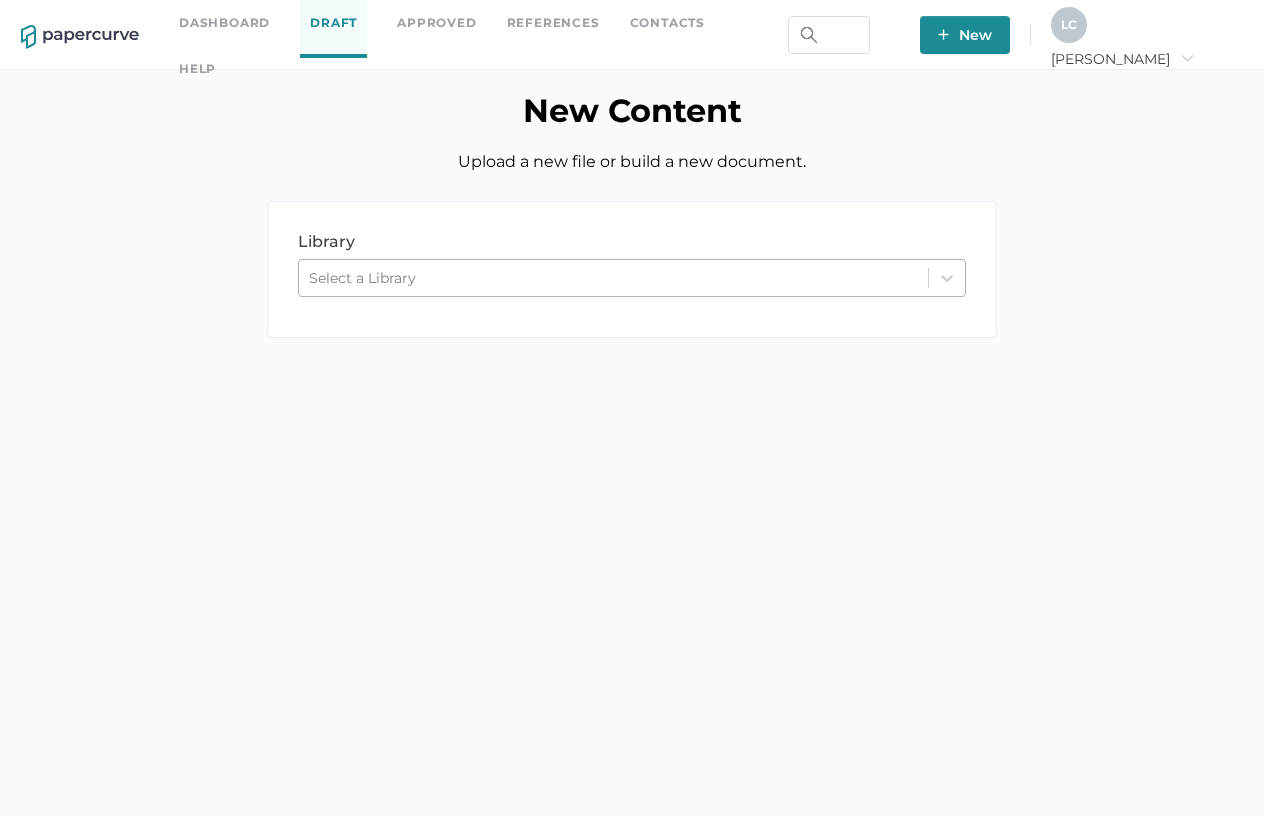 click on "Select a Library" at bounding box center [613, 278] 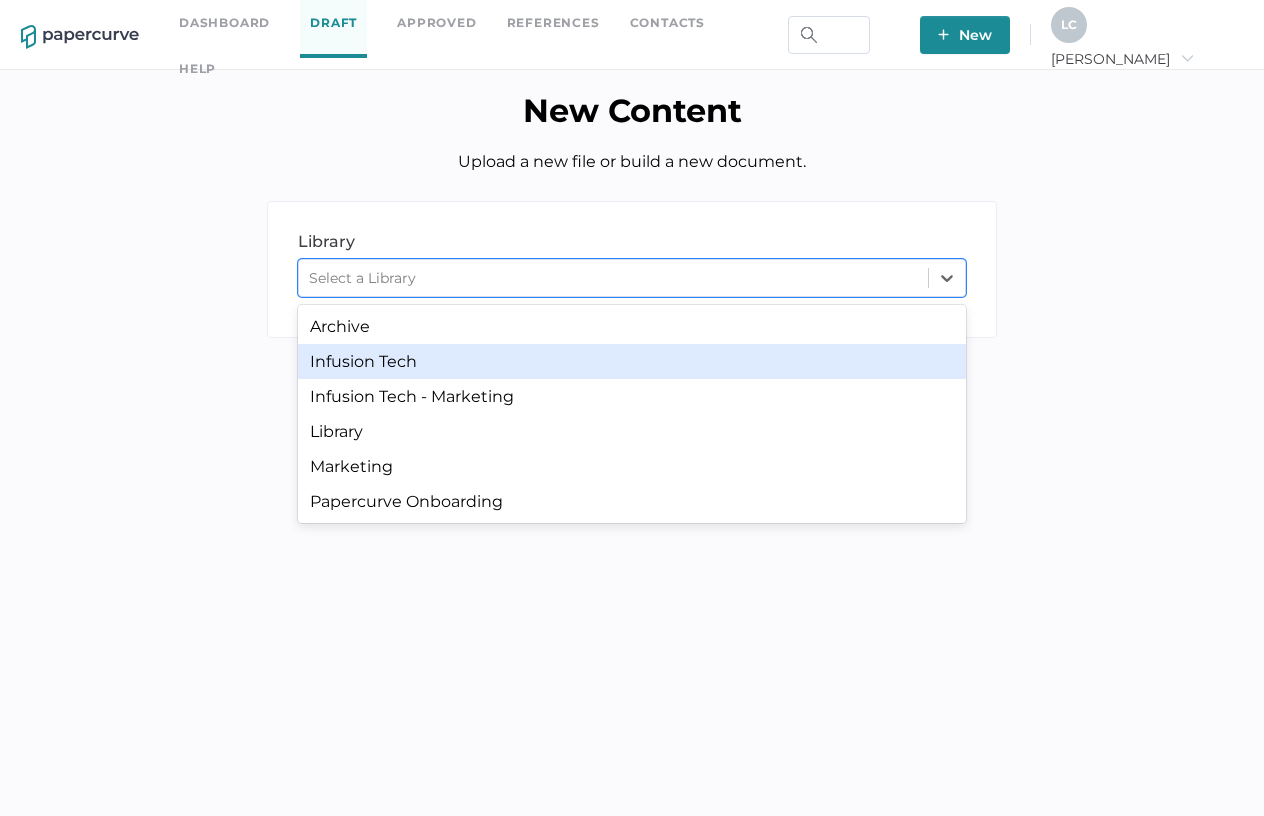 click on "Infusion Tech" at bounding box center (632, 361) 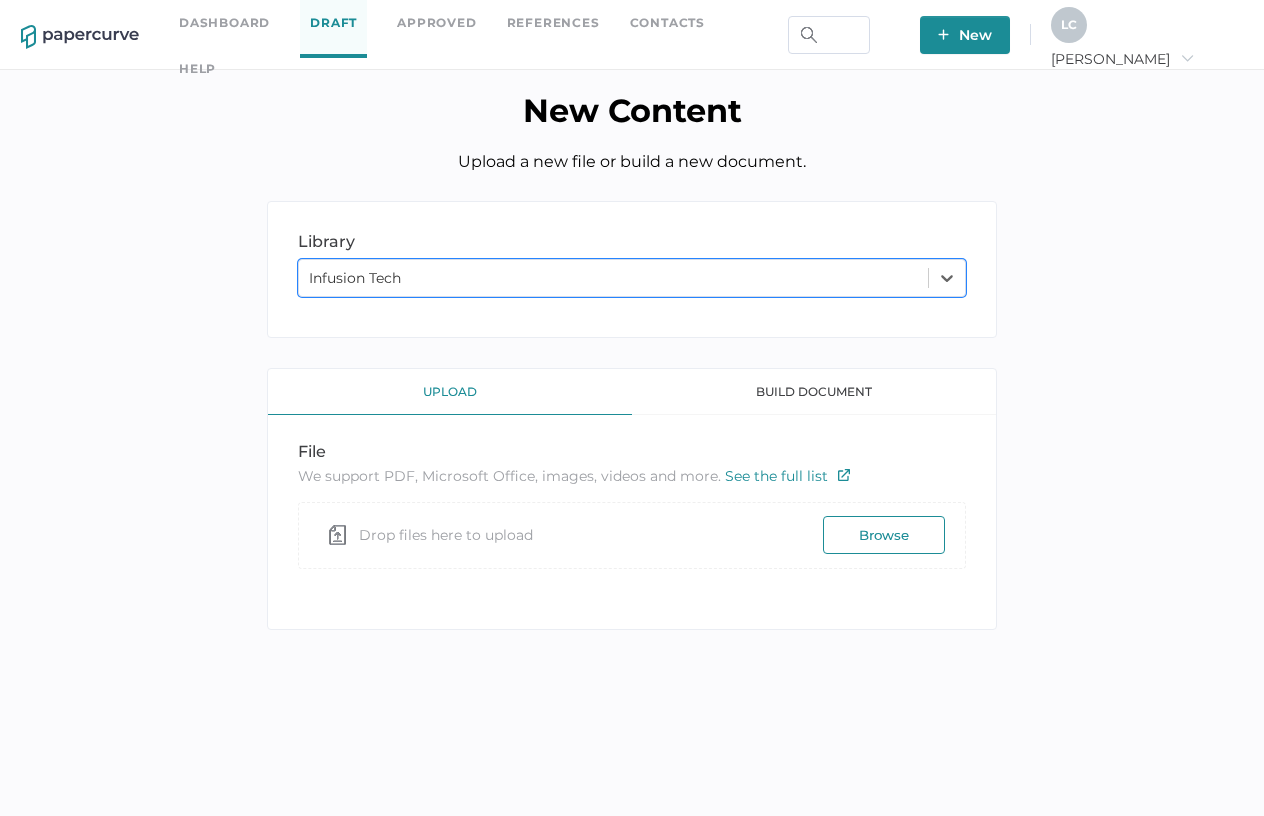 click on "Browse" at bounding box center [884, 535] 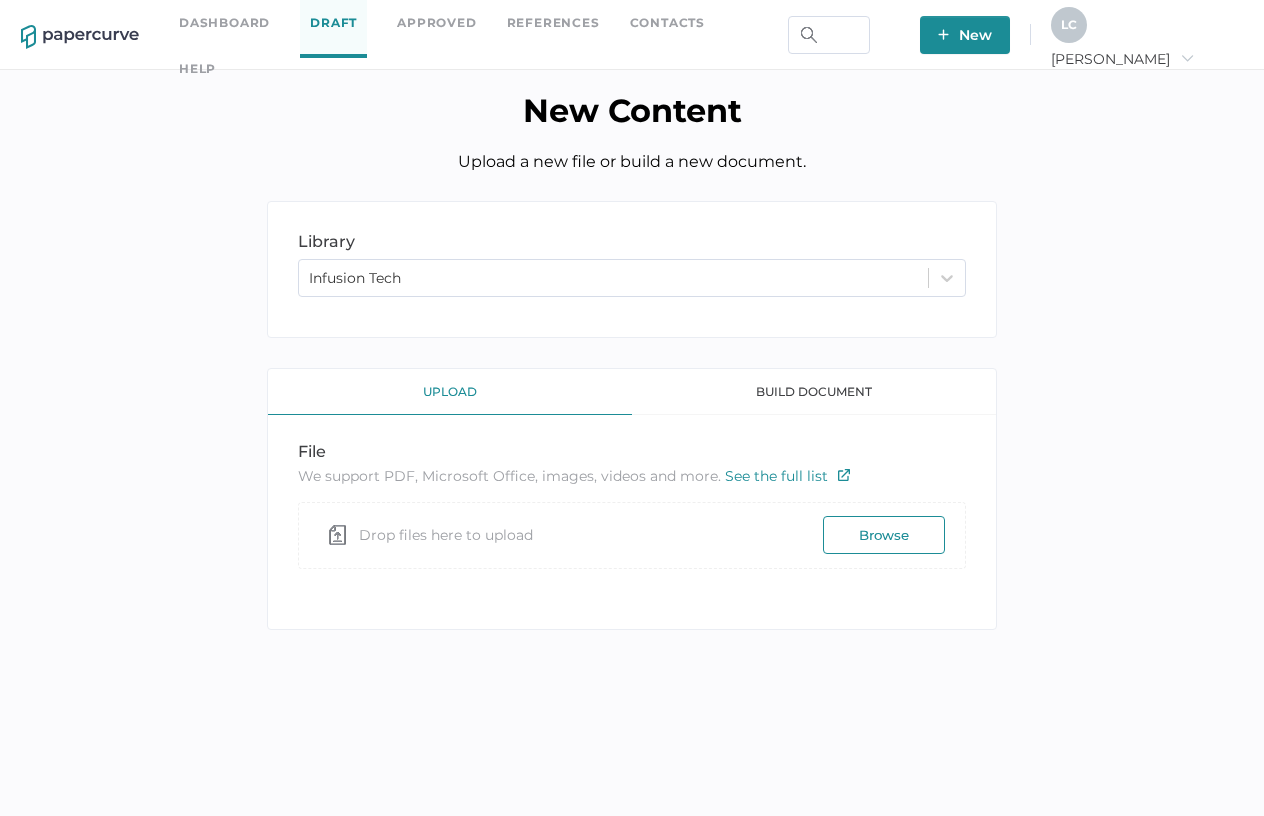 click on "library LIBRARY Infusion Tech upload build document file We support PDF, Microsoft Office, images, videos and more.   See the full list Drop files here to upload Browse Confirm Delete Are you sure you want to delete this template? Delete Cancel Rename Template TEMPLATE NAME Save Cancel" at bounding box center [632, 430] 